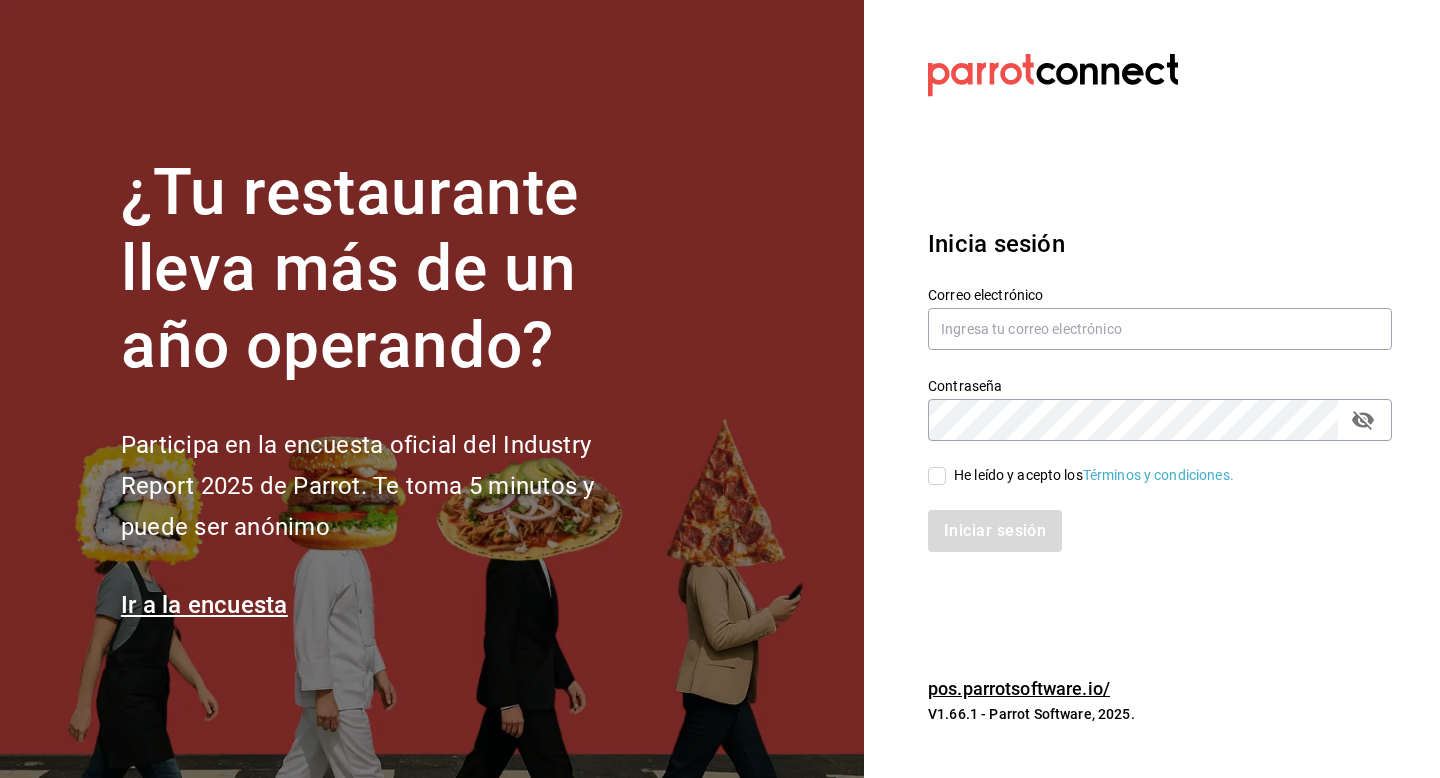 scroll, scrollTop: 0, scrollLeft: 0, axis: both 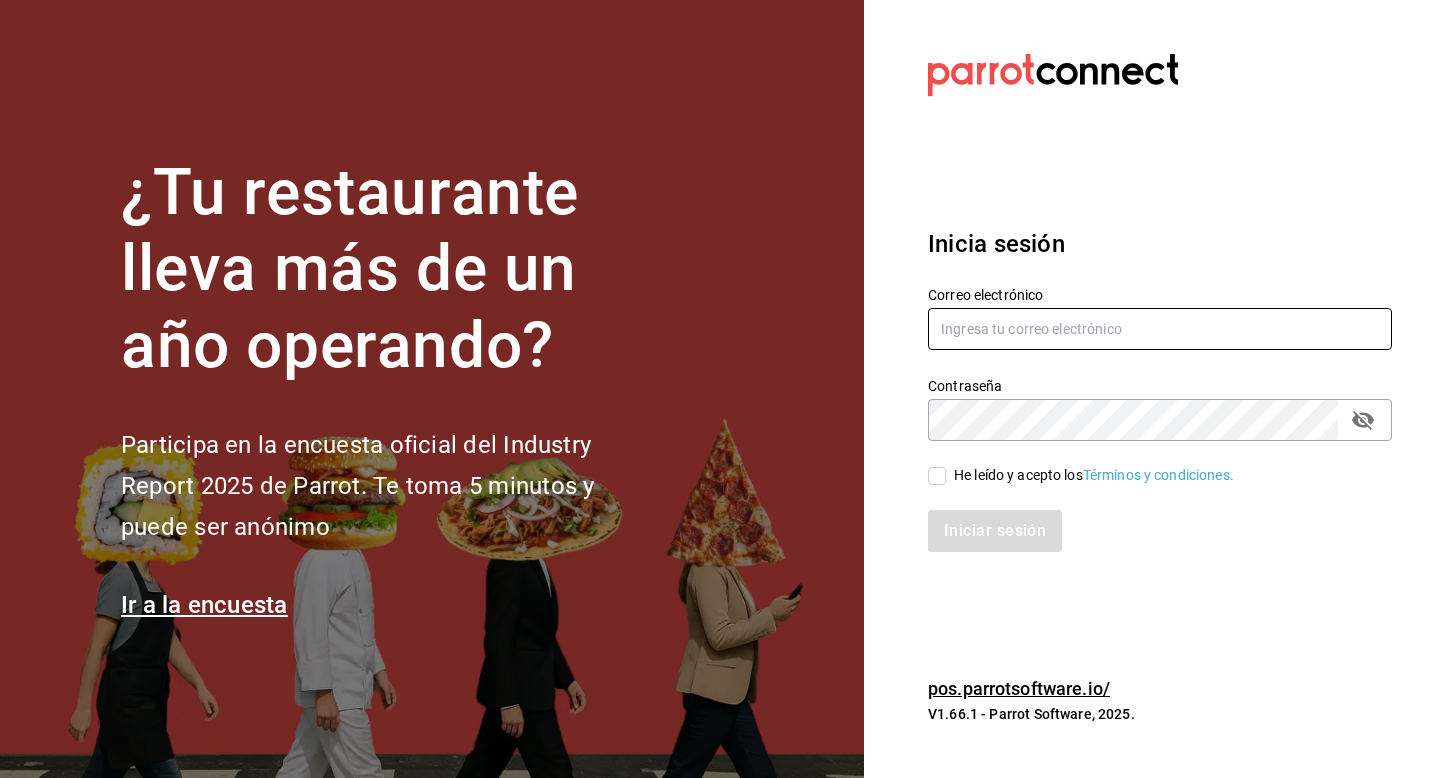 click at bounding box center [1160, 329] 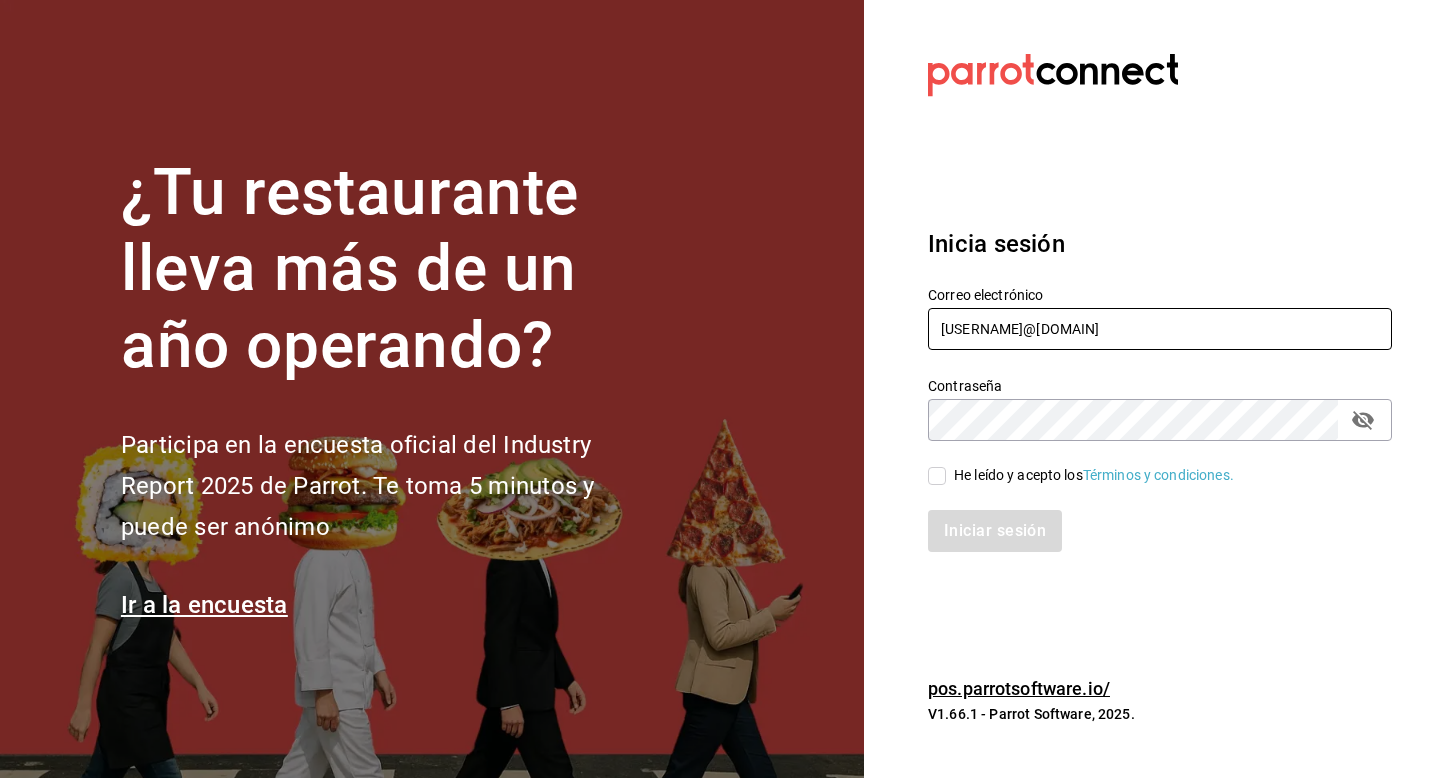 type on "multiuser@tacosdonpedro.com" 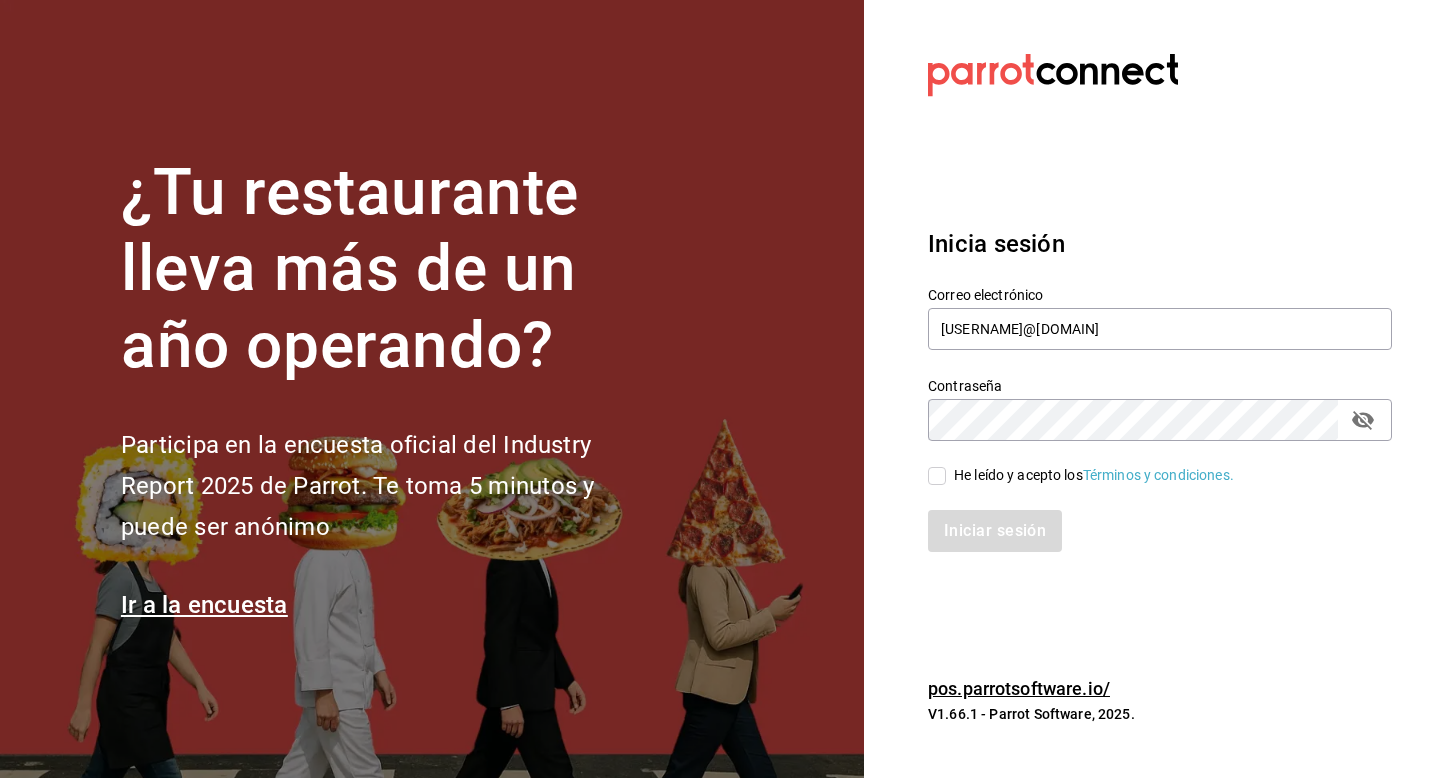 click on "He leído y acepto los  Términos y condiciones." at bounding box center (1148, 464) 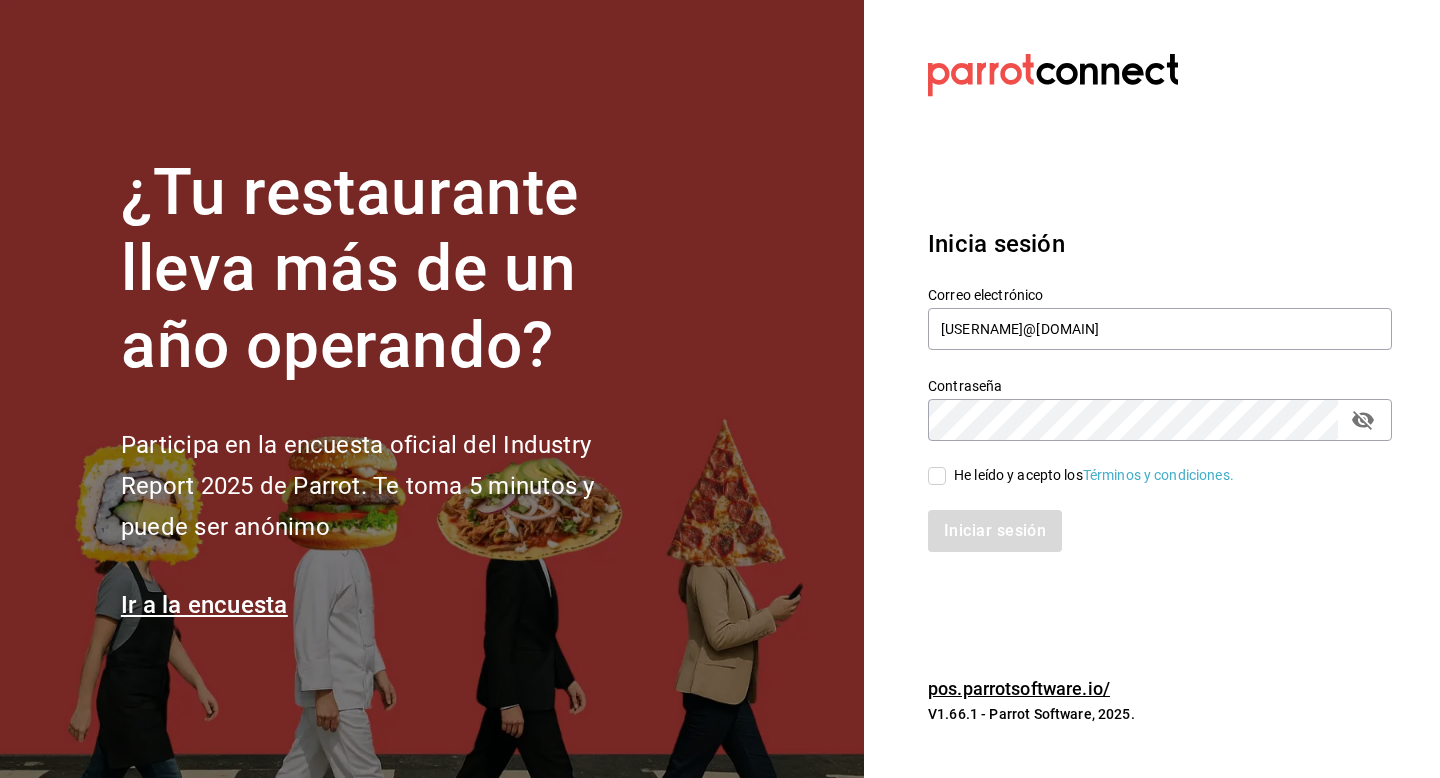 click on "He leído y acepto los  Términos y condiciones." at bounding box center (937, 476) 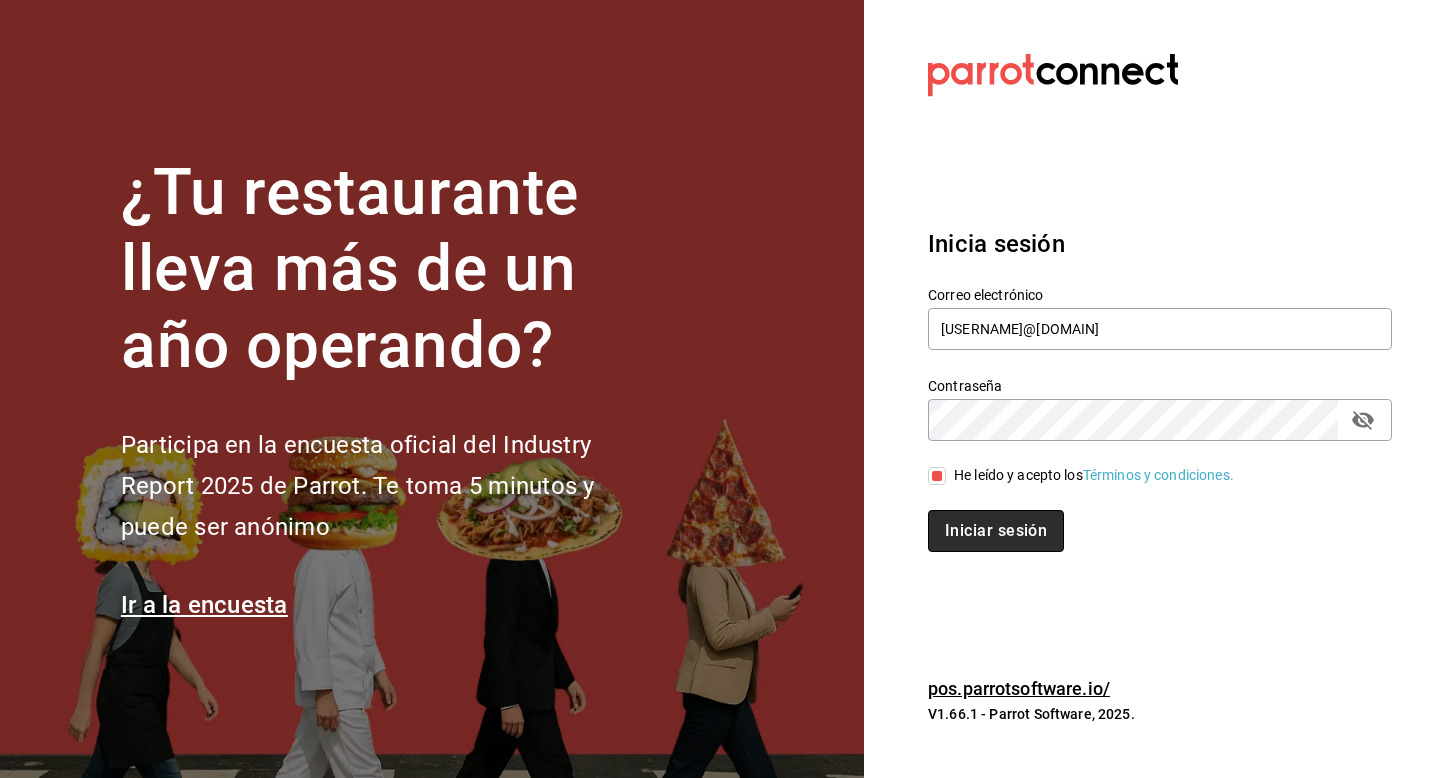 click on "Iniciar sesión" at bounding box center [996, 531] 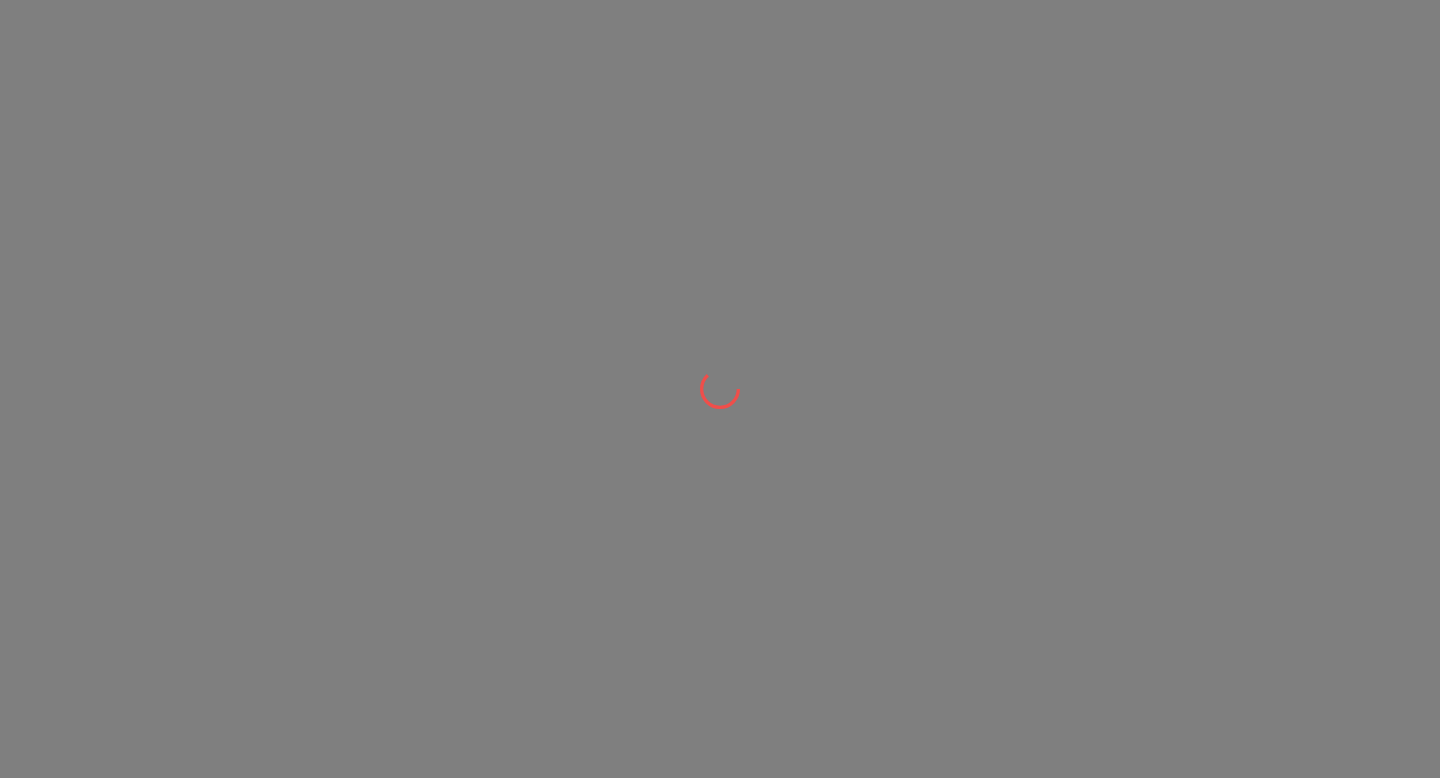 scroll, scrollTop: 0, scrollLeft: 0, axis: both 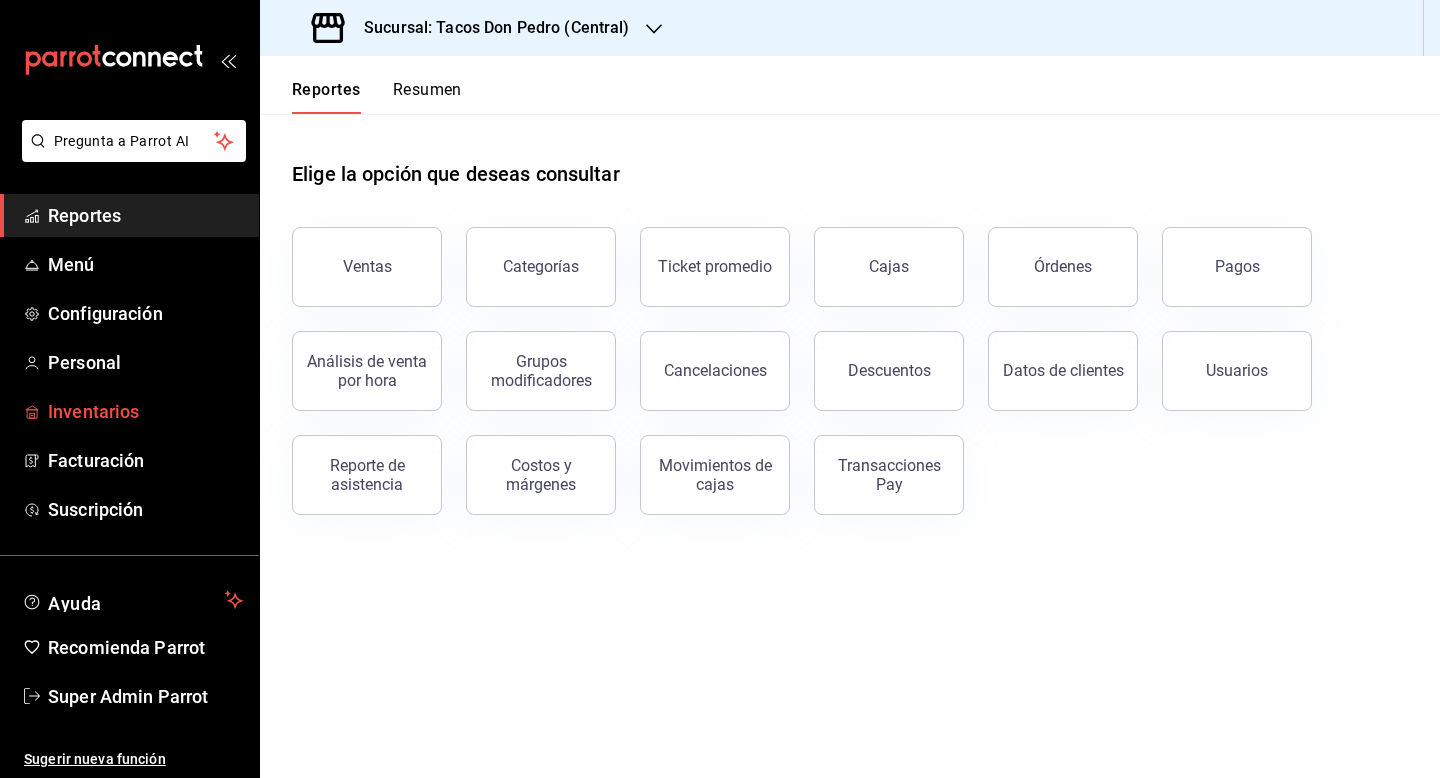 click on "Inventarios" at bounding box center (145, 411) 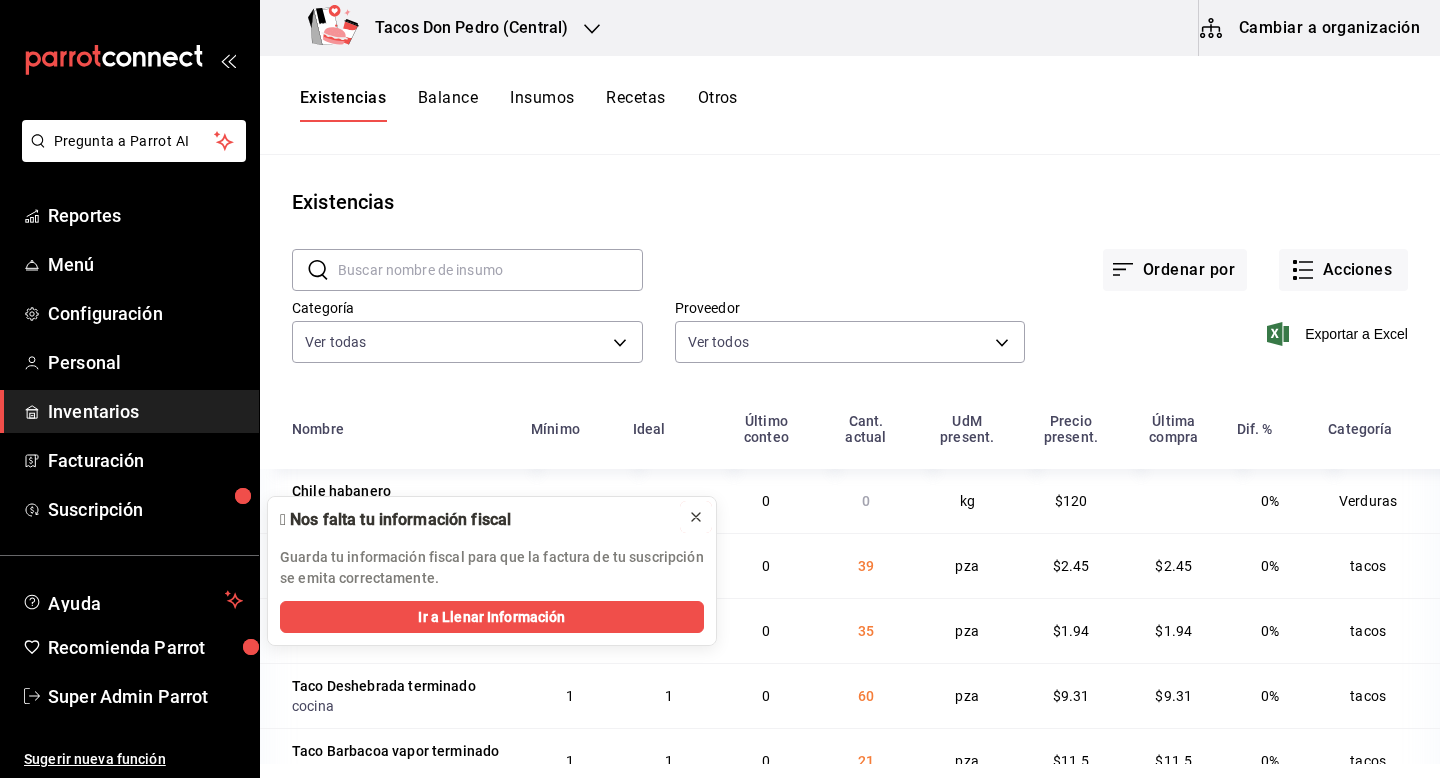 click 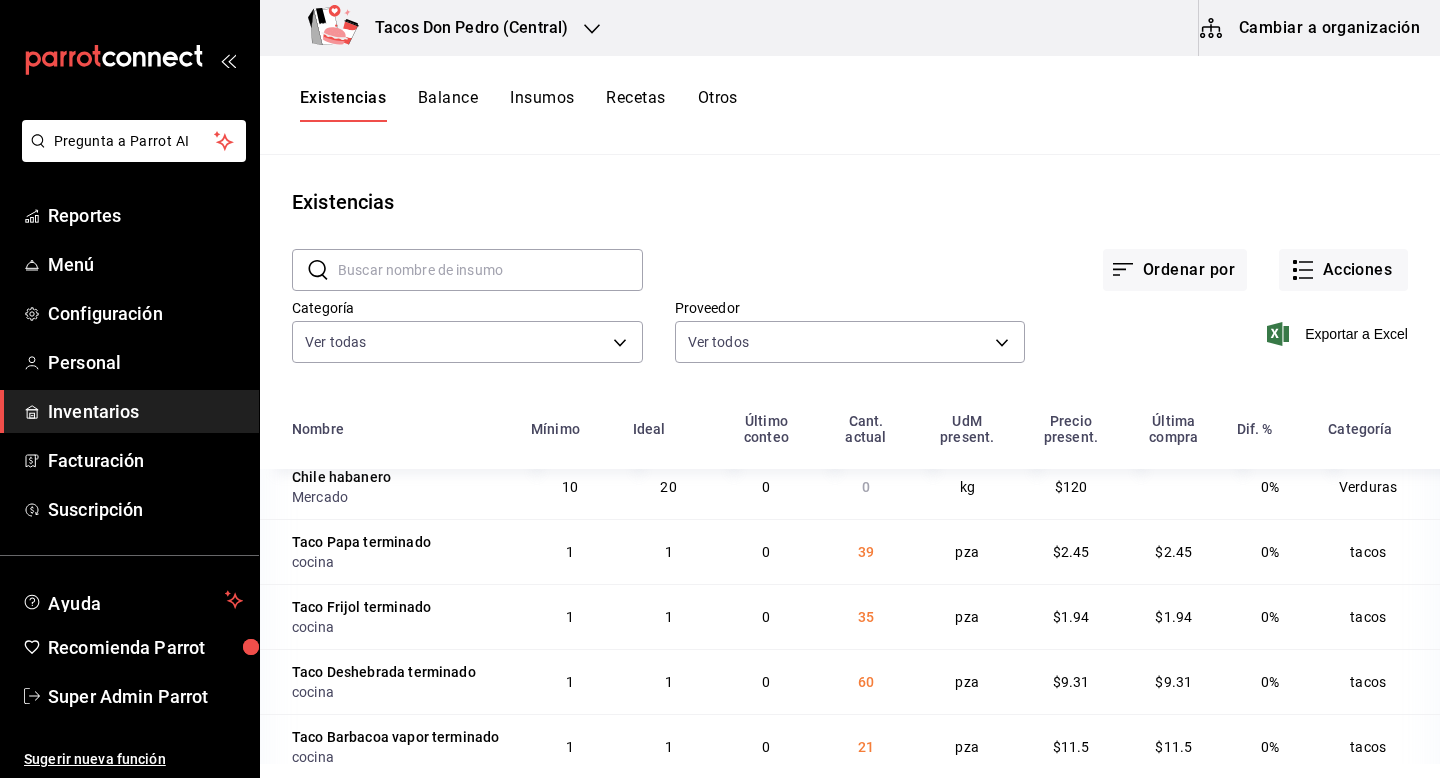 scroll, scrollTop: 0, scrollLeft: 0, axis: both 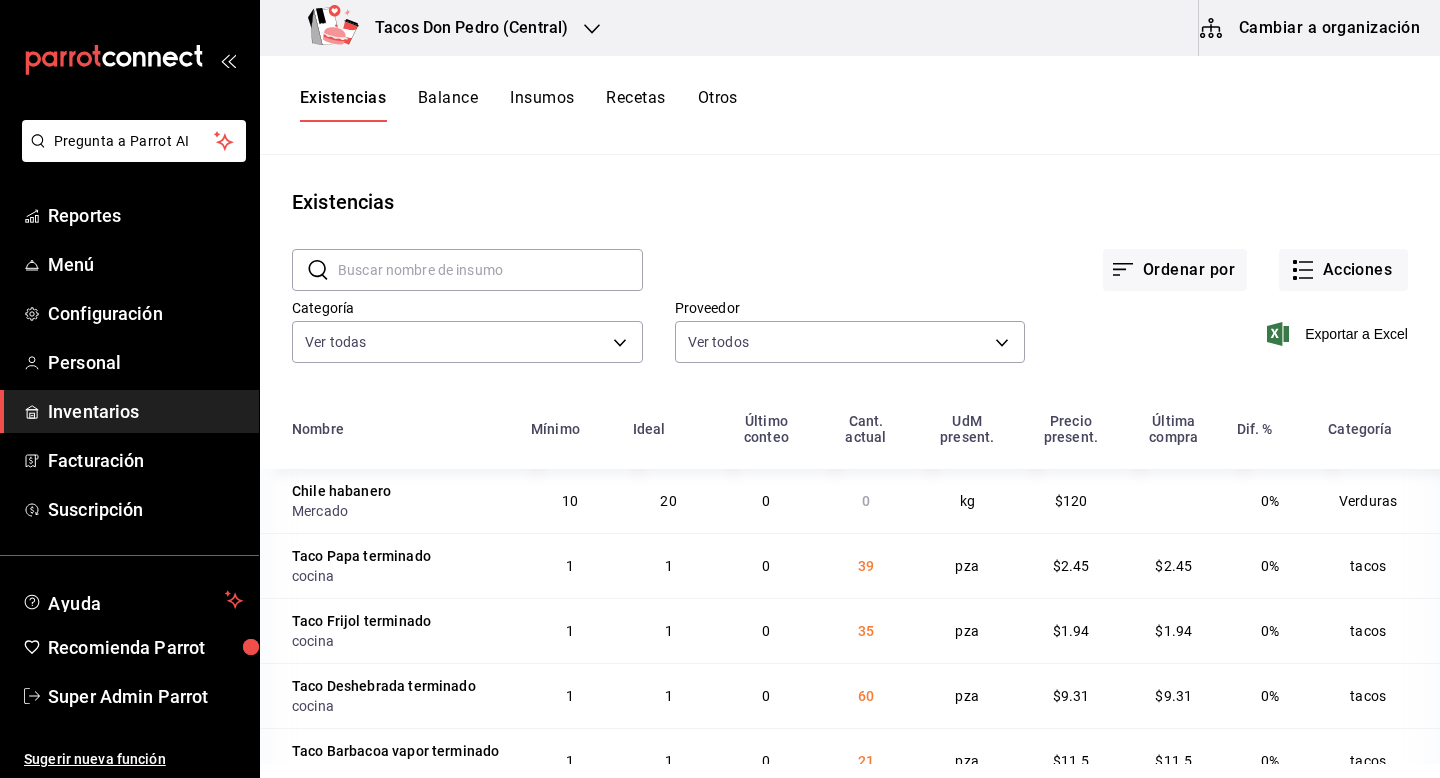 click on "Otros" at bounding box center (718, 105) 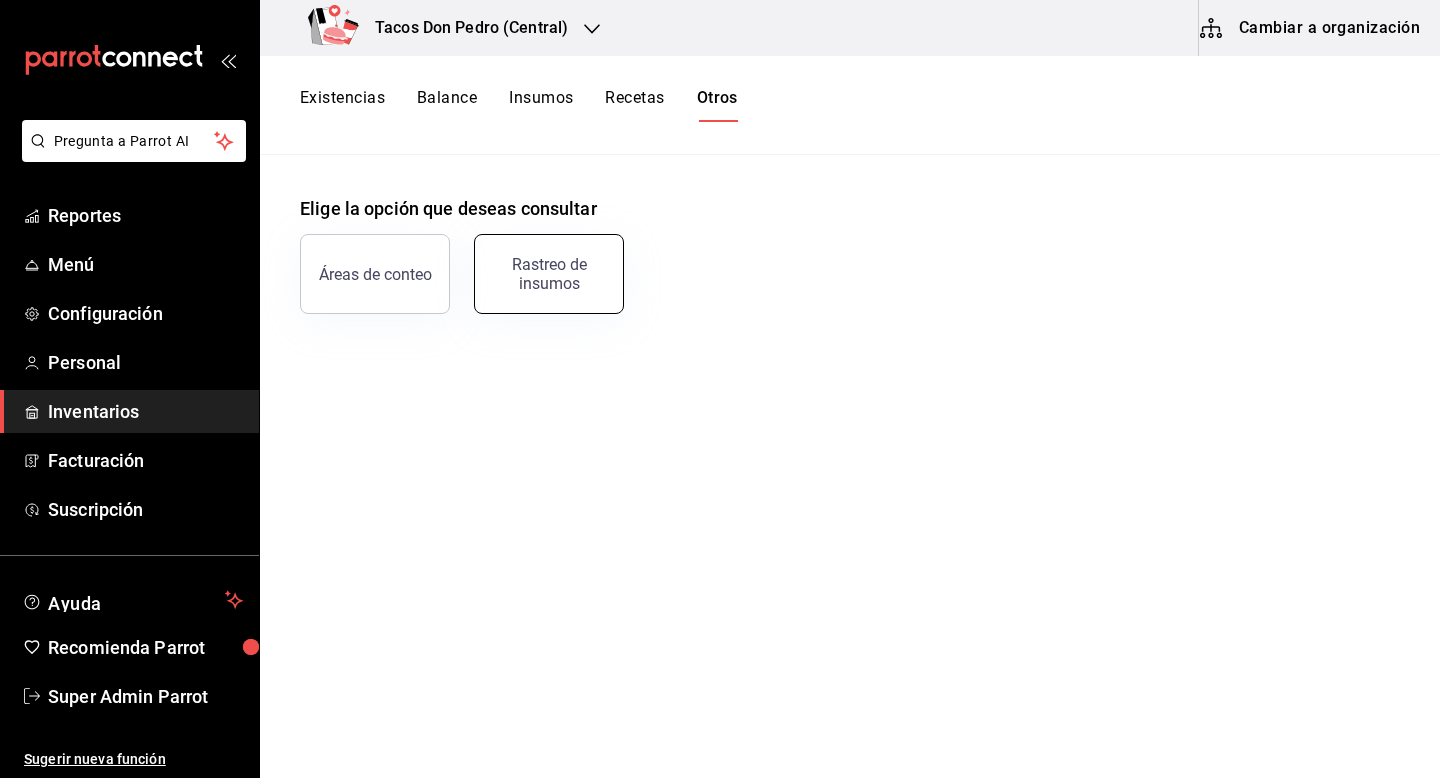 click on "Rastreo de insumos" at bounding box center [549, 274] 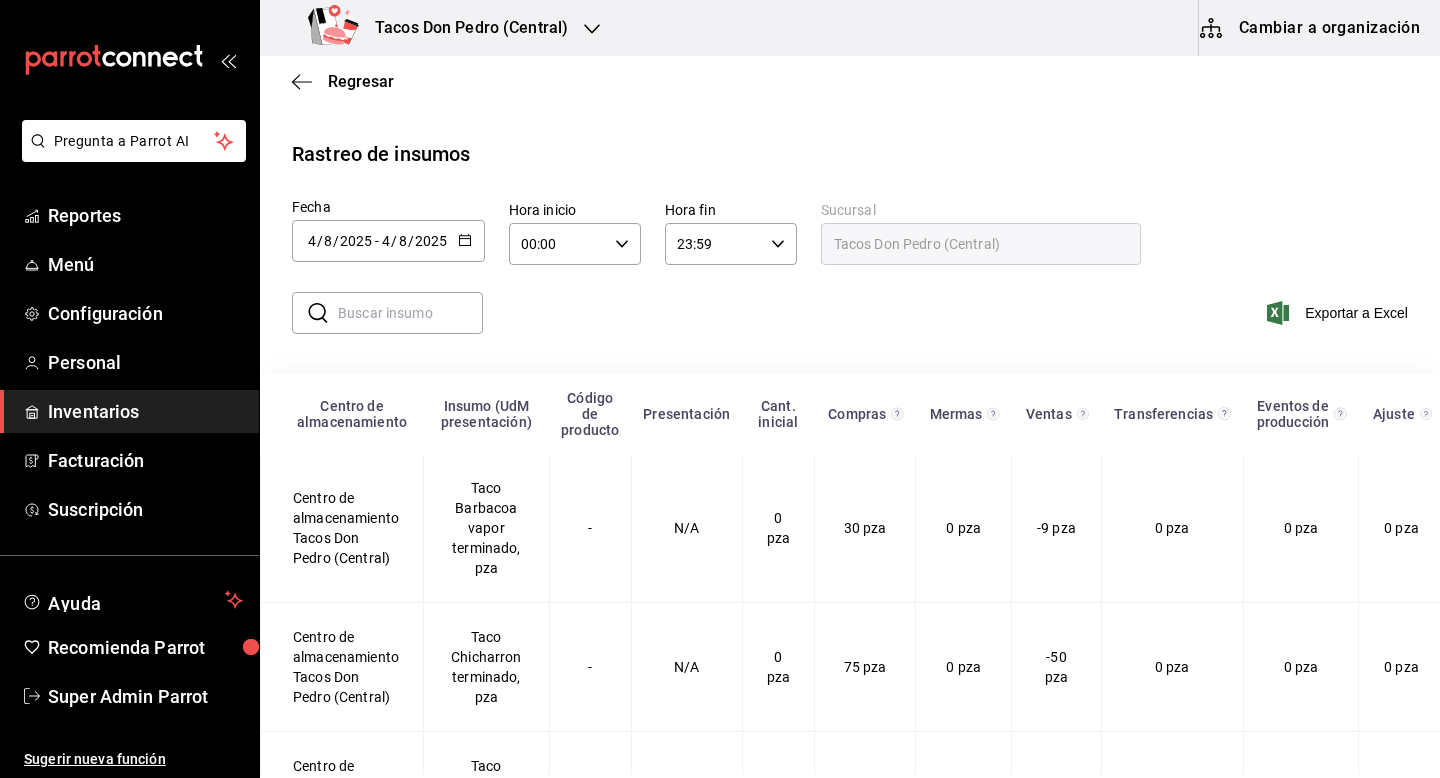 click at bounding box center [410, 313] 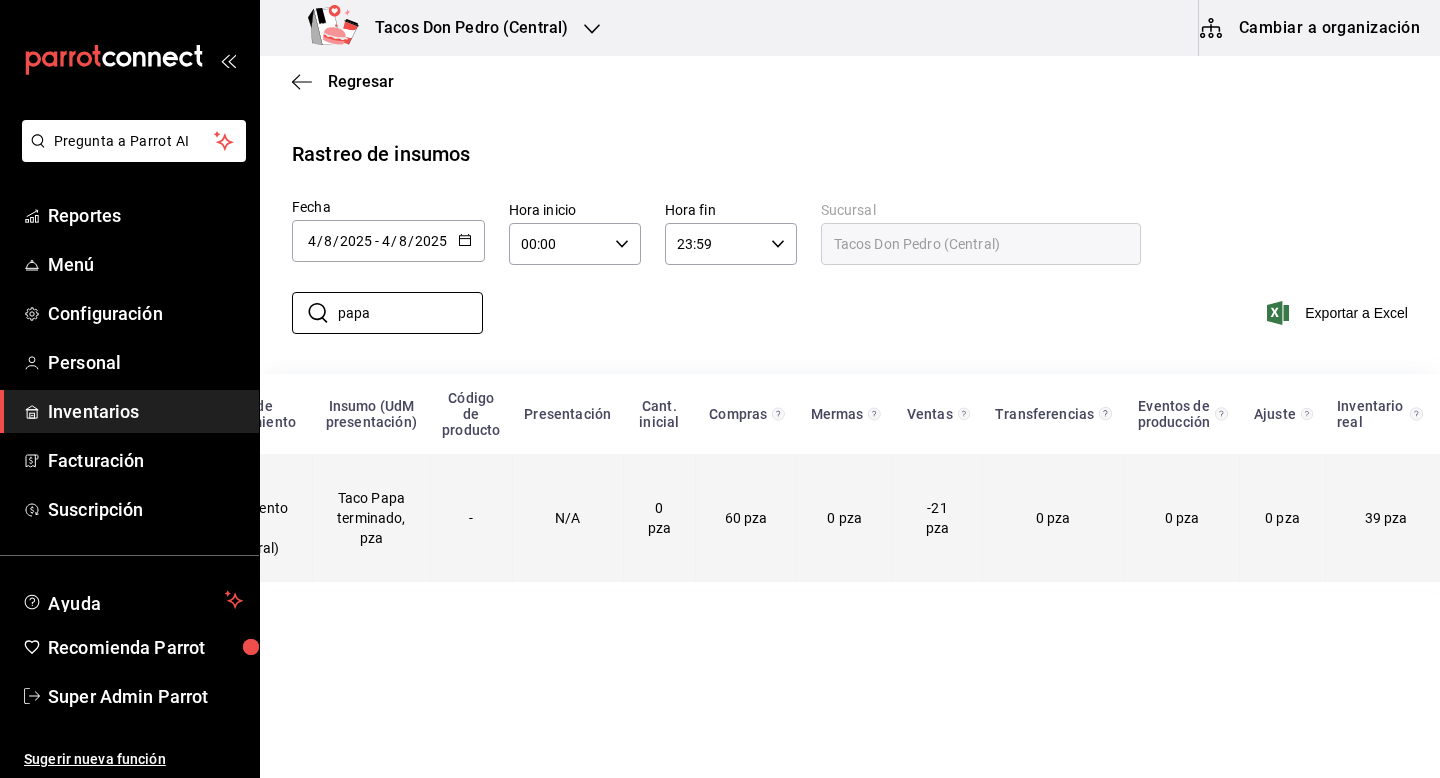 scroll, scrollTop: 0, scrollLeft: 0, axis: both 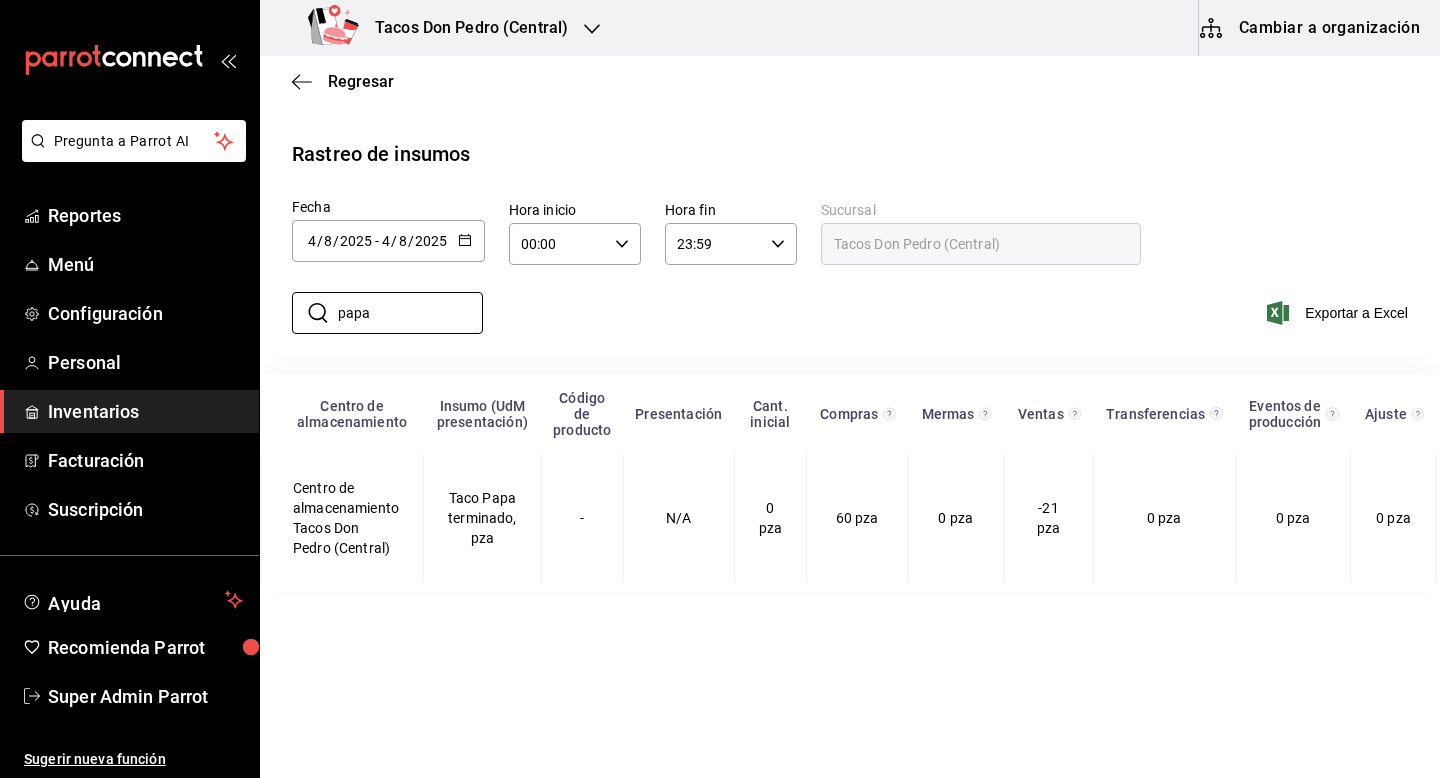 type on "papa" 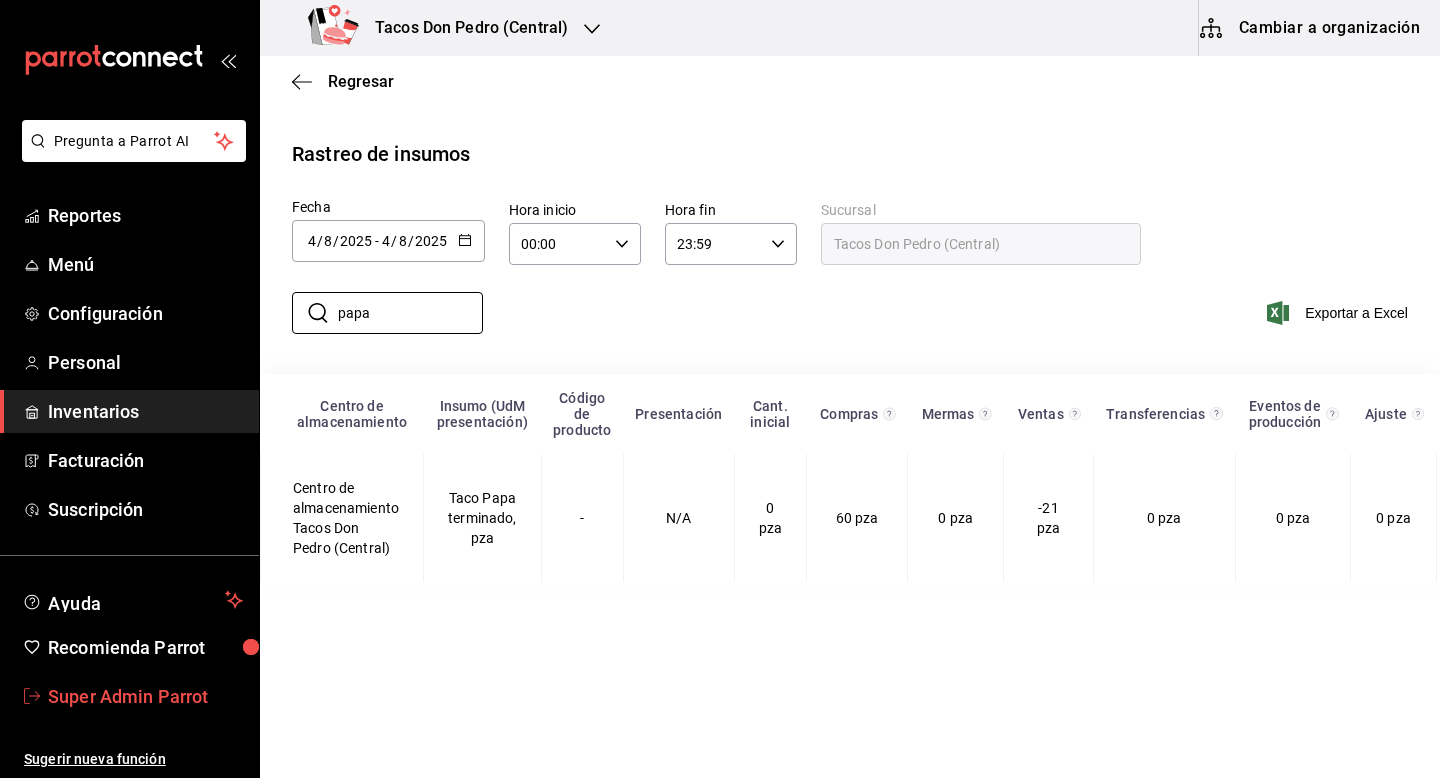 click on "Super Admin Parrot" at bounding box center (129, 696) 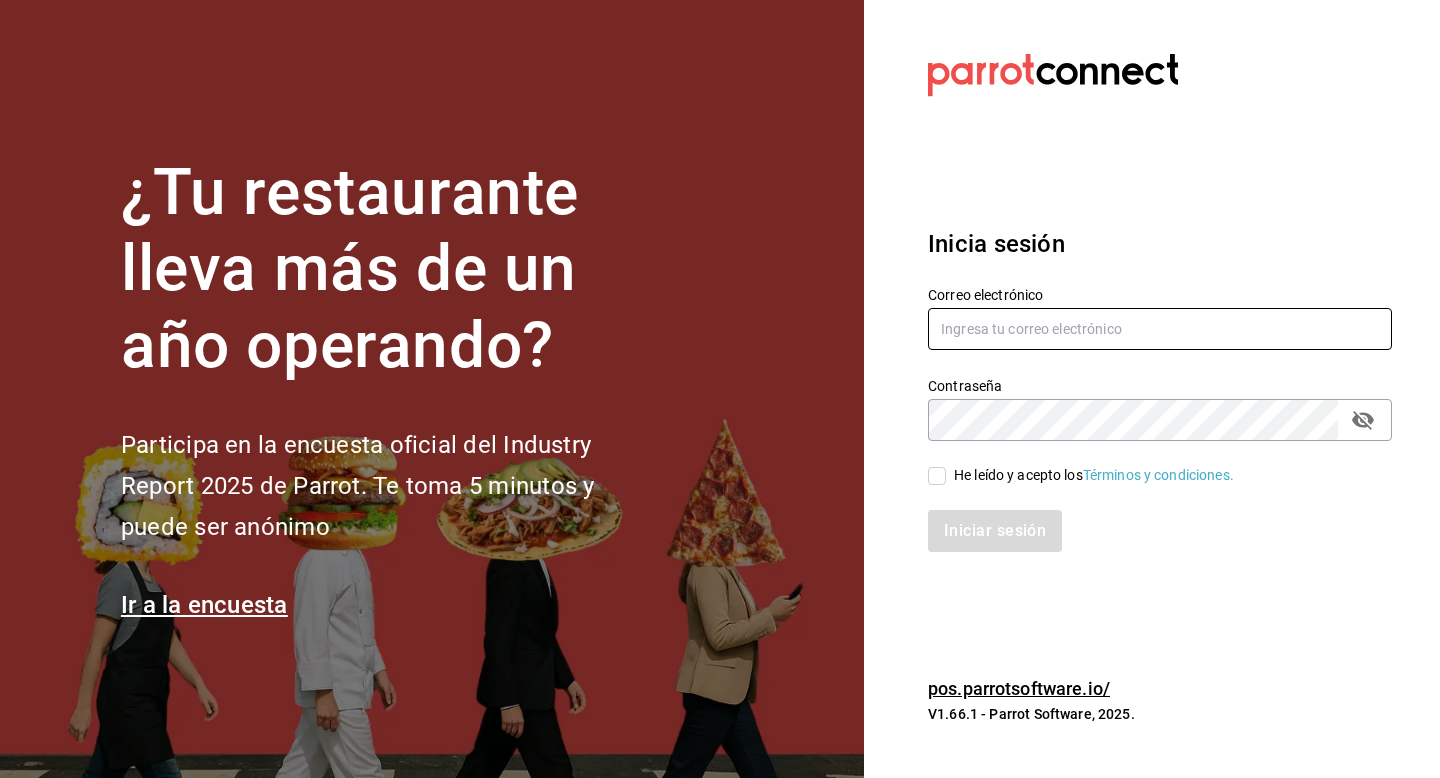 click 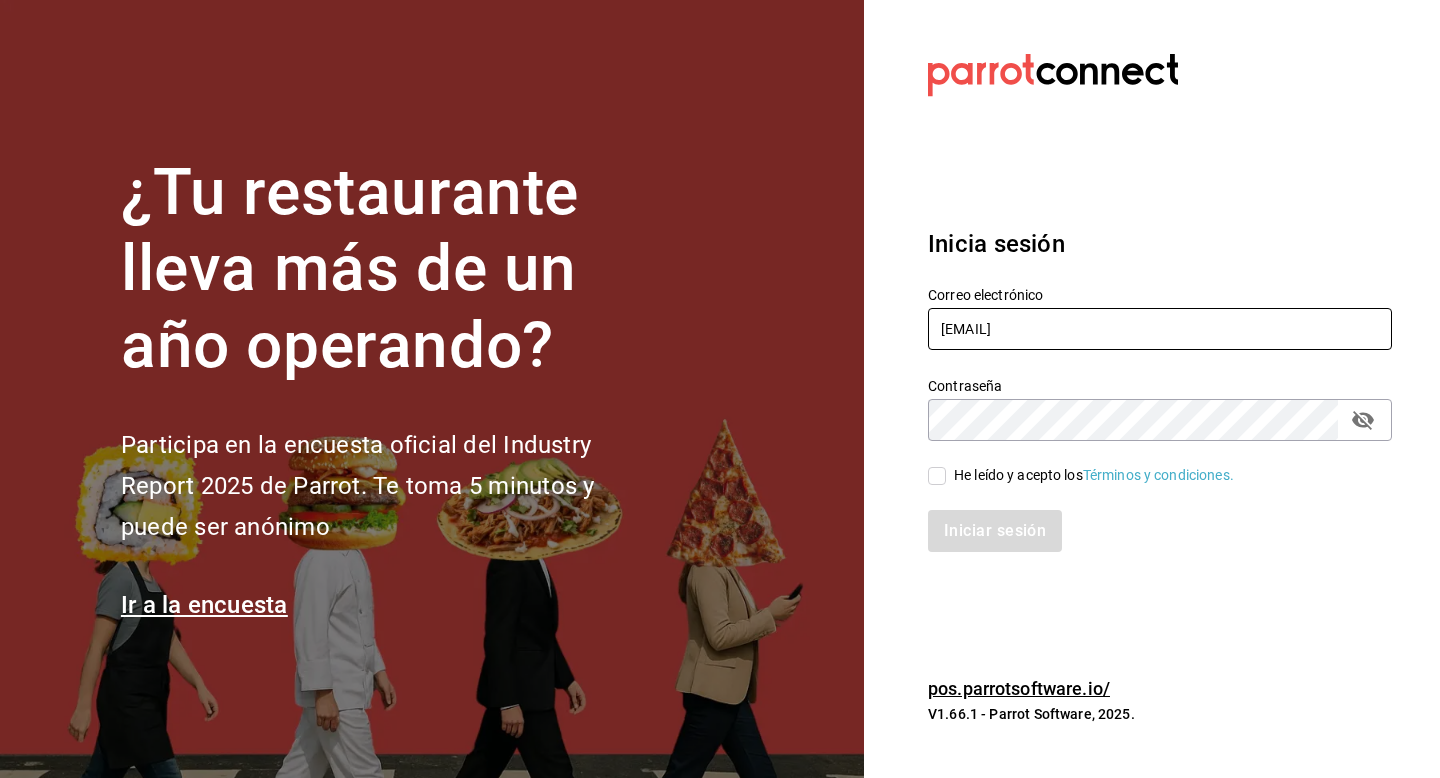 type on "legourmet@cumbres.com" 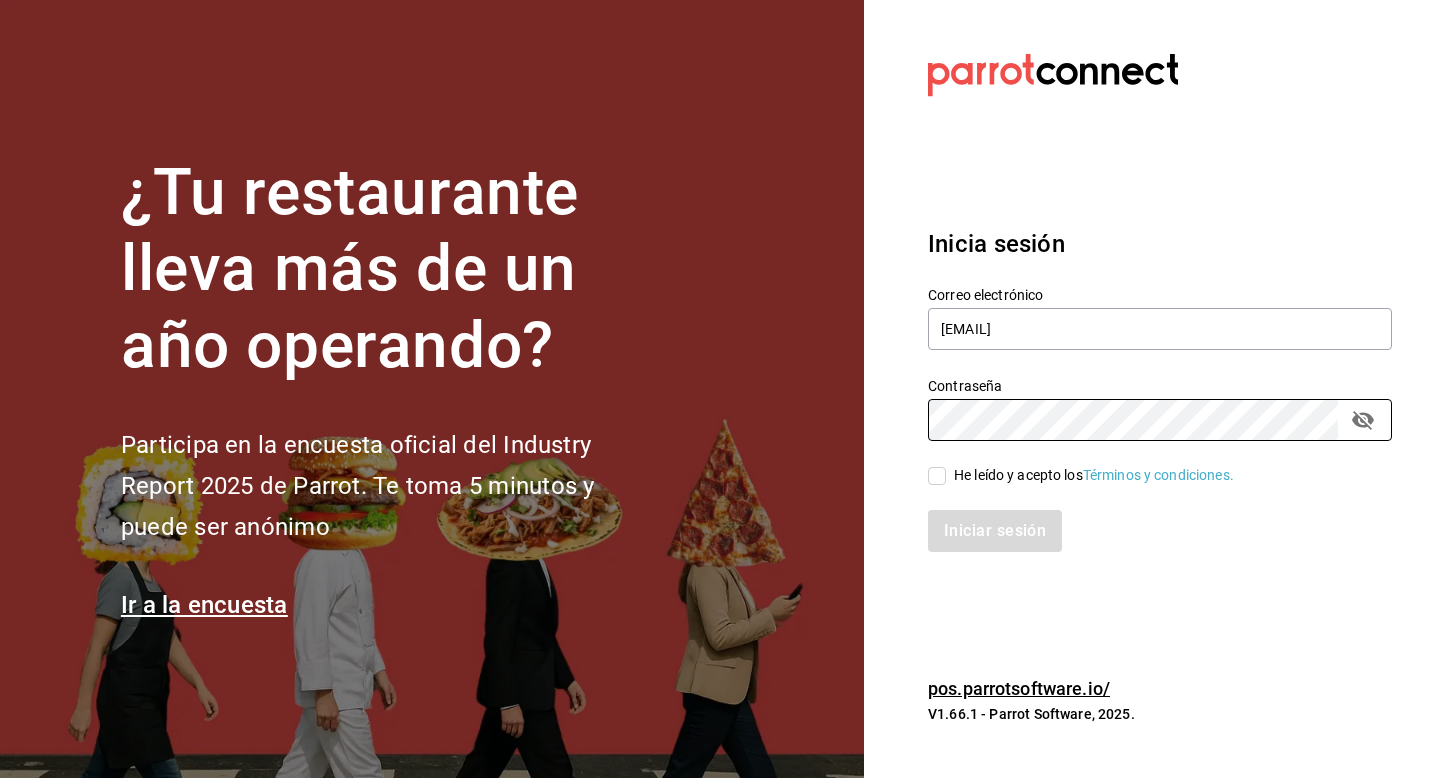 click on "He leído y acepto los  Términos y condiciones." 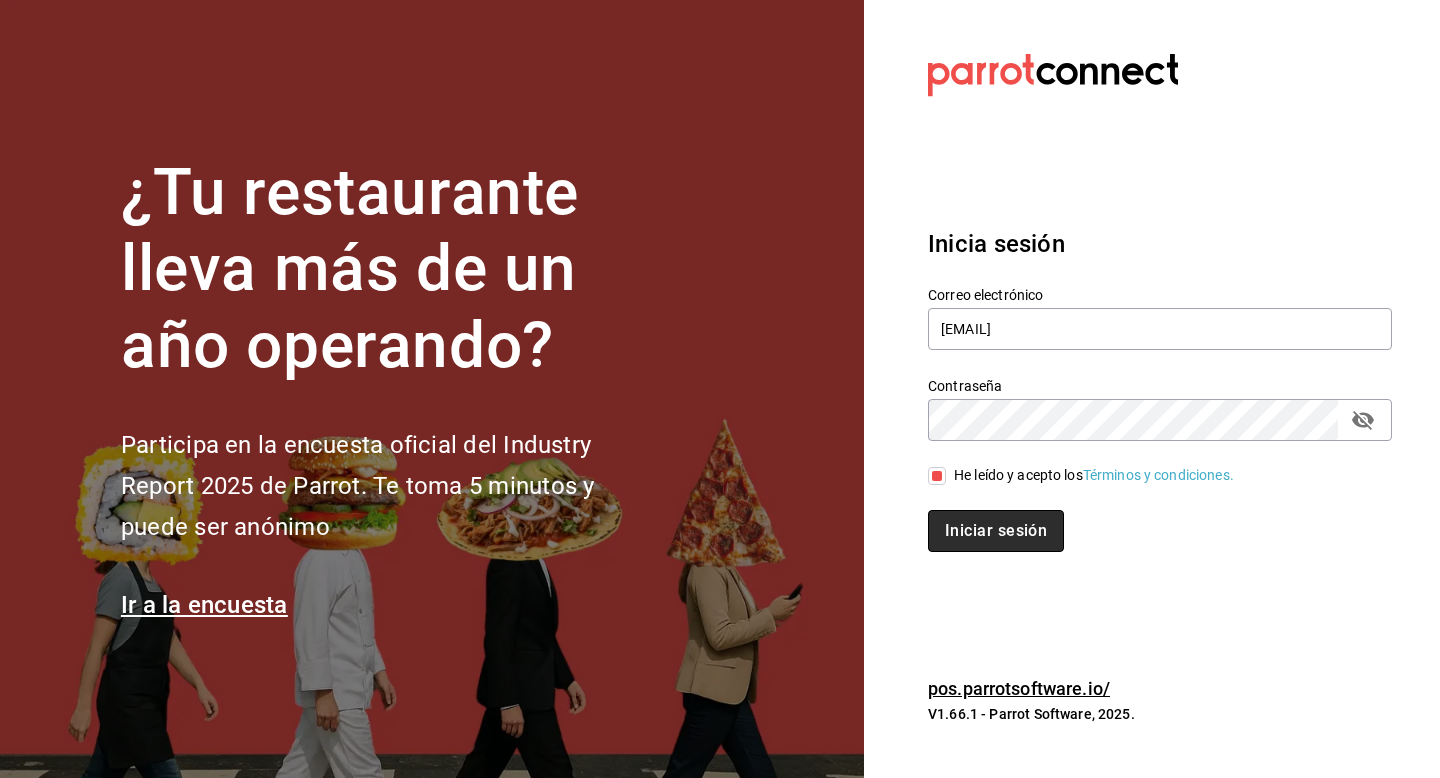 click on "Iniciar sesión" 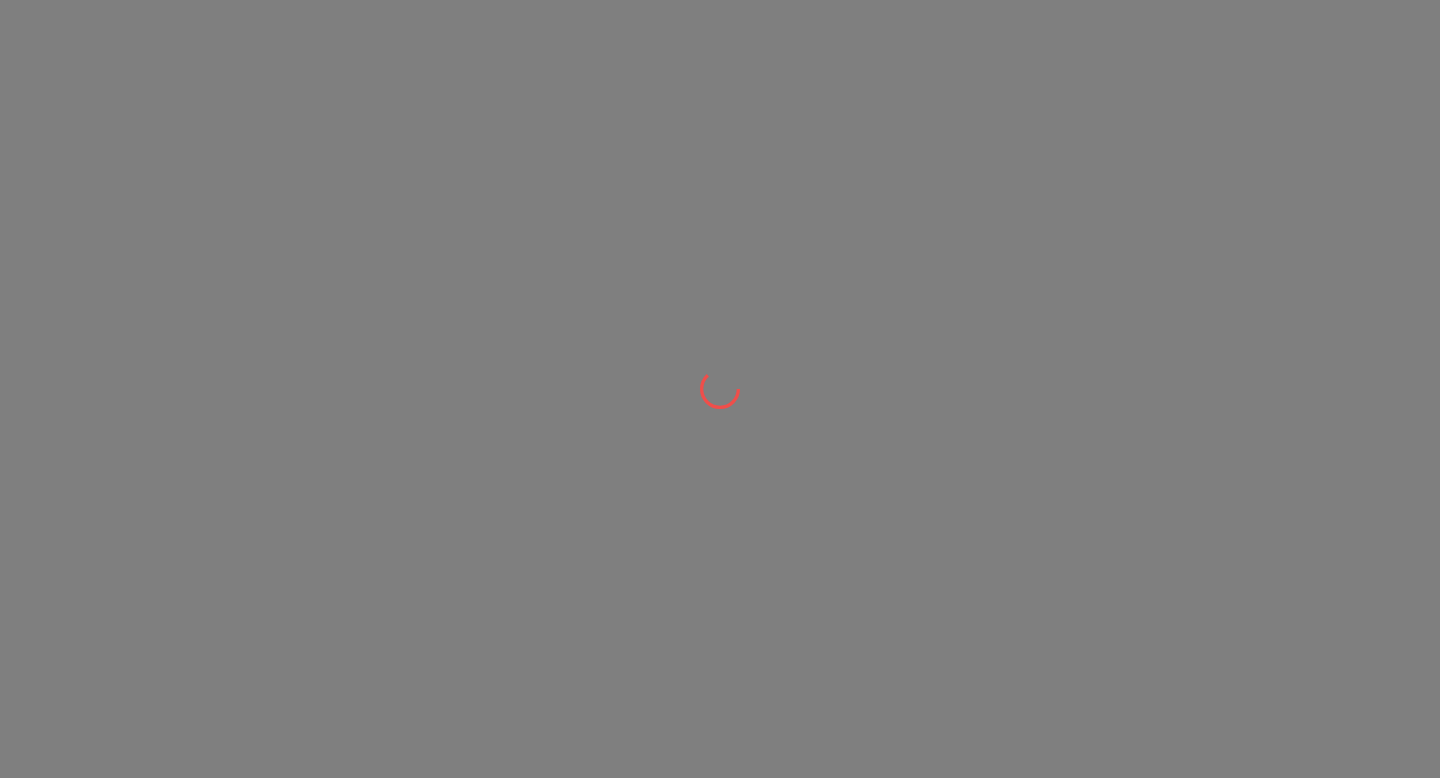 scroll, scrollTop: 0, scrollLeft: 0, axis: both 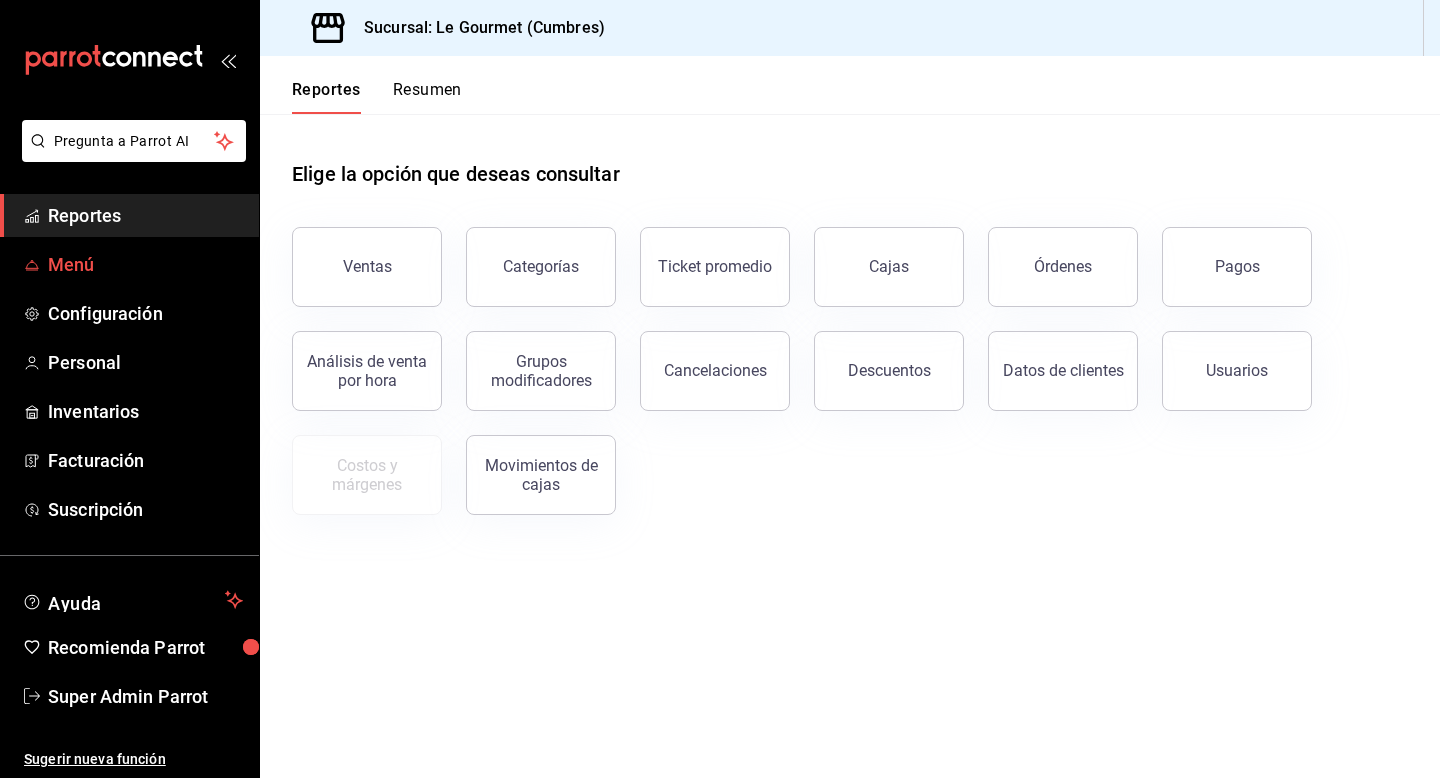click on "Menú" at bounding box center [145, 264] 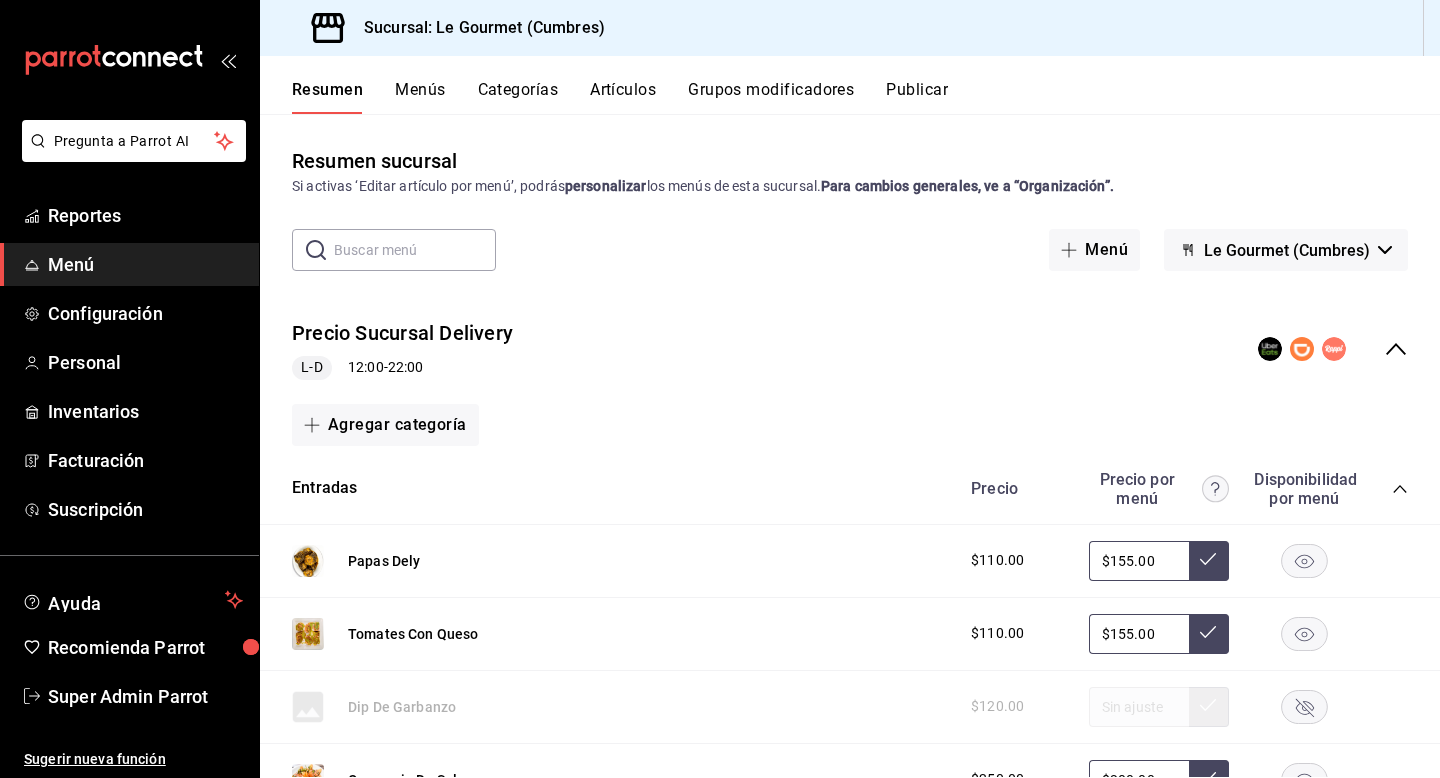 click on "Publicar" at bounding box center (917, 97) 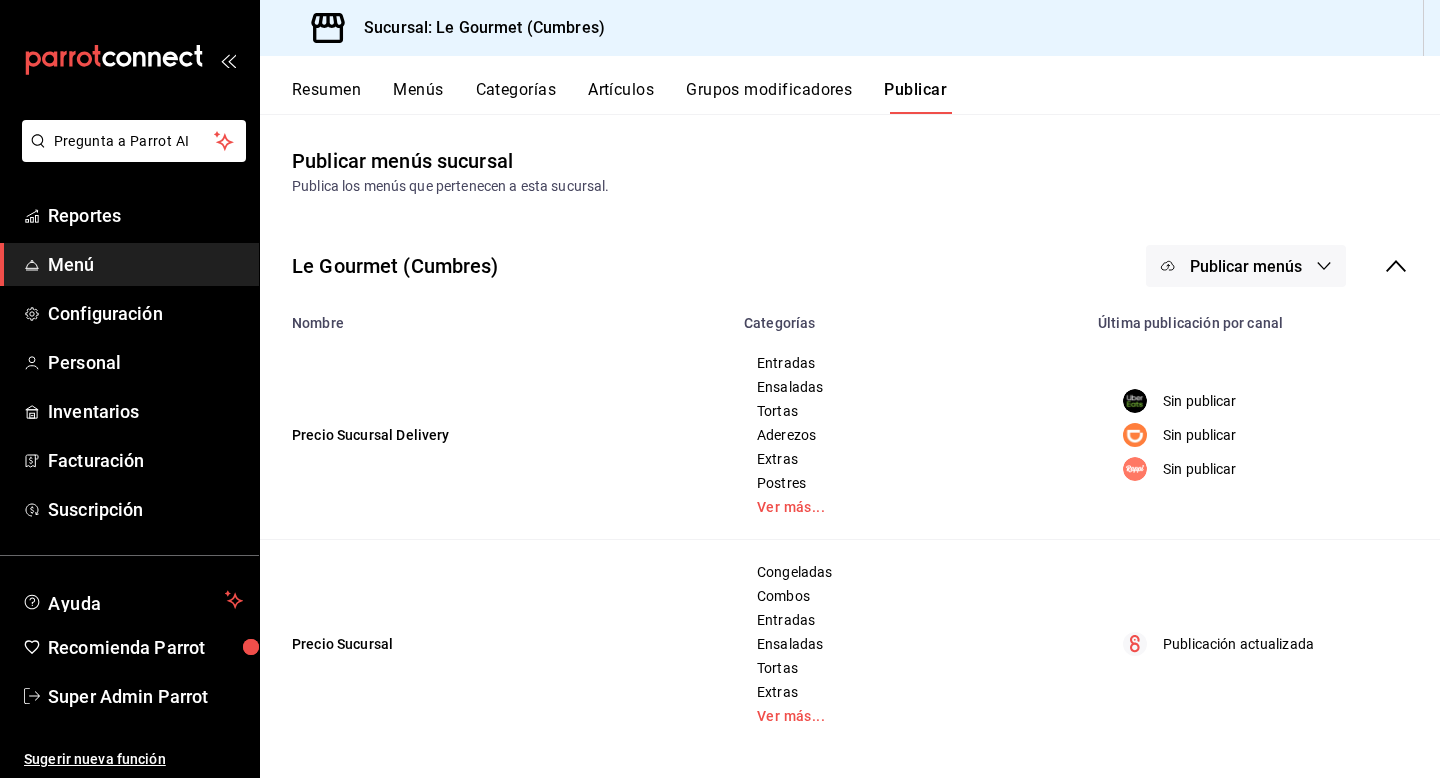 click on "Publicar menús" at bounding box center [1246, 266] 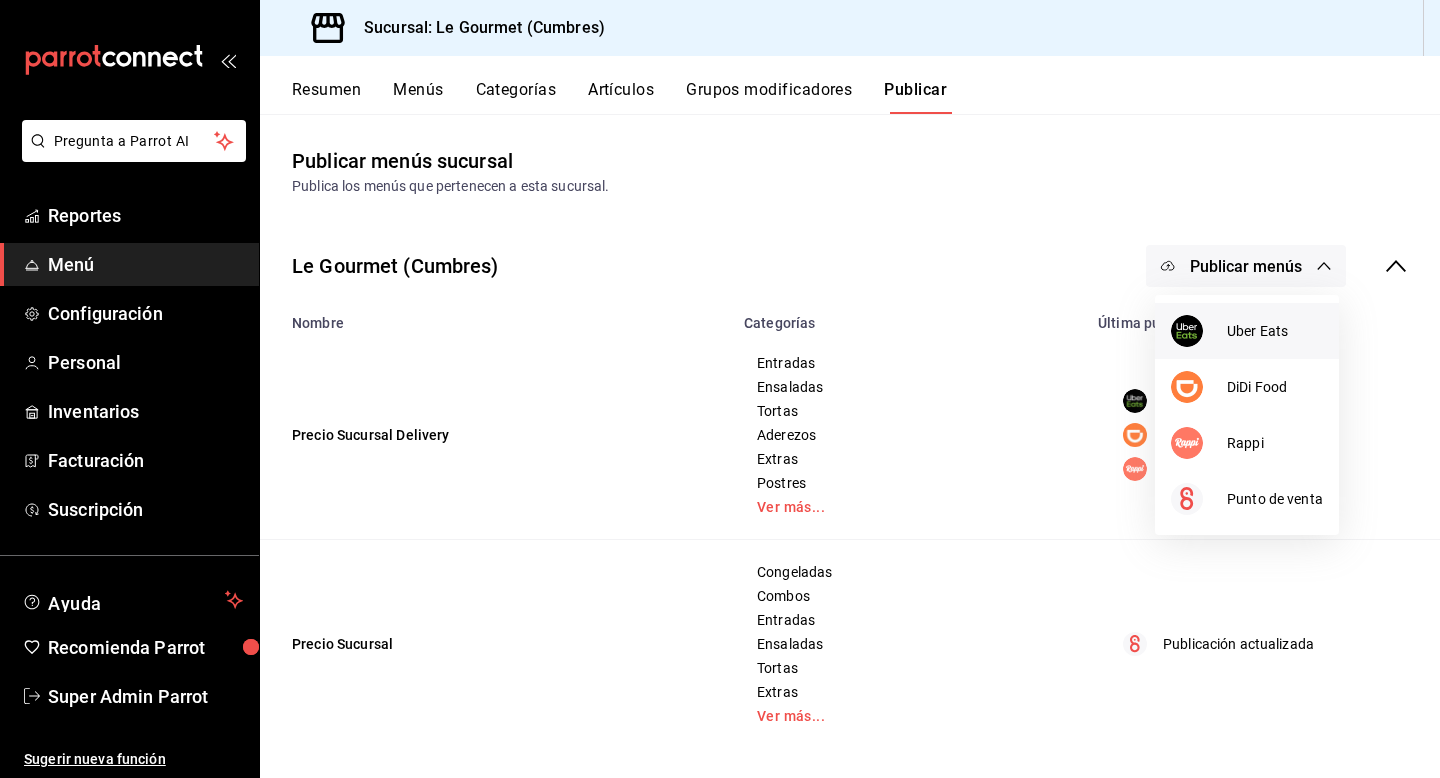 click at bounding box center (1187, 331) 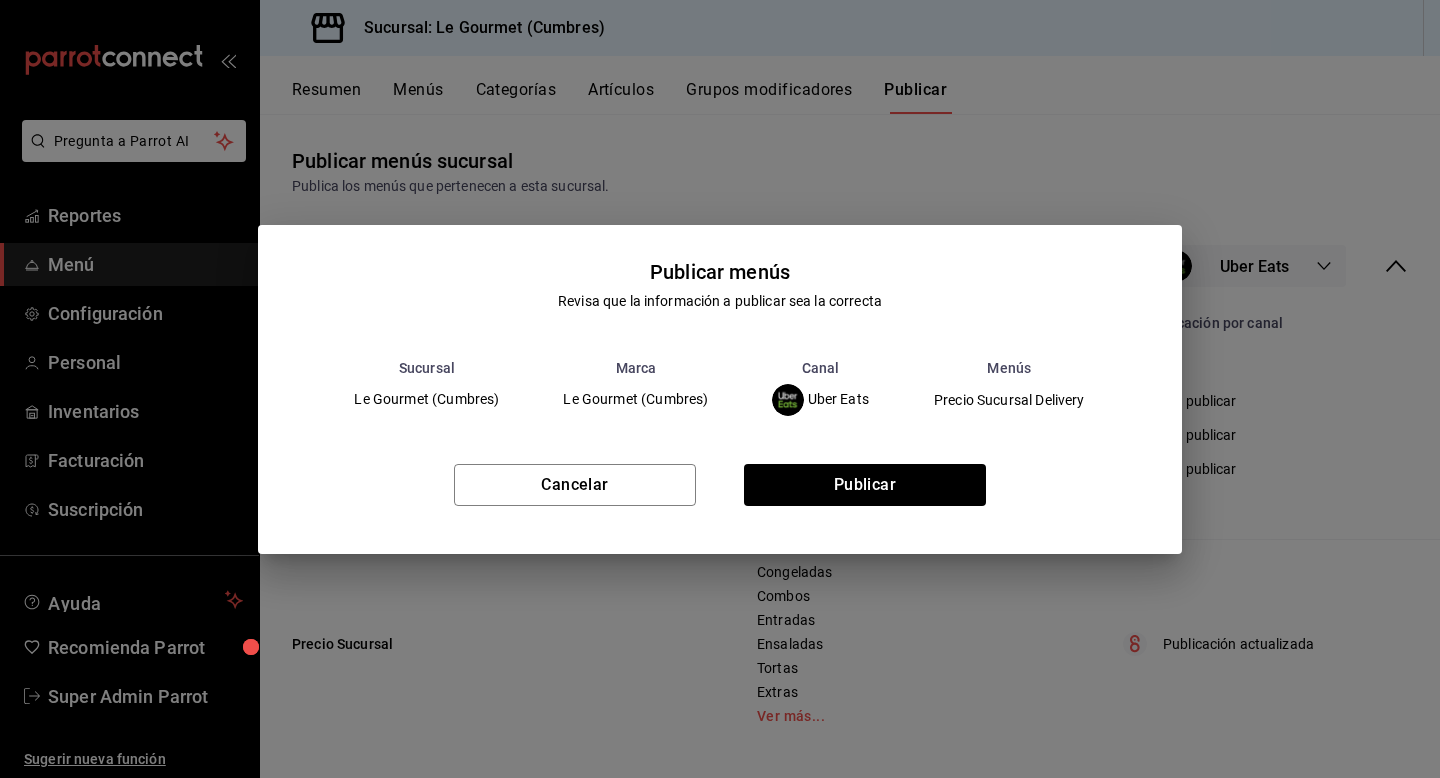 click on "Cancelar Publicar" at bounding box center [719, 493] 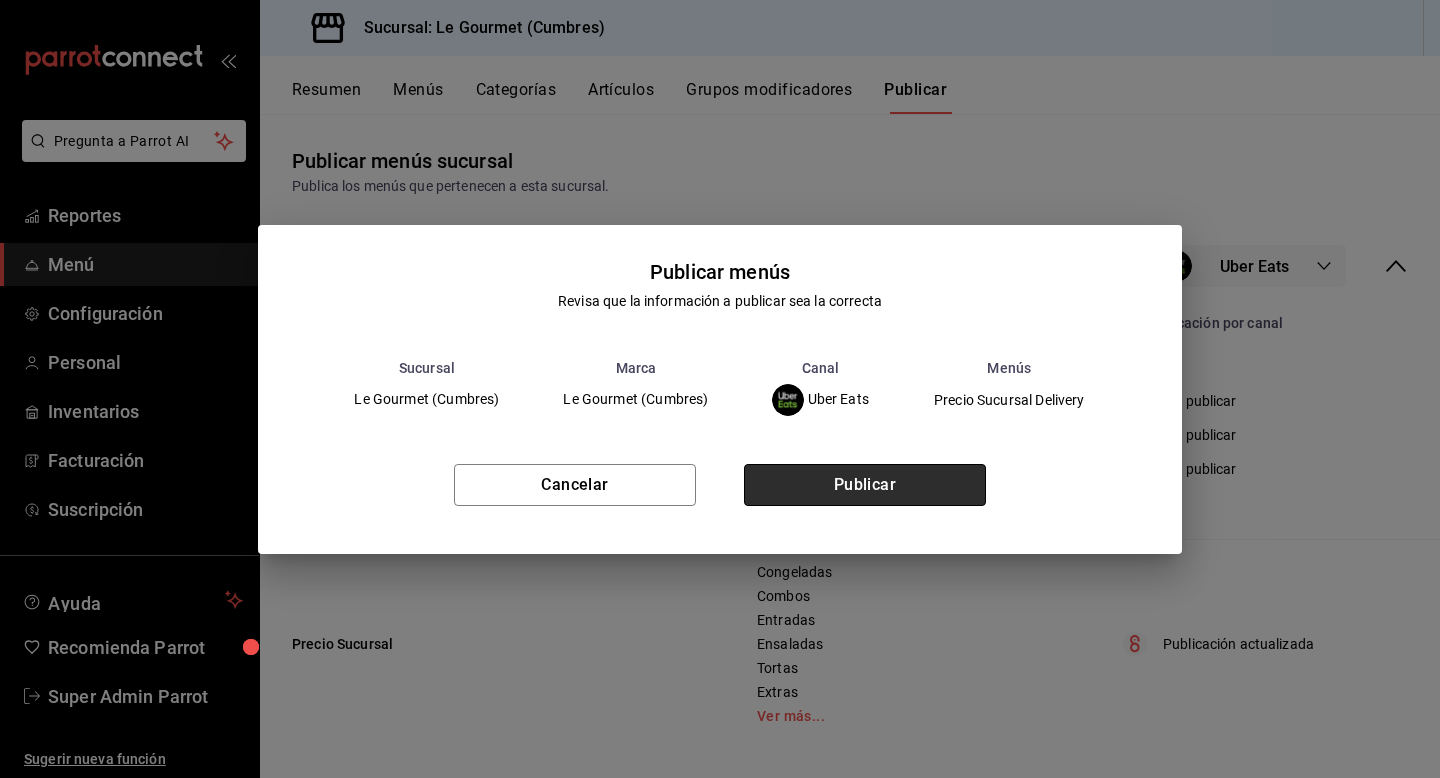 click on "Publicar" at bounding box center [865, 485] 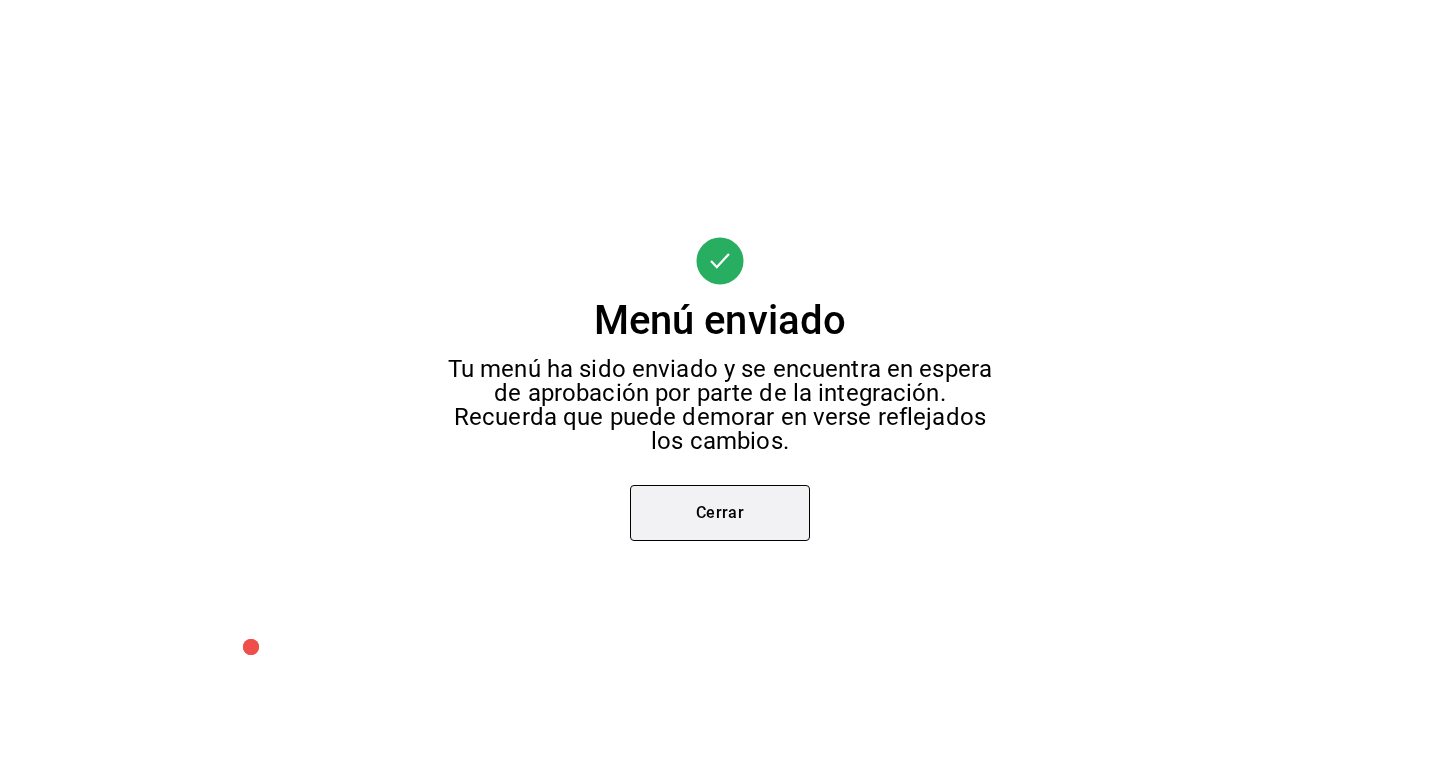 click on "Cerrar" at bounding box center [720, 513] 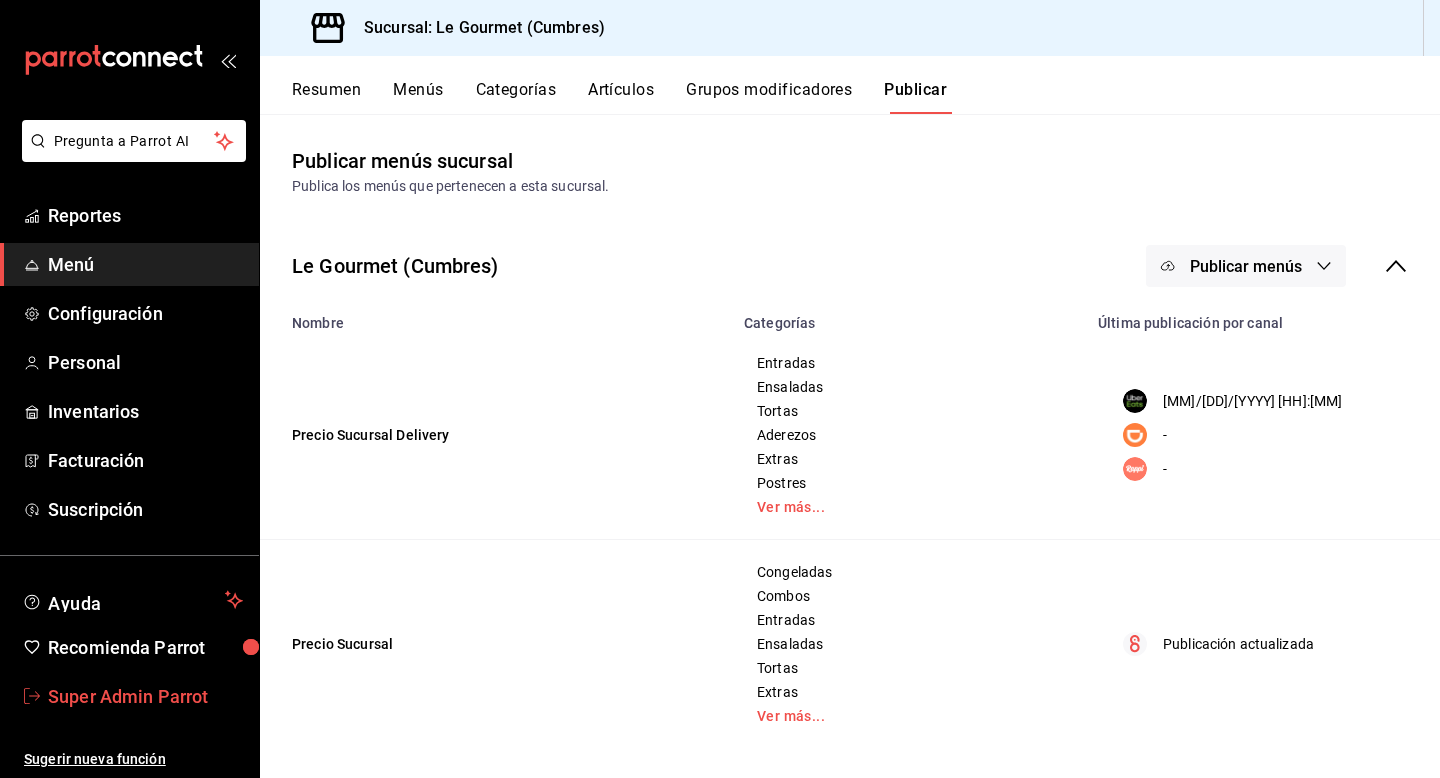 click on "Super Admin Parrot" at bounding box center (145, 696) 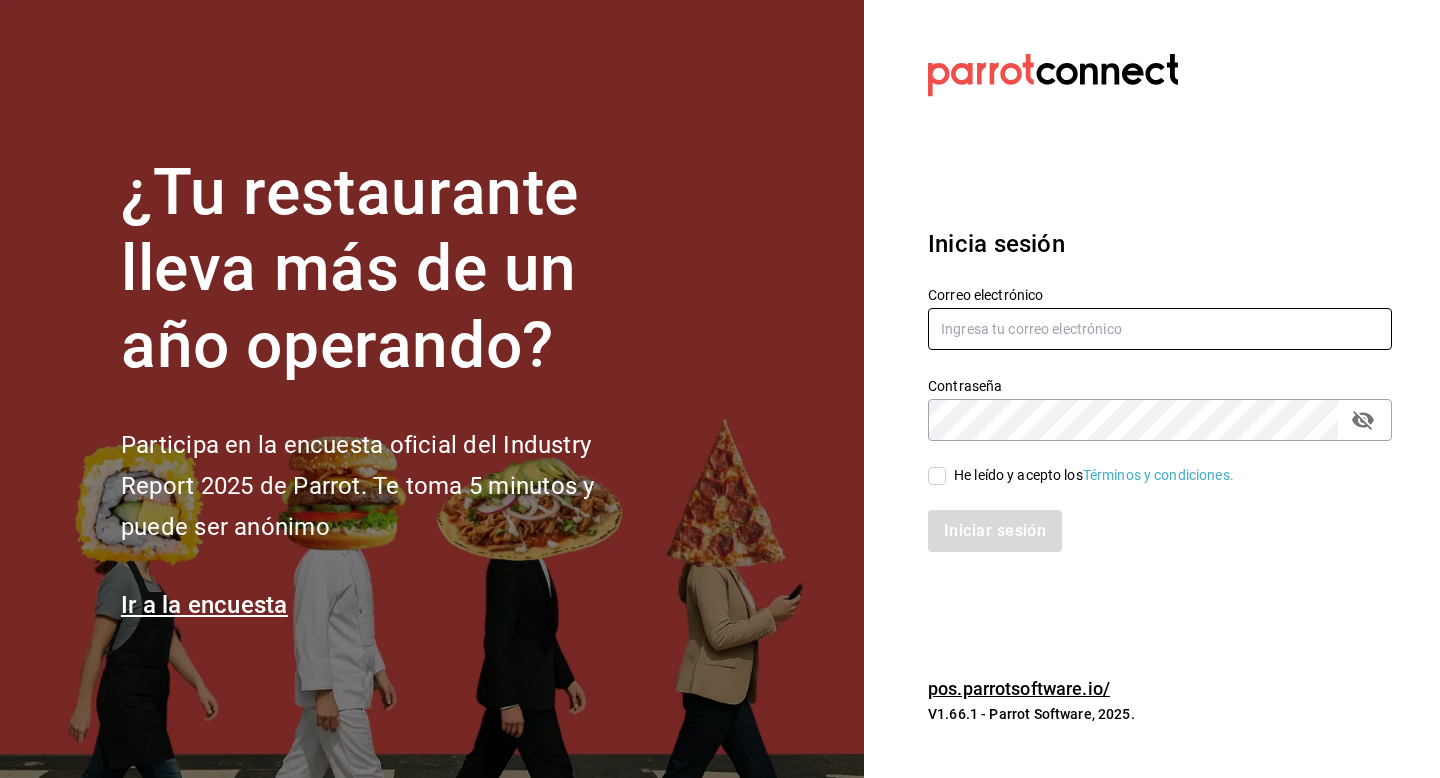 click at bounding box center [1160, 329] 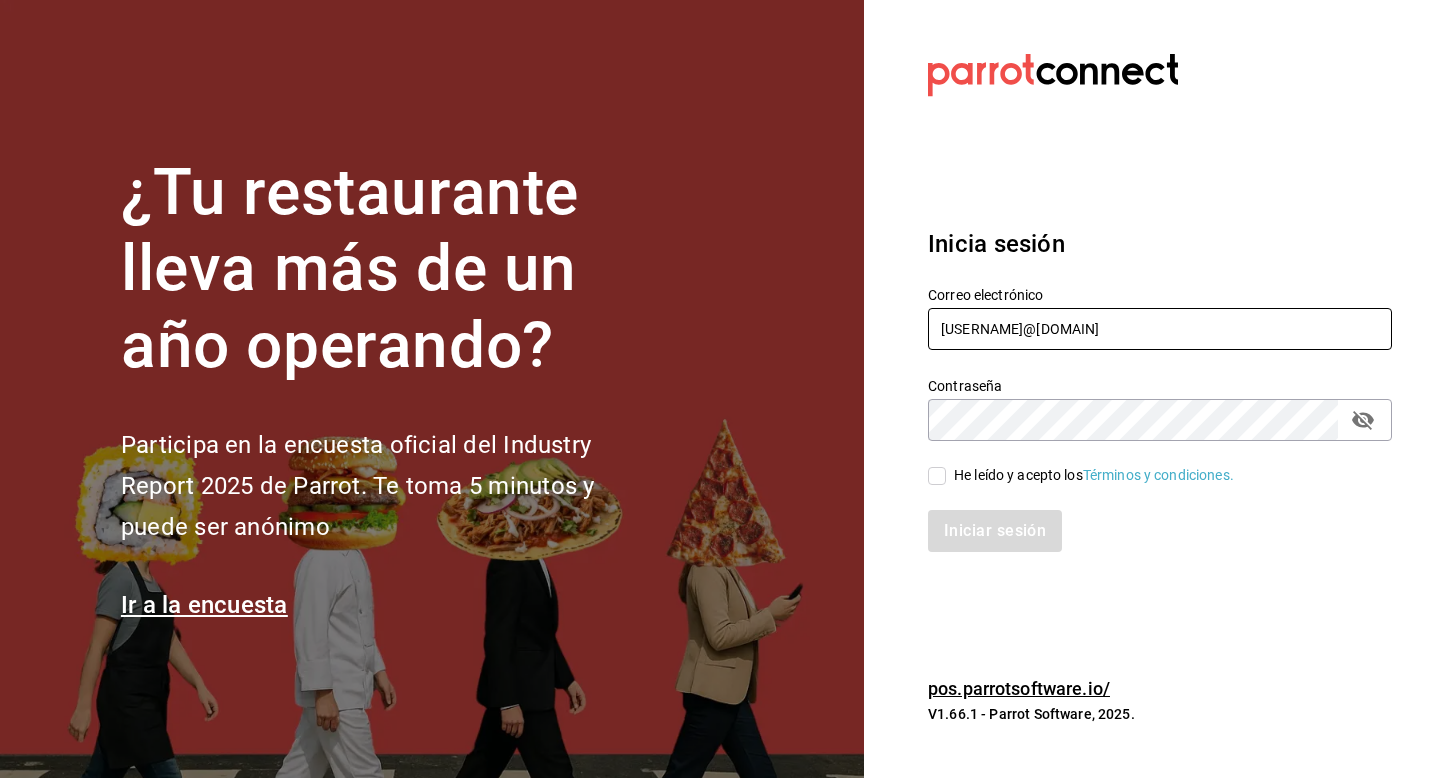 type on "multiuser@tacosdonpedro.com" 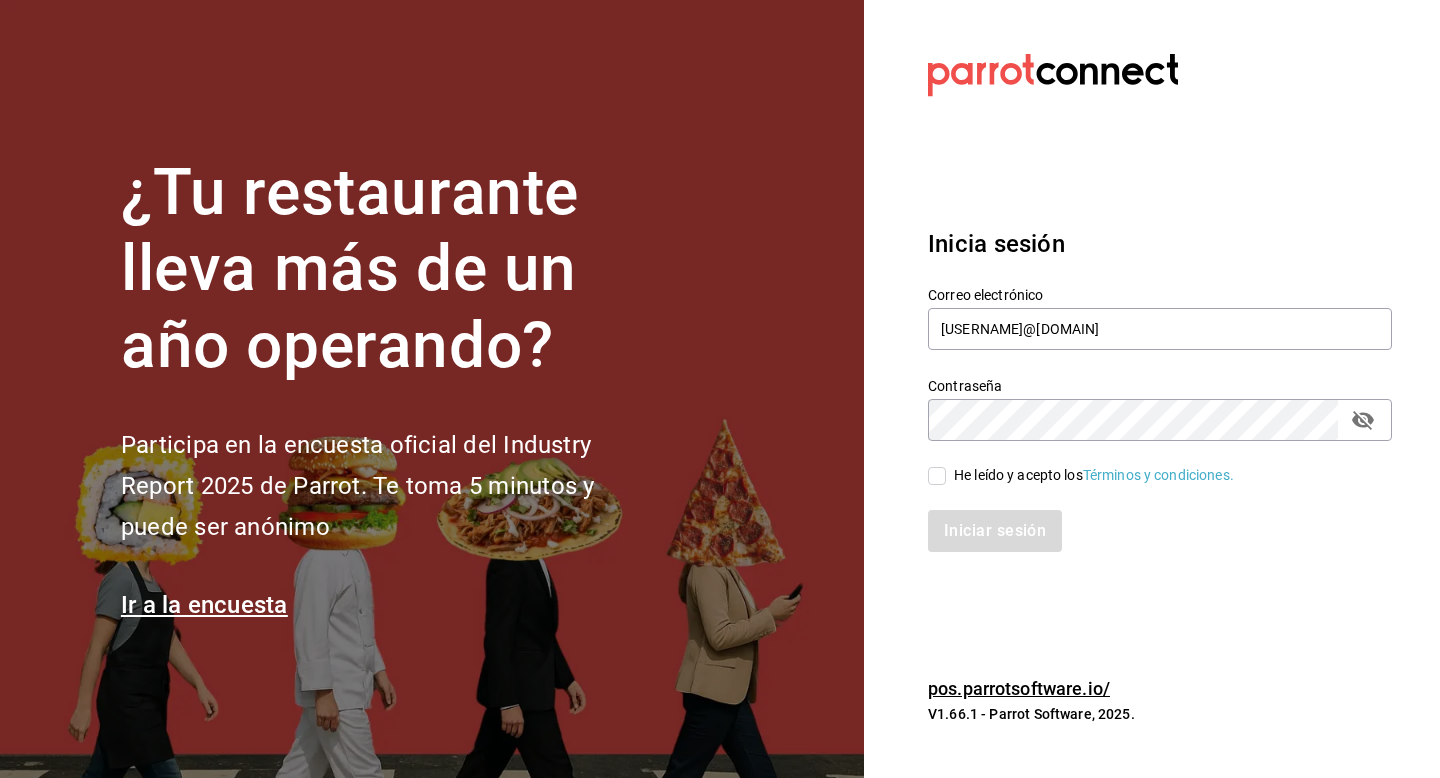 click on "He leído y acepto los  Términos y condiciones." at bounding box center [1094, 475] 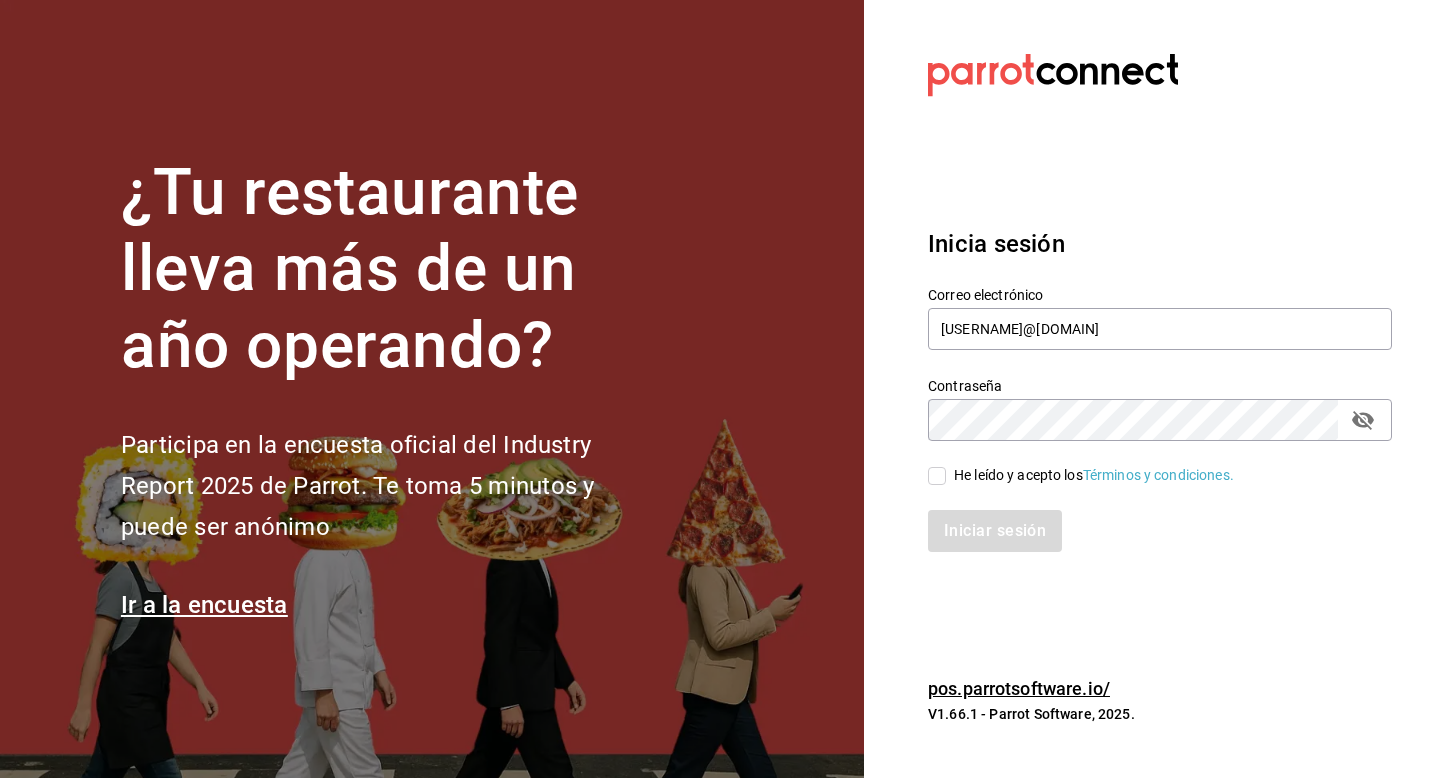 checkbox on "true" 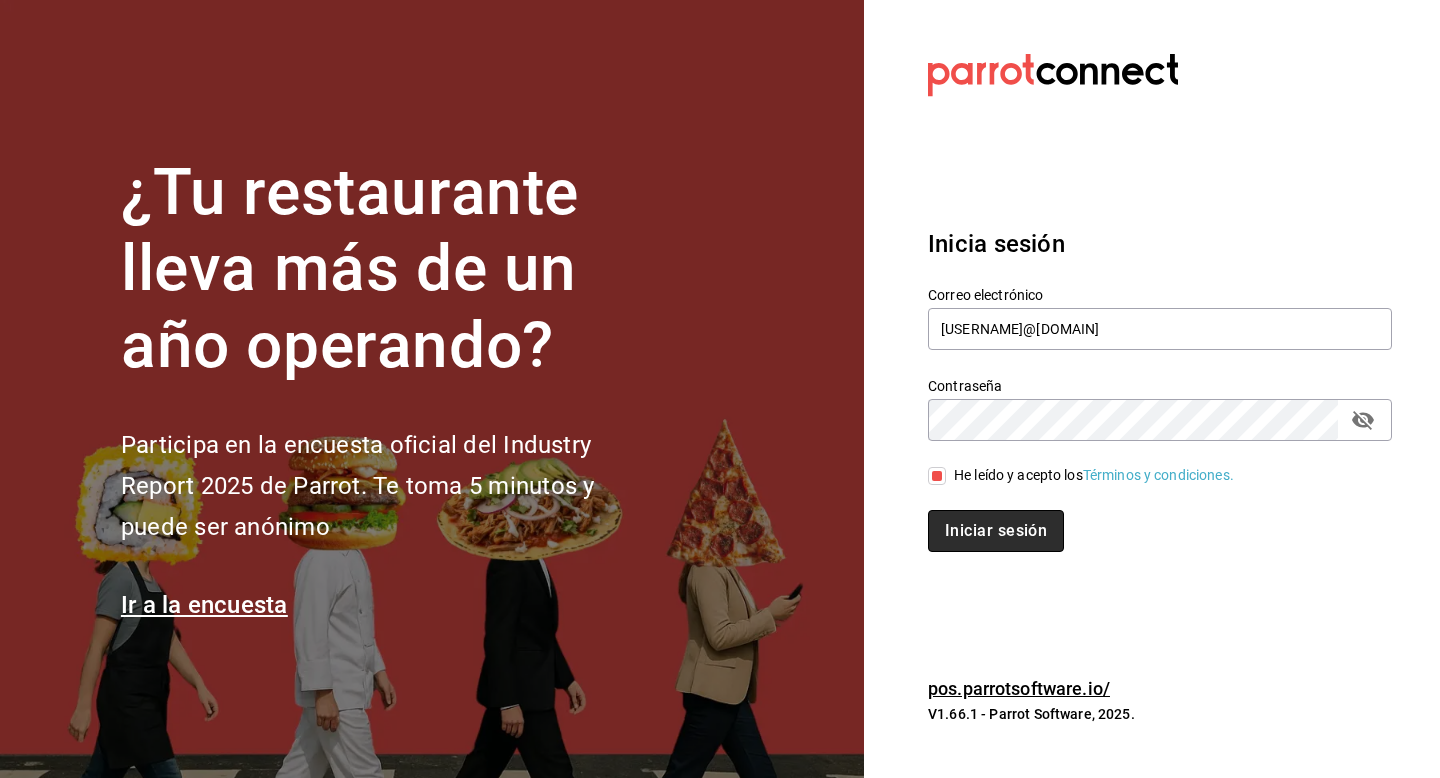 click on "Iniciar sesión" at bounding box center (996, 531) 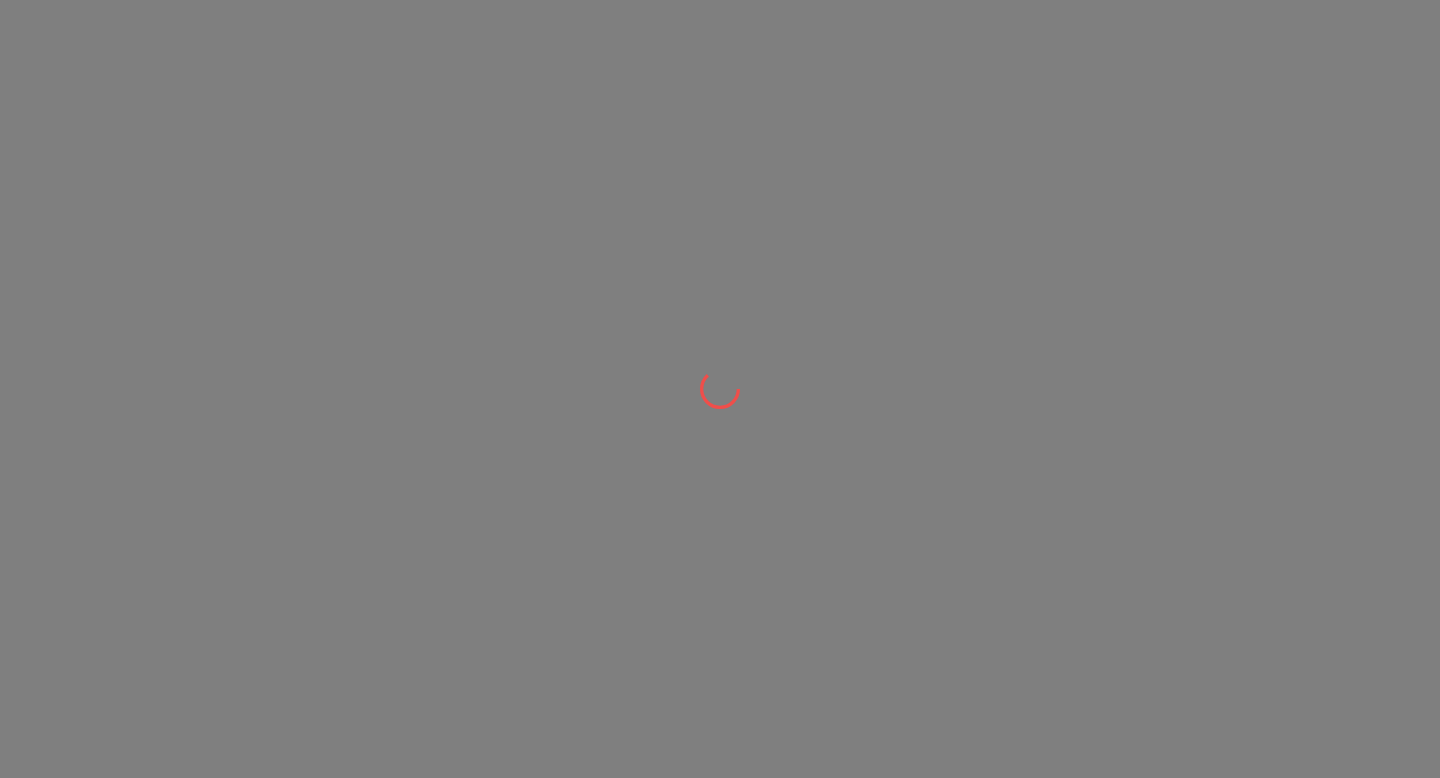 scroll, scrollTop: 0, scrollLeft: 0, axis: both 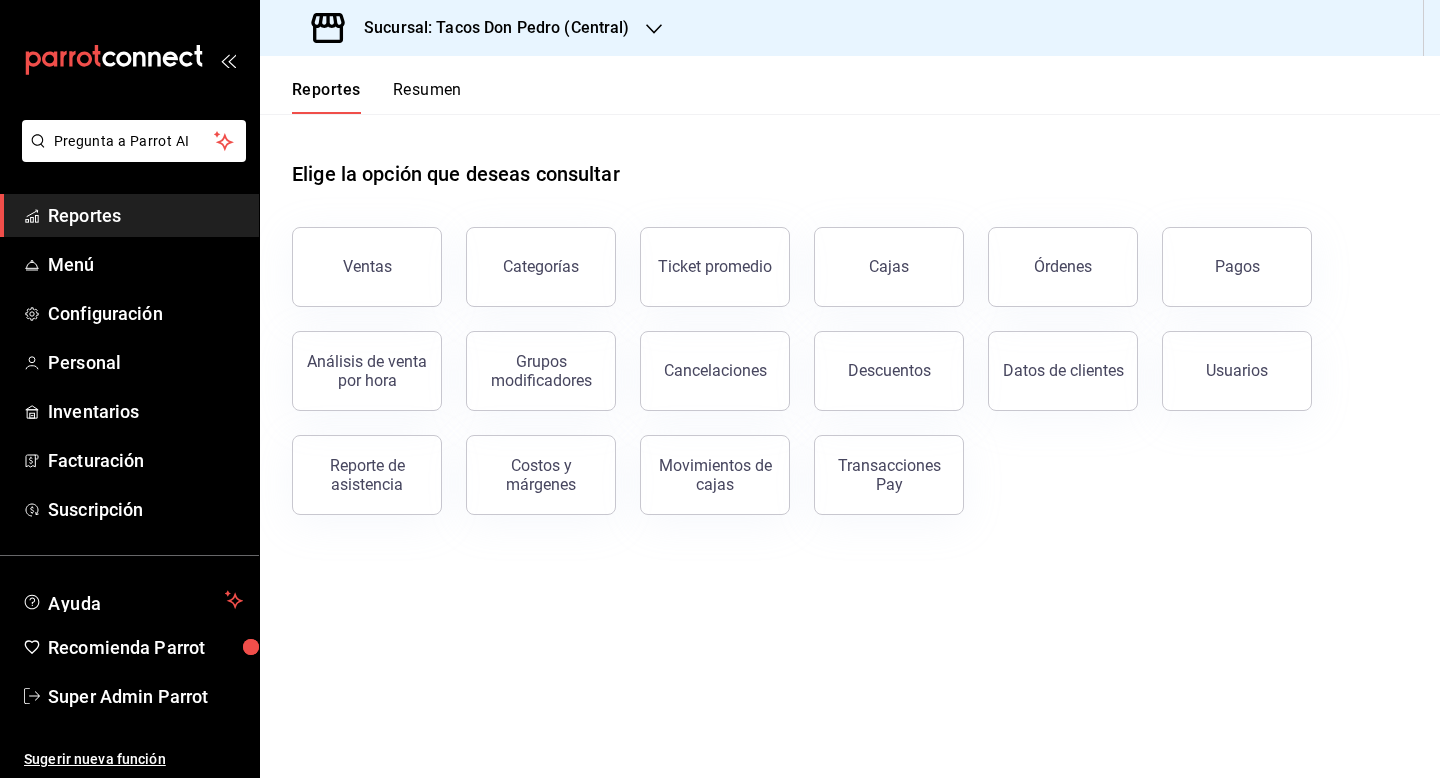 click on "Reportes   Menú   Configuración   Personal   Inventarios   Facturación   Suscripción" at bounding box center (129, 362) 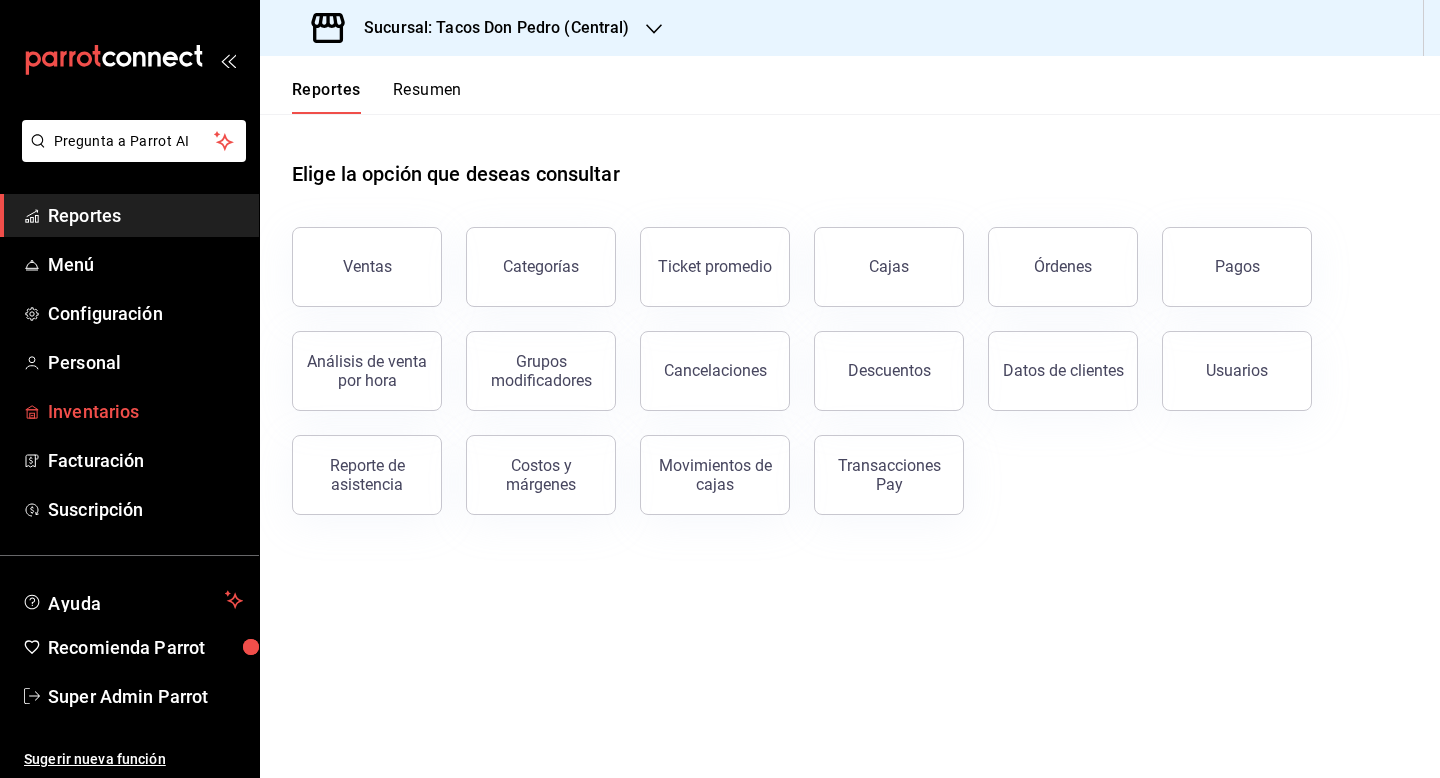 click on "Inventarios" at bounding box center (145, 411) 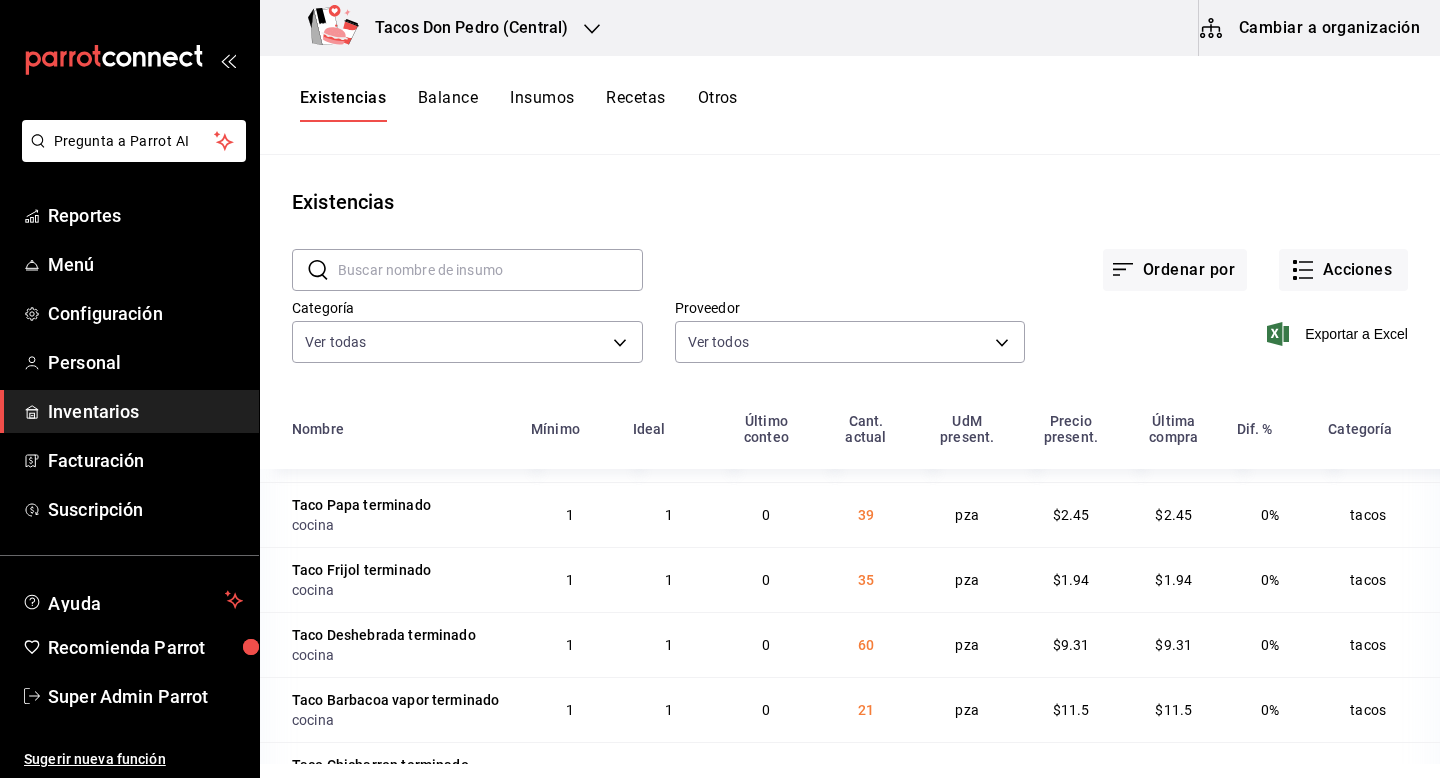 scroll, scrollTop: 45, scrollLeft: 0, axis: vertical 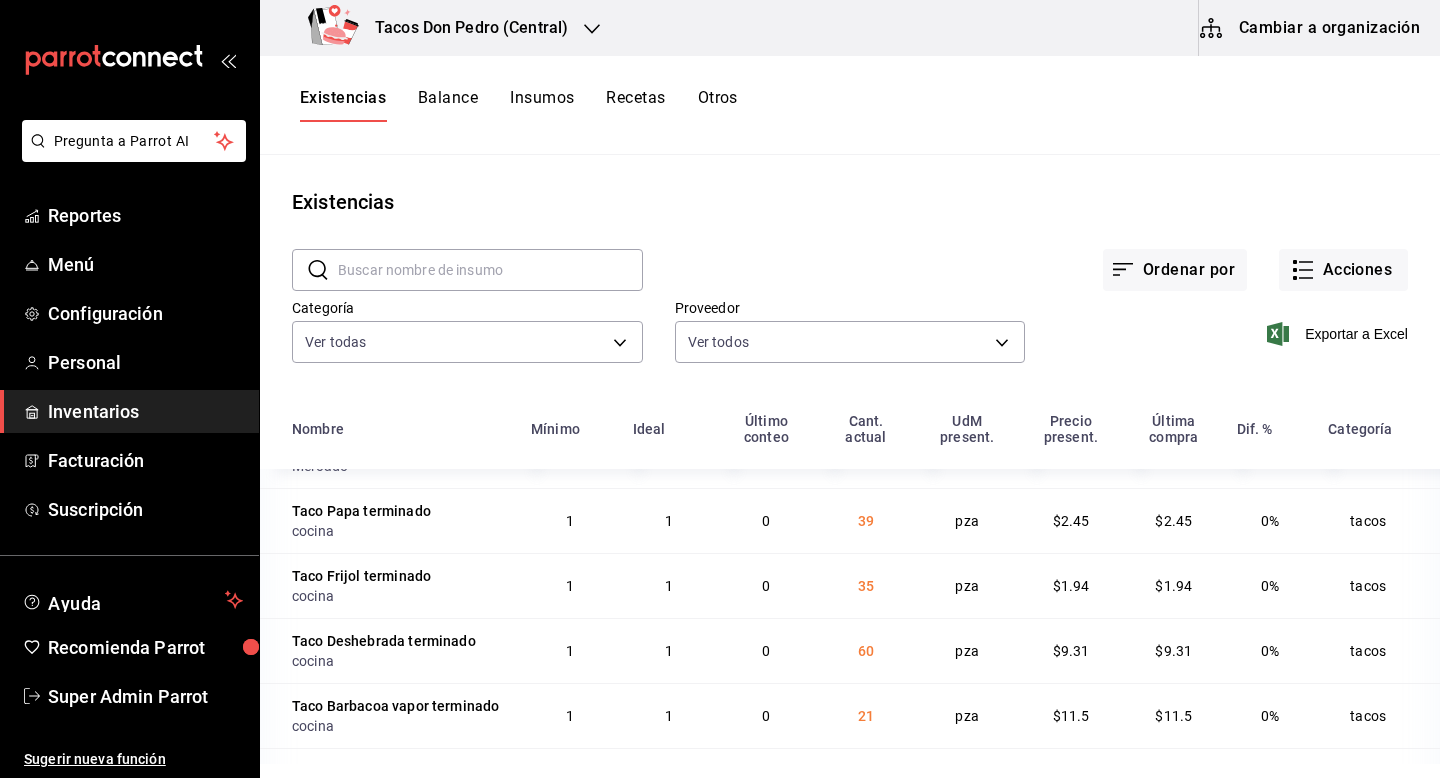 click on "Otros" at bounding box center [718, 105] 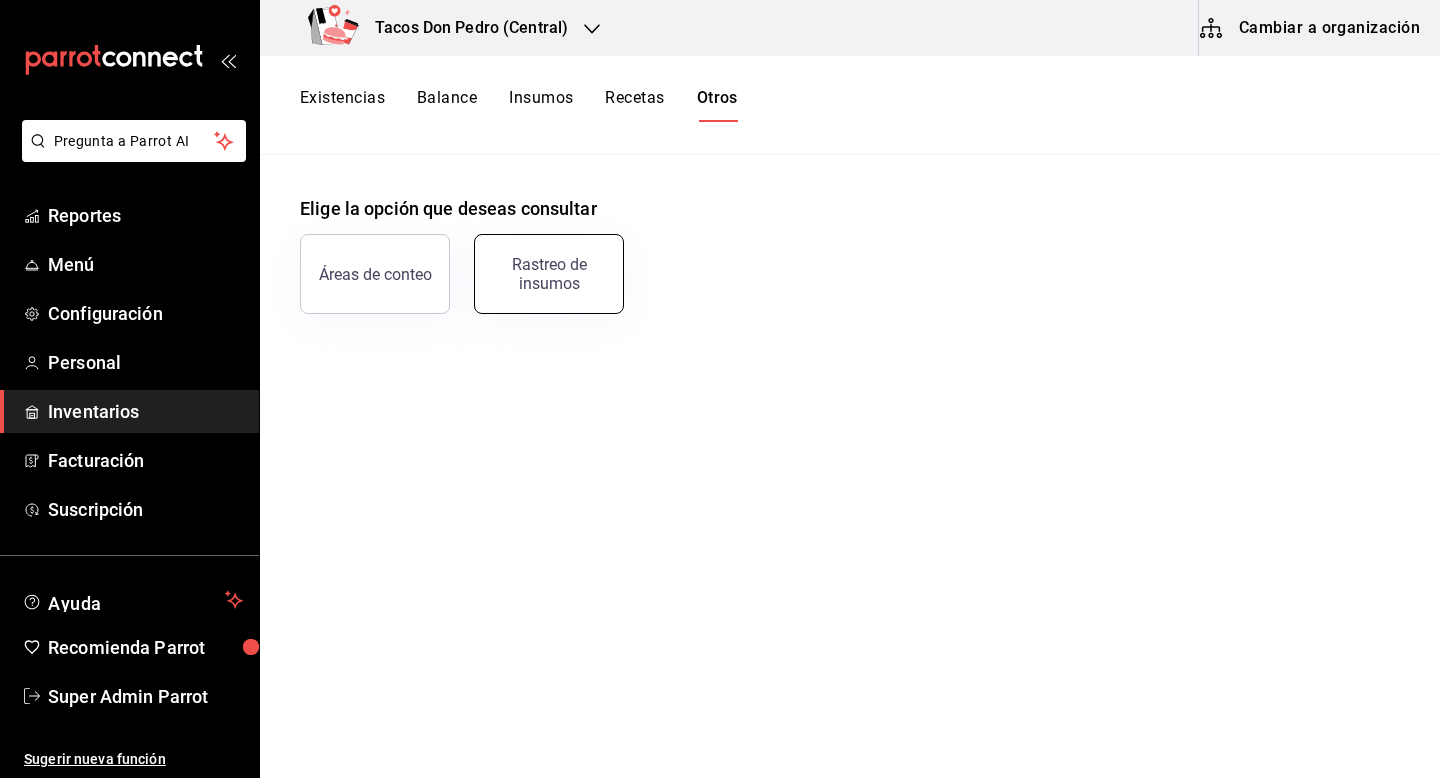 click on "Rastreo de insumos" at bounding box center (549, 274) 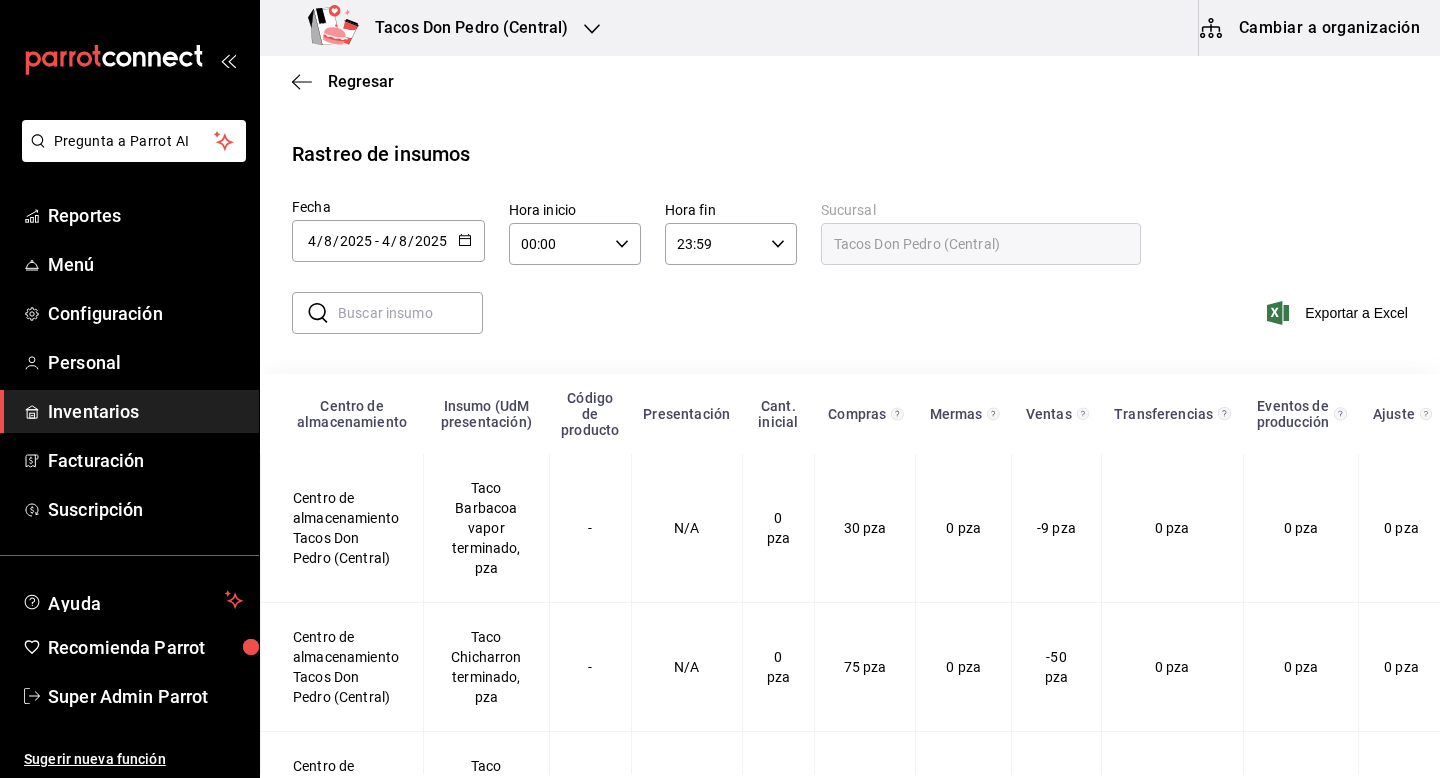click at bounding box center (410, 313) 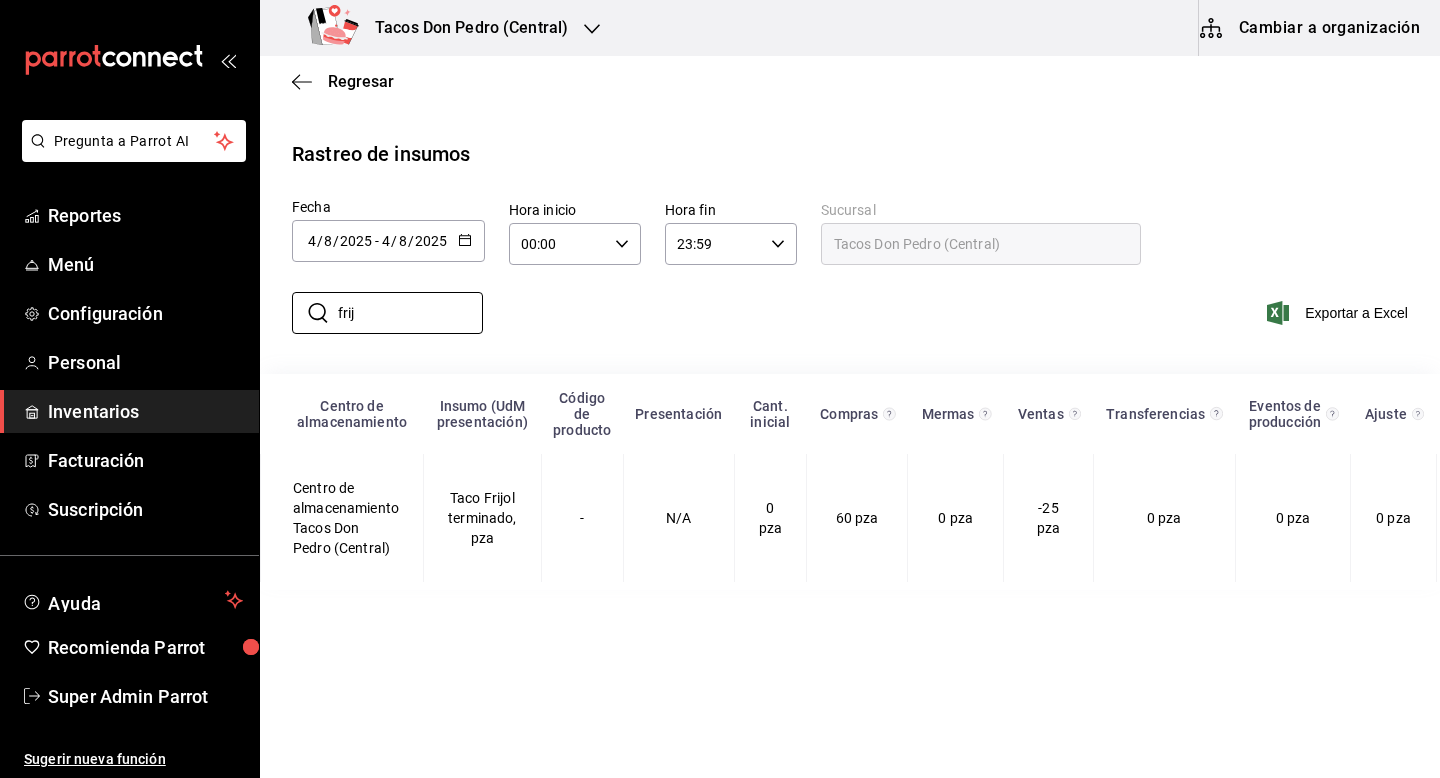 type on "frij" 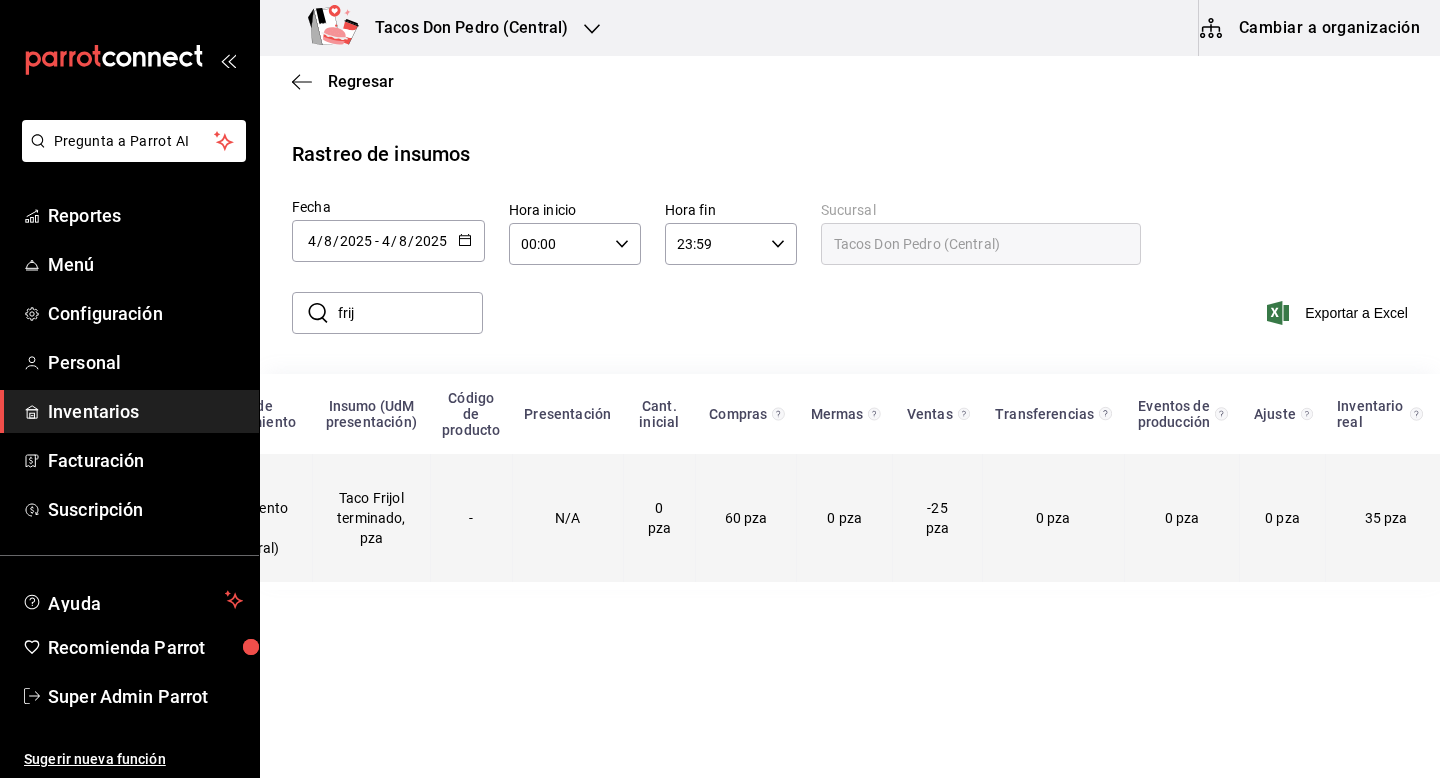 scroll, scrollTop: 0, scrollLeft: 0, axis: both 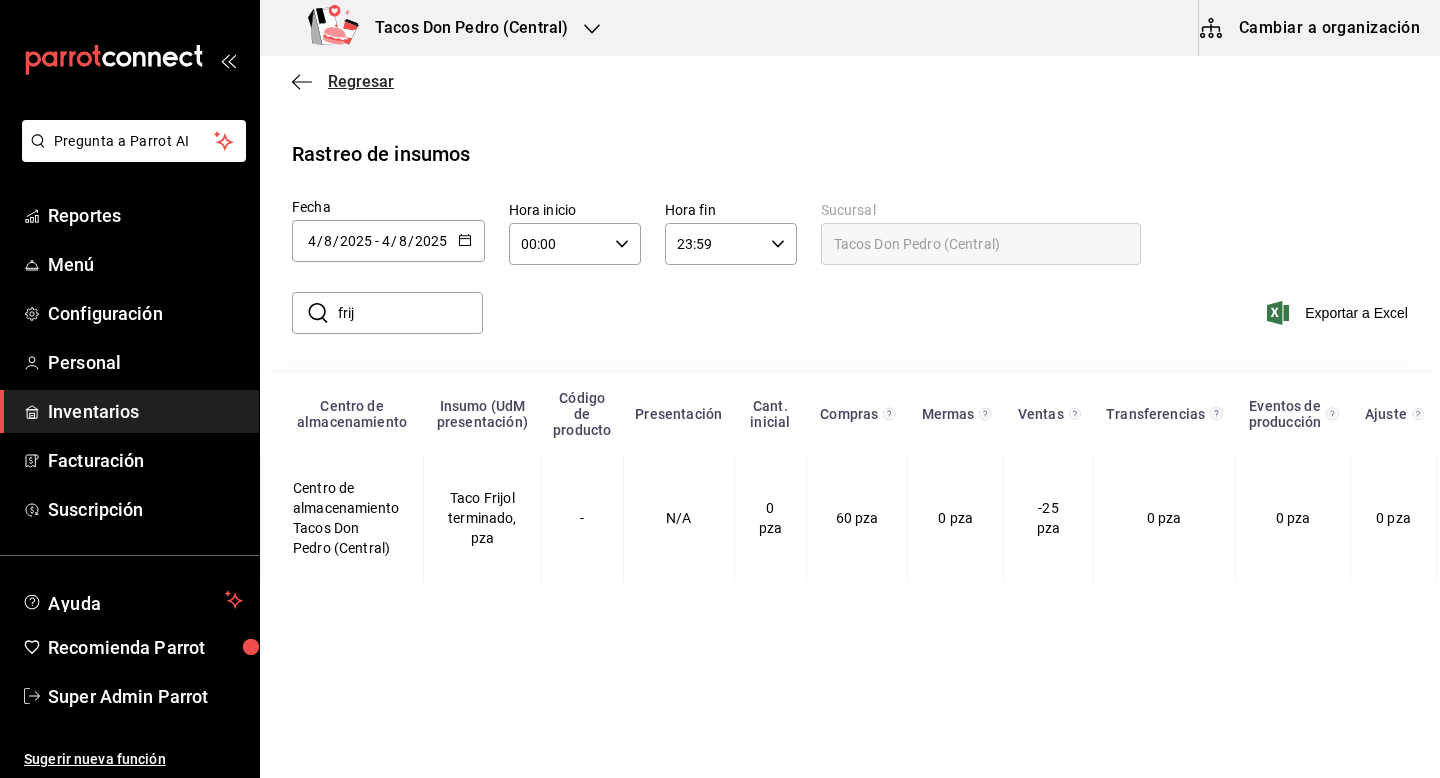 click on "Regresar" at bounding box center (361, 81) 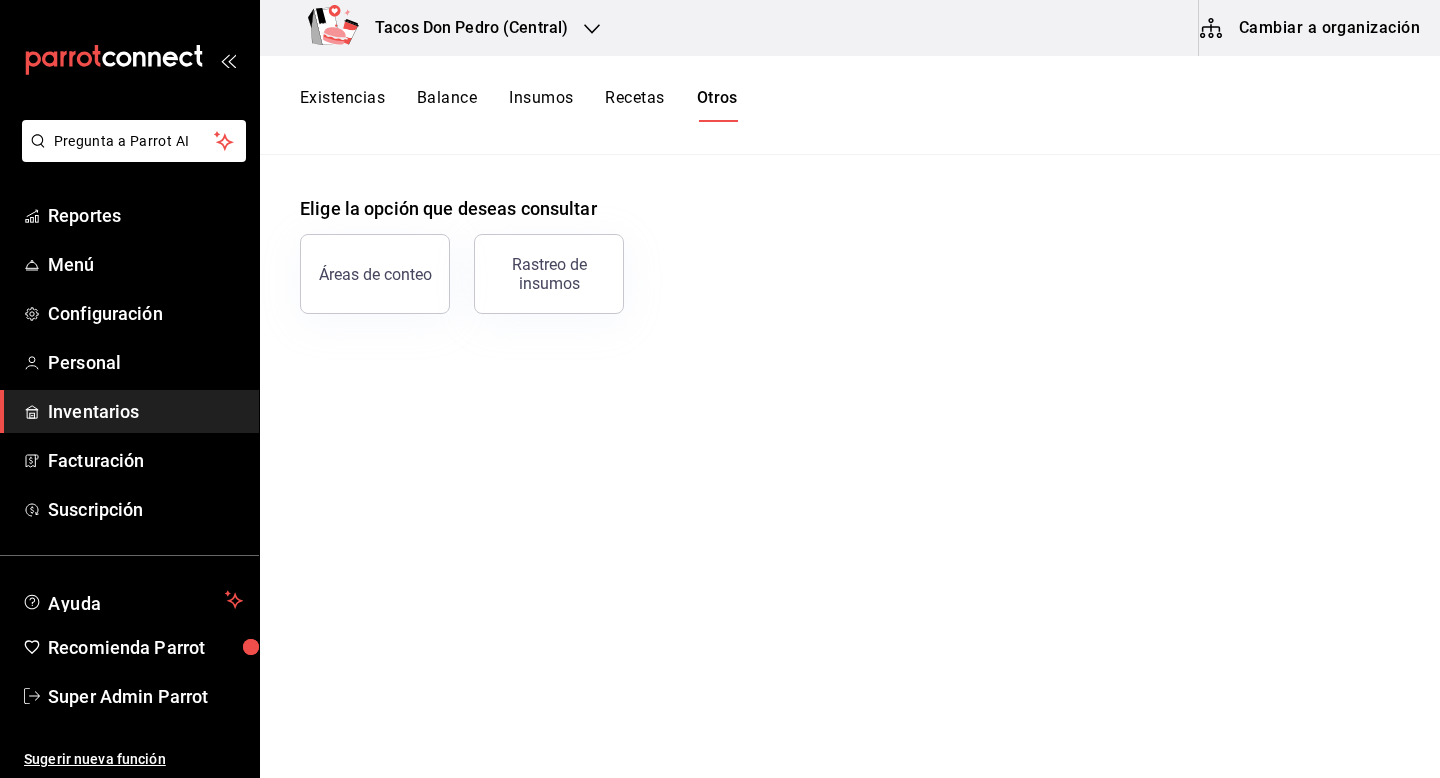 click on "Existencias" at bounding box center (342, 105) 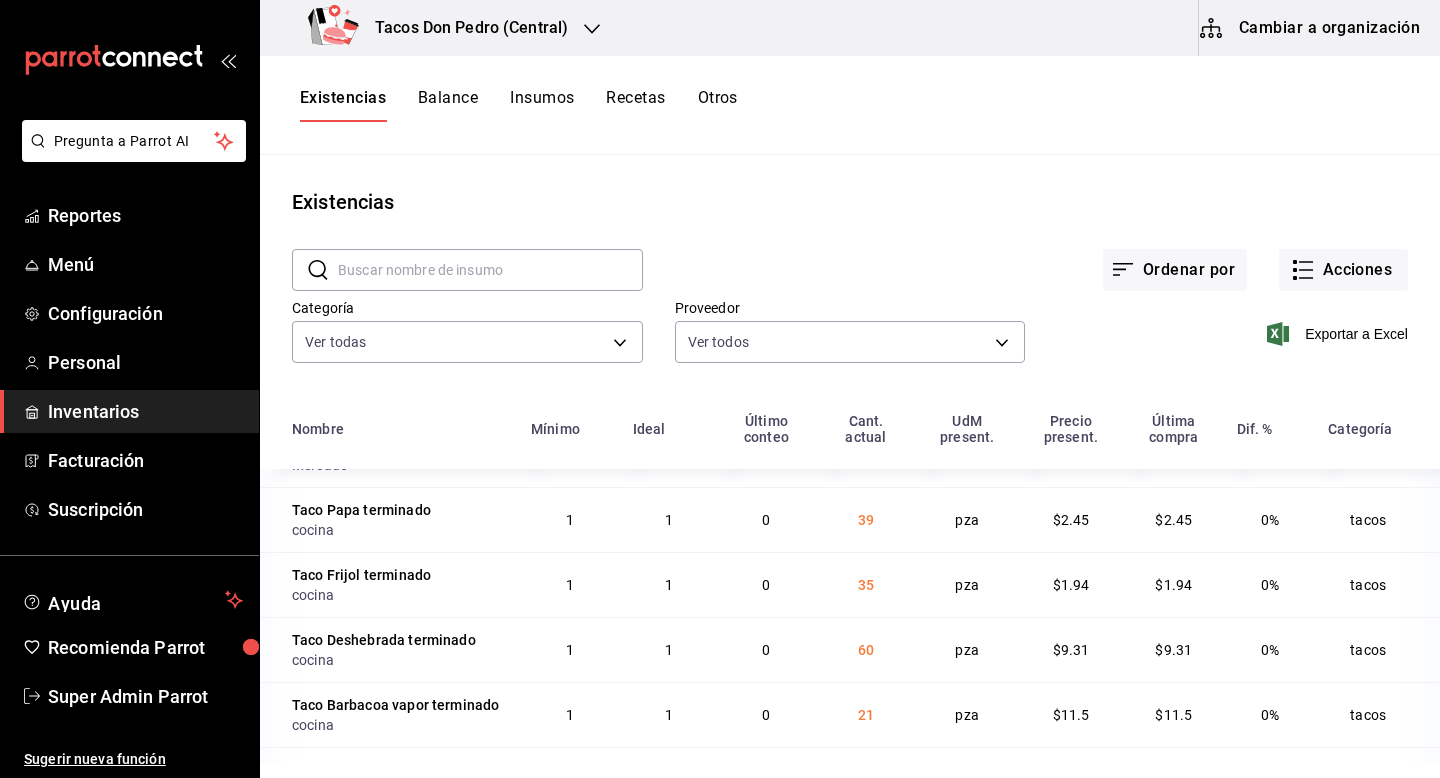 scroll, scrollTop: 0, scrollLeft: 0, axis: both 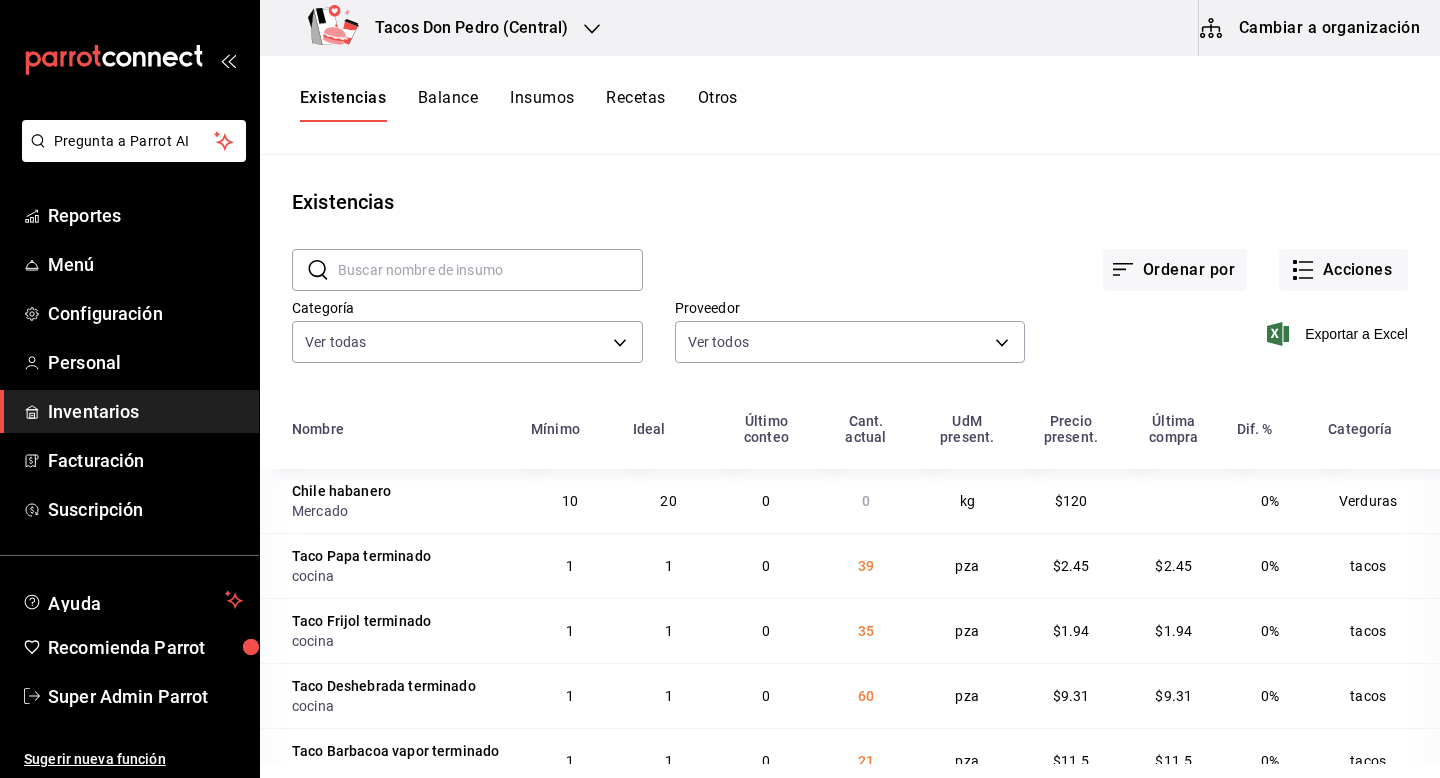 click on "Otros" at bounding box center (718, 105) 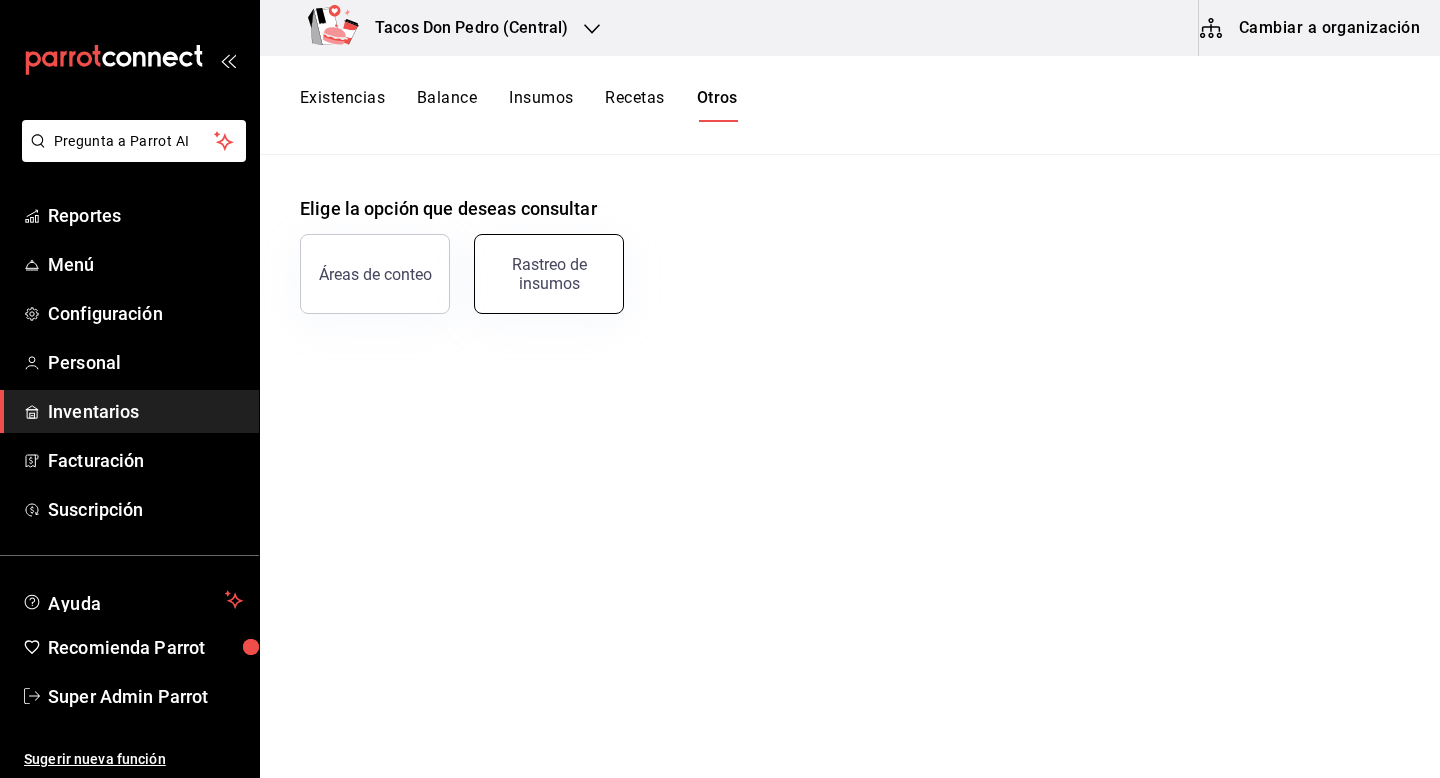 click on "Rastreo de insumos" at bounding box center [549, 274] 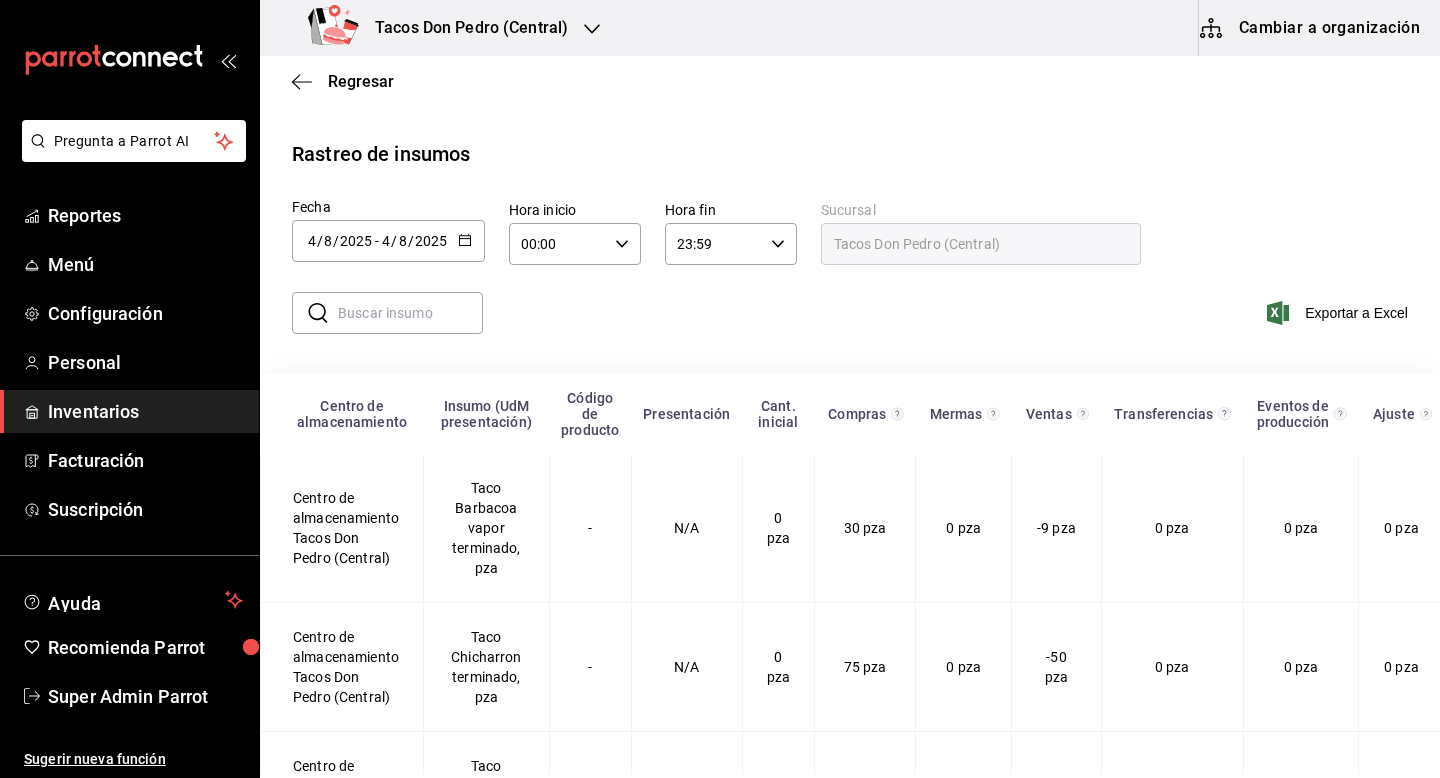 click at bounding box center [410, 313] 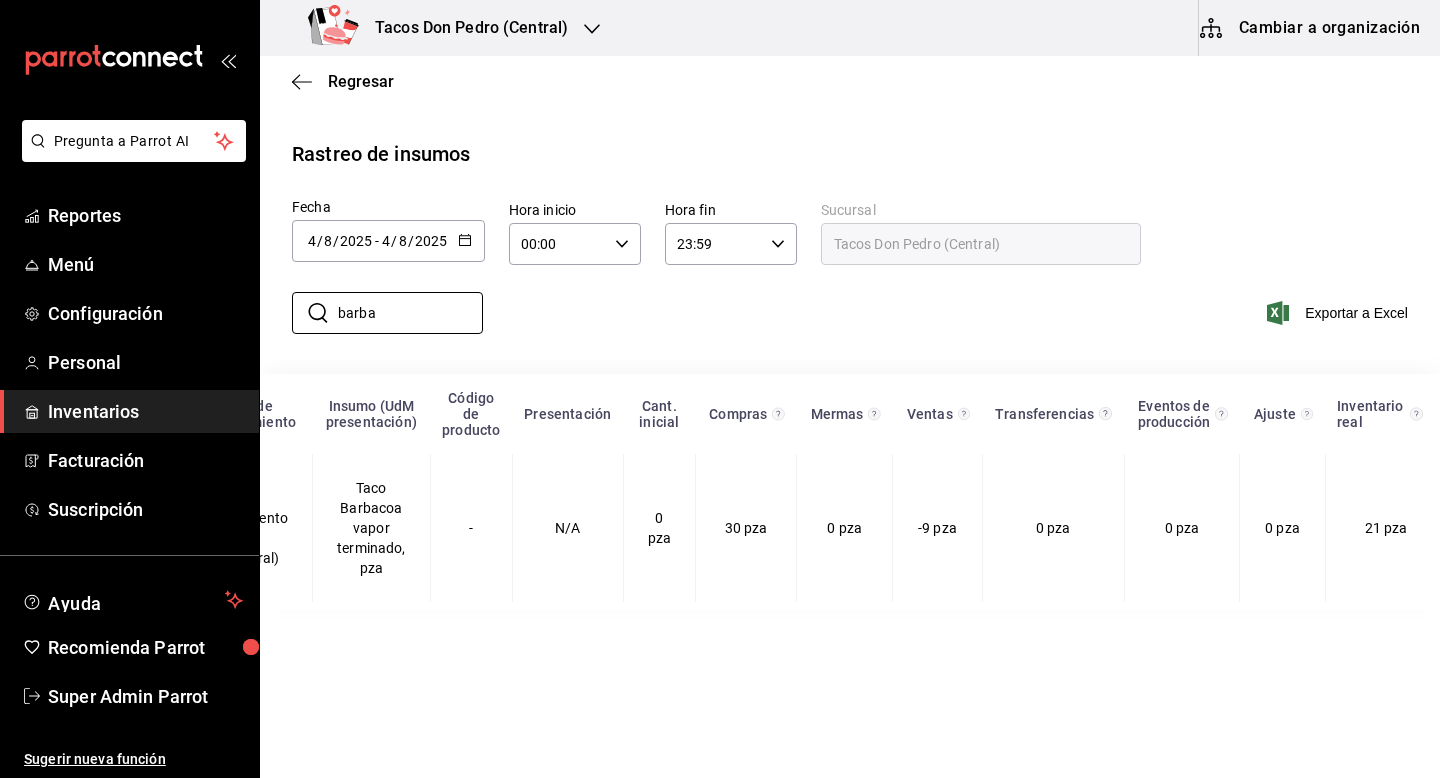 scroll, scrollTop: 0, scrollLeft: 0, axis: both 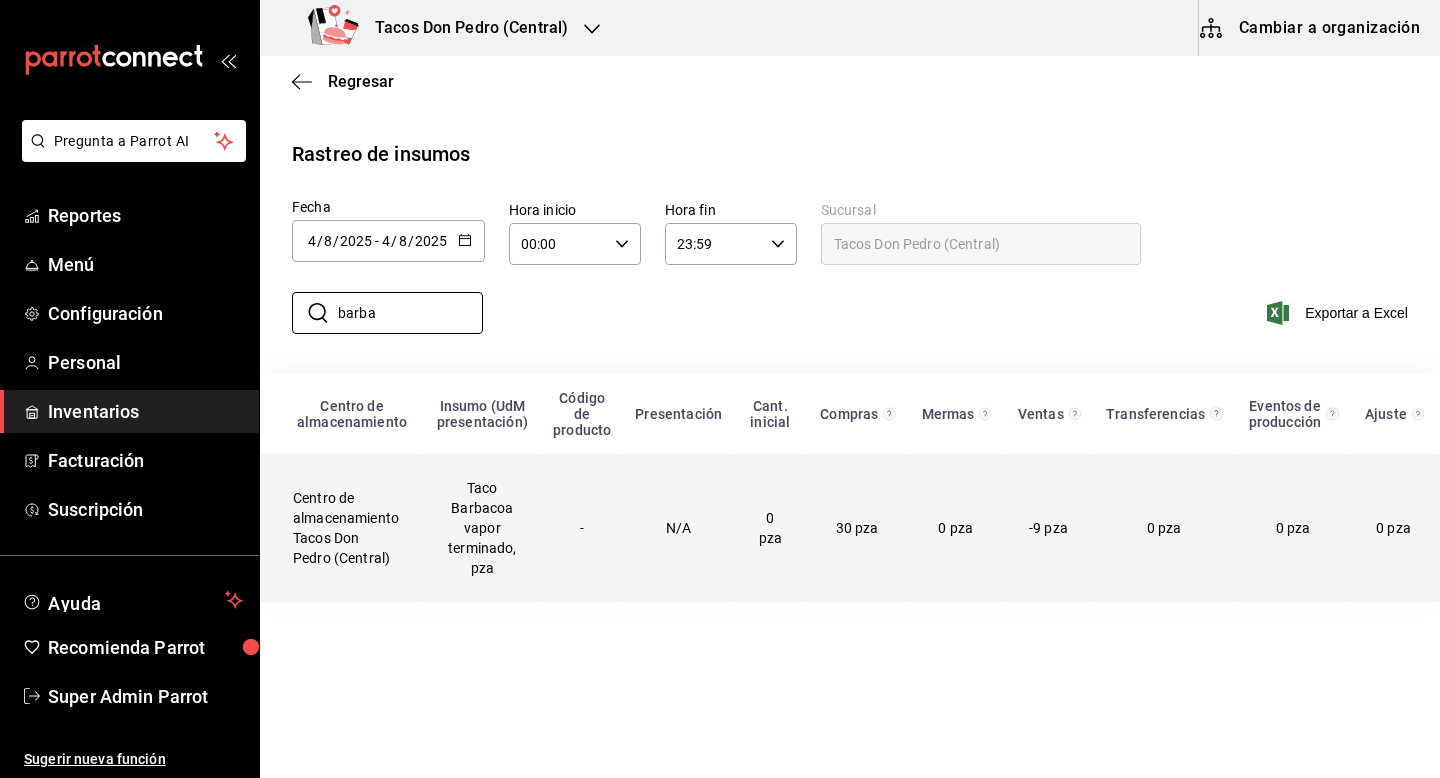 type on "barba" 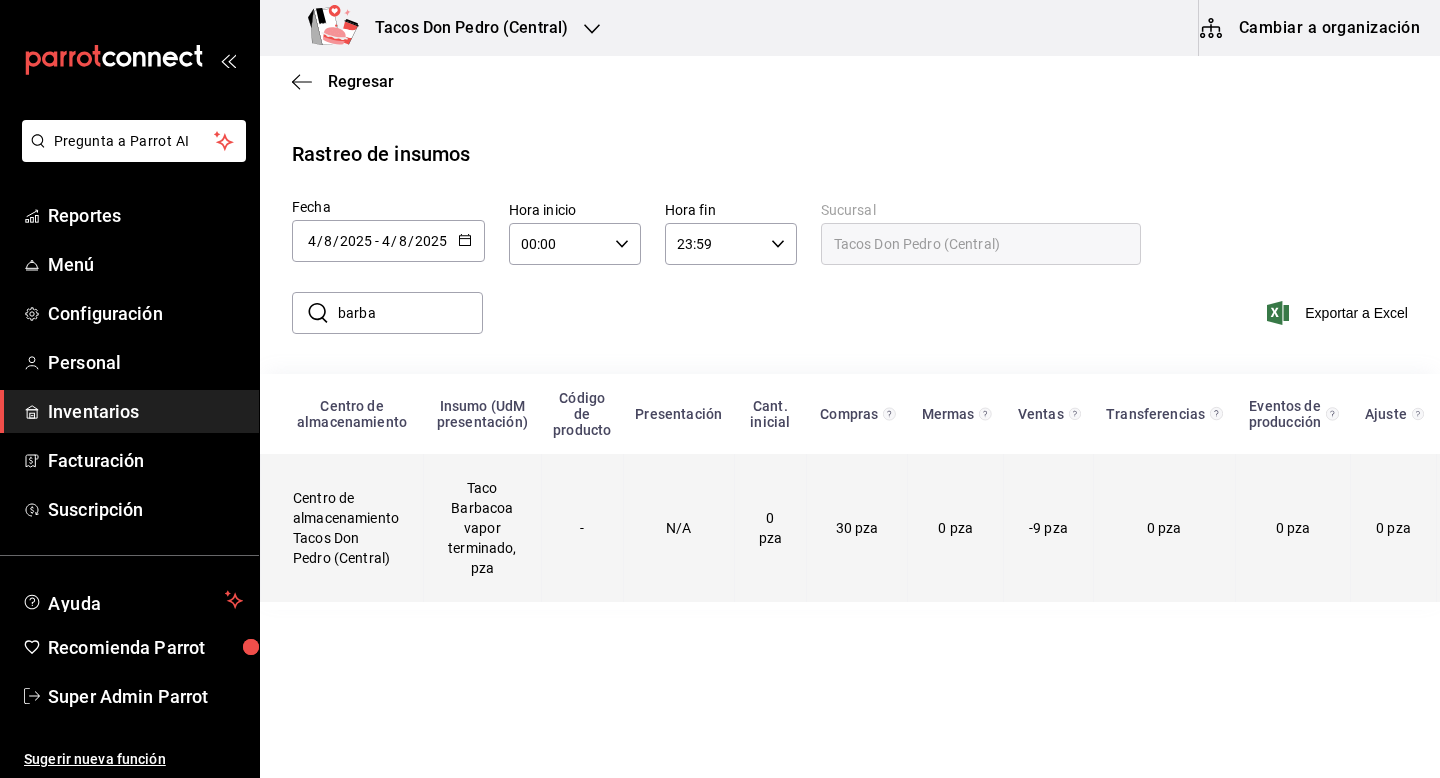 click on "Centro de almacenamiento Tacos Don Pedro (Central)" at bounding box center (342, 528) 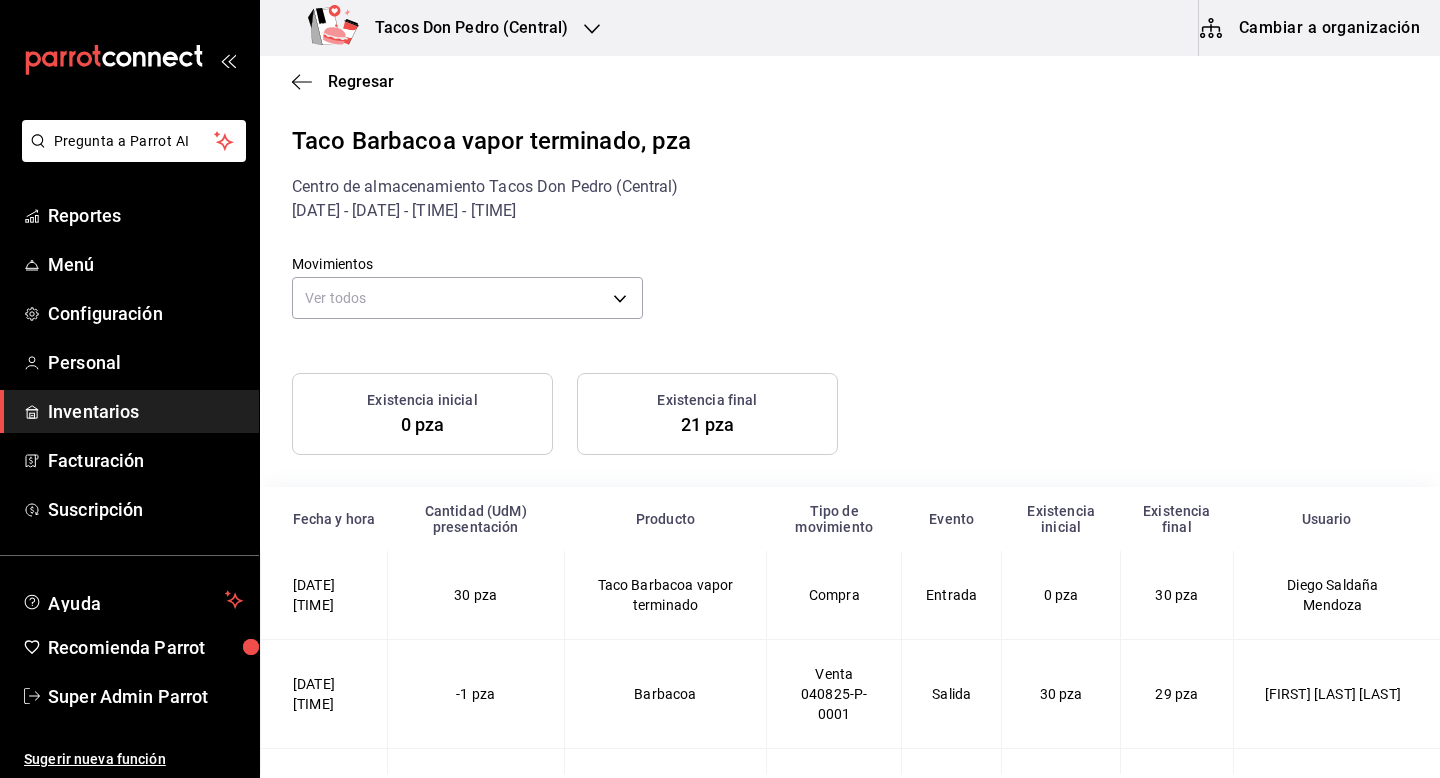 scroll, scrollTop: 161, scrollLeft: 0, axis: vertical 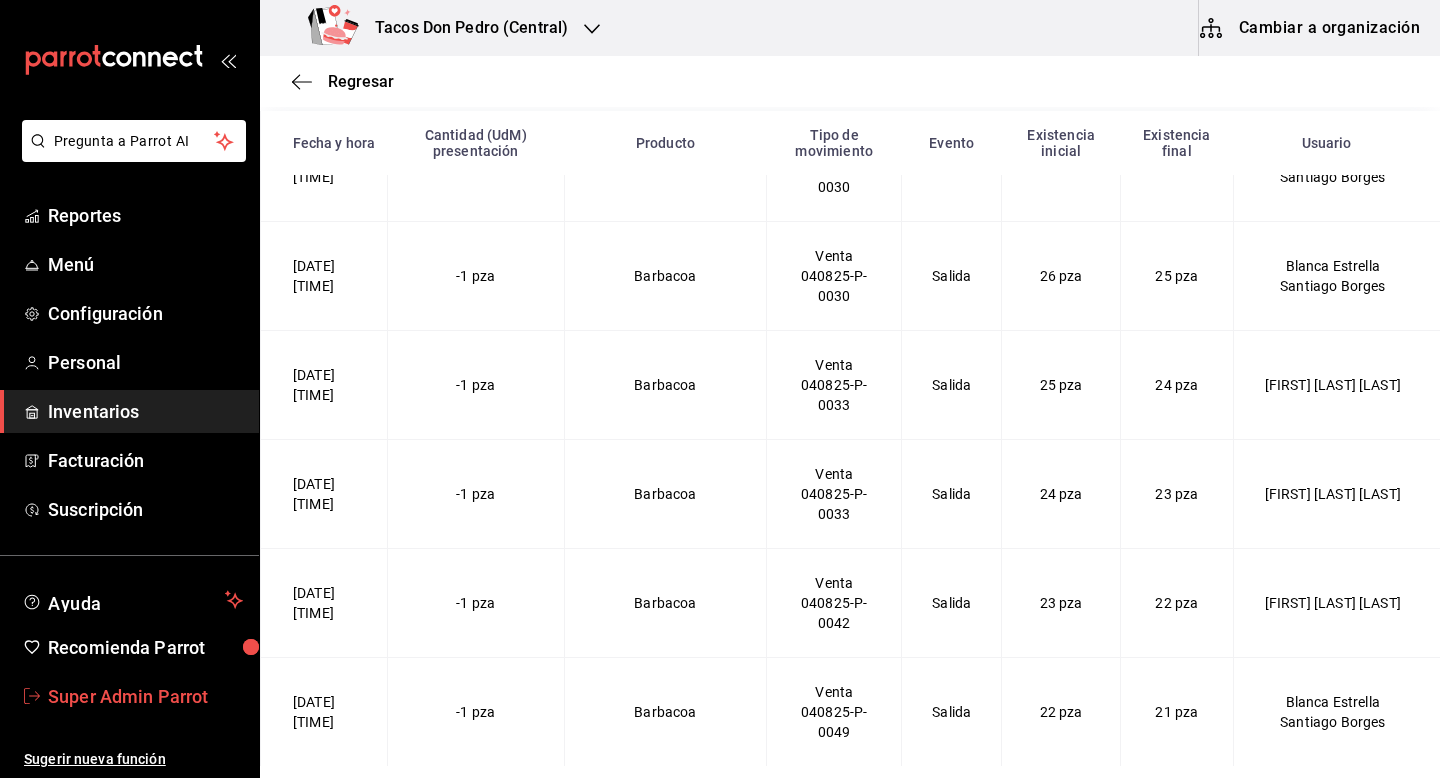 click on "Super Admin Parrot" at bounding box center [145, 696] 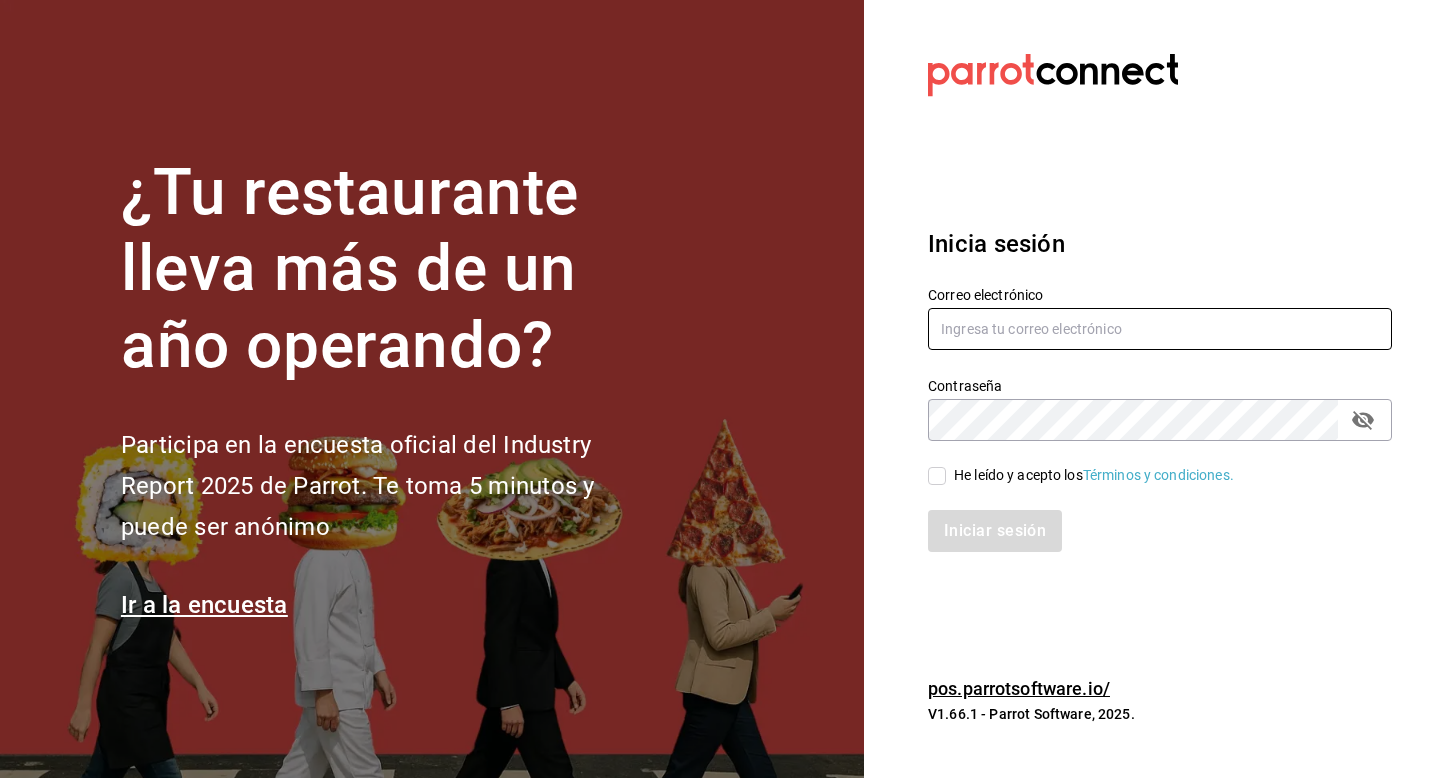 click at bounding box center [1160, 329] 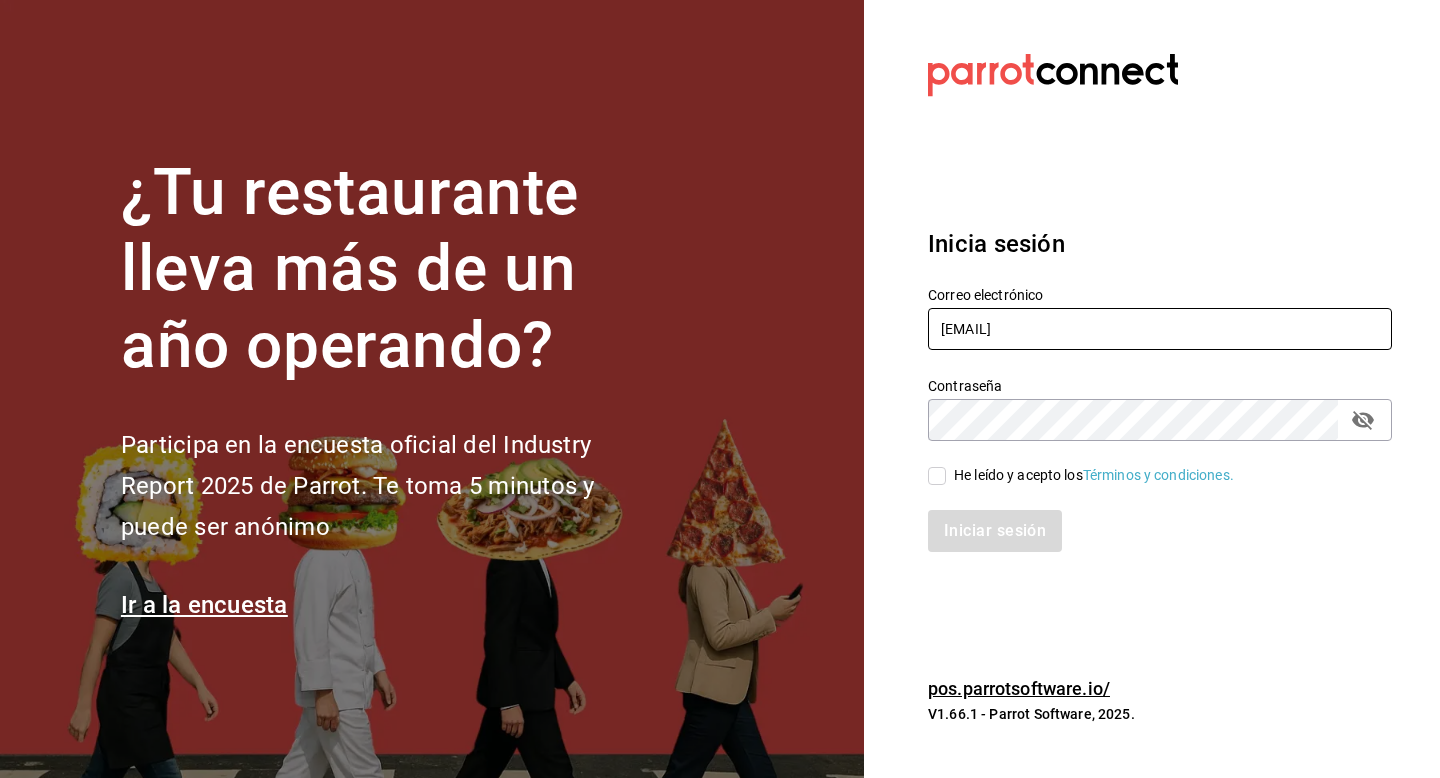 type on "multiuser@abisal.com" 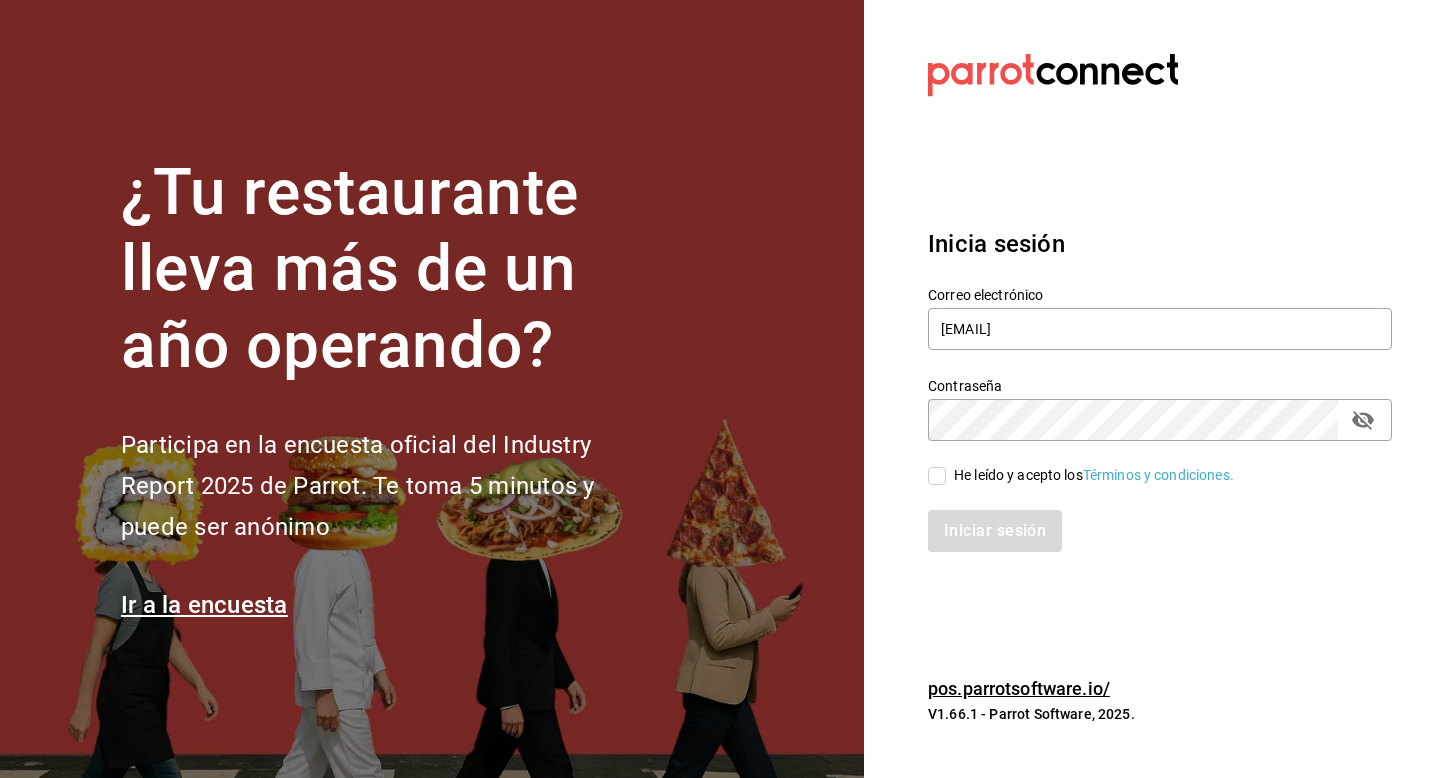 click on "He leído y acepto los  Términos y condiciones." at bounding box center [1148, 464] 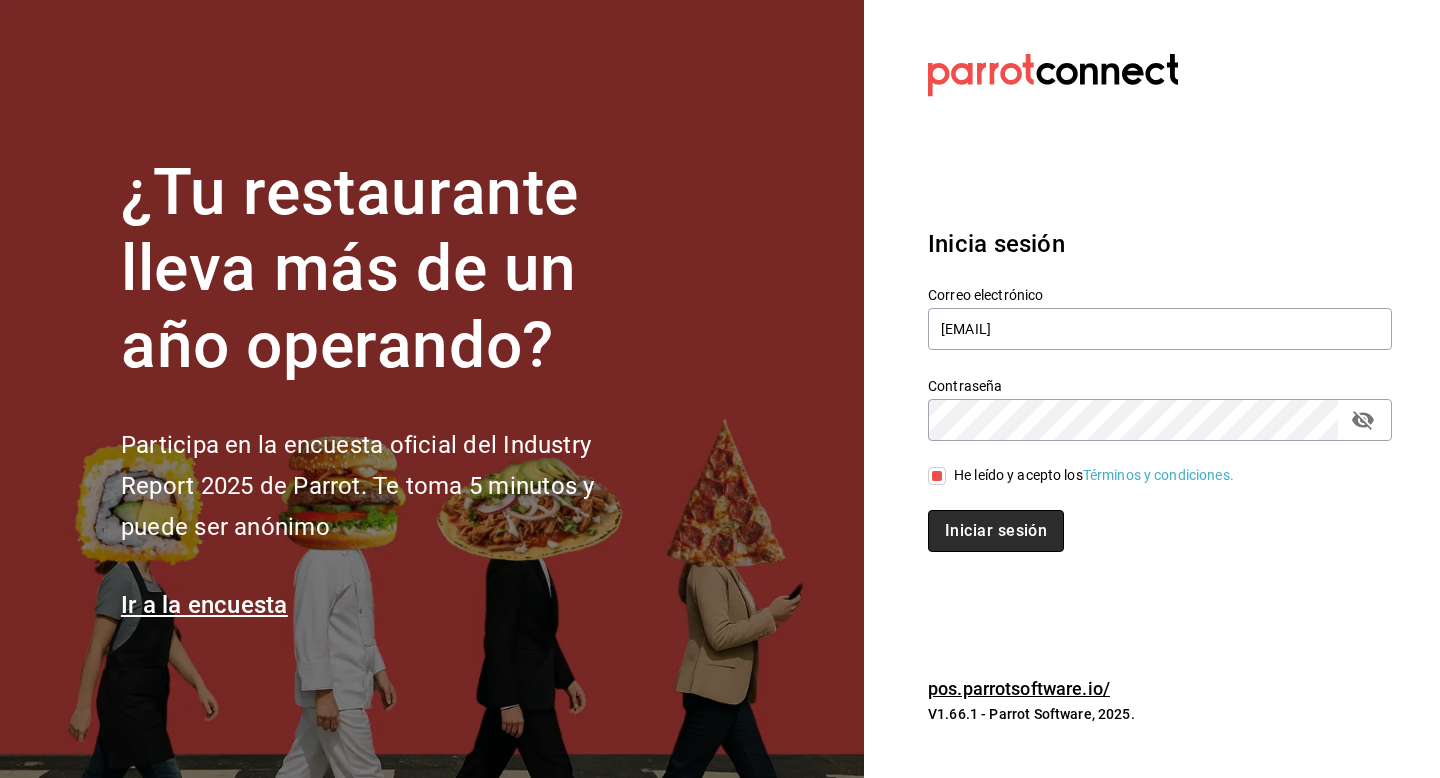 click on "Iniciar sesión" at bounding box center (996, 531) 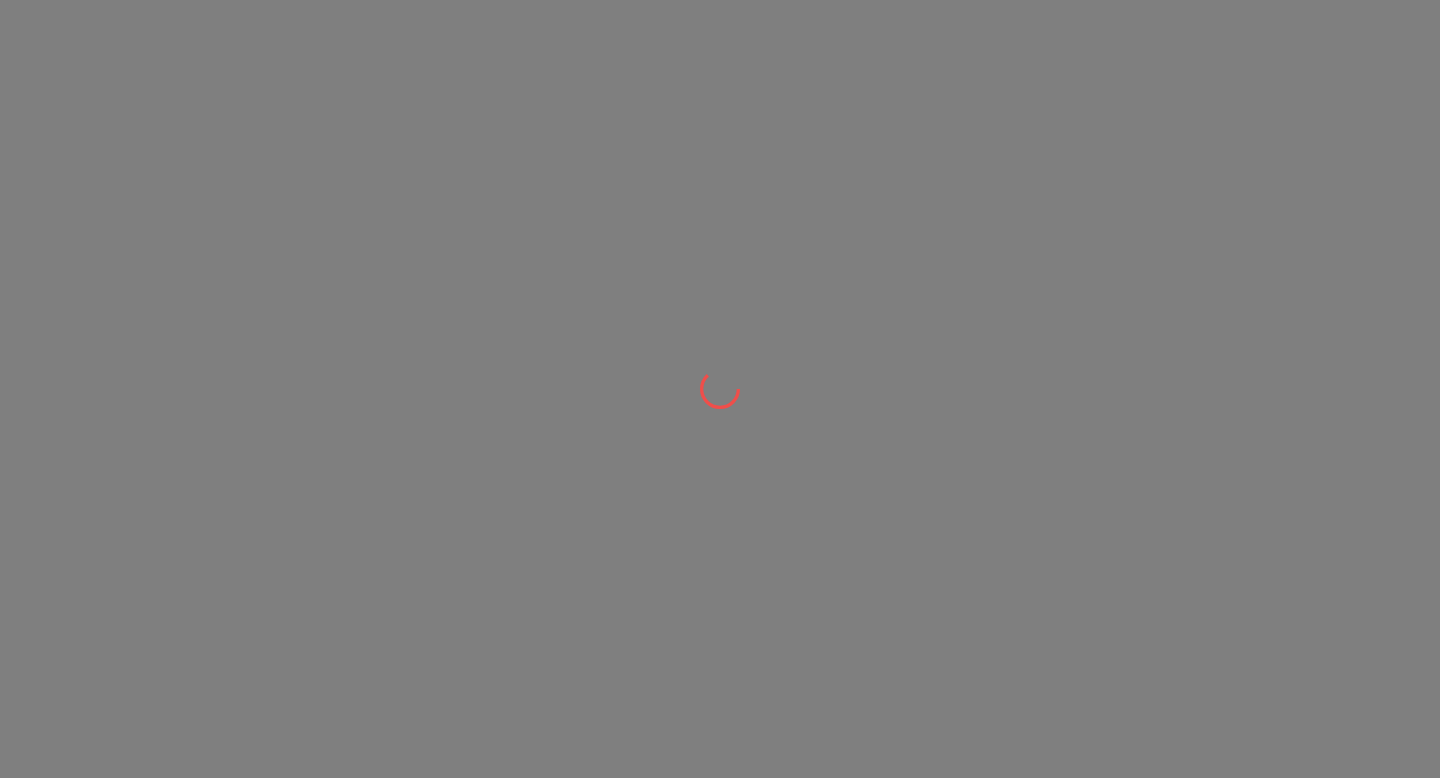 scroll, scrollTop: 0, scrollLeft: 0, axis: both 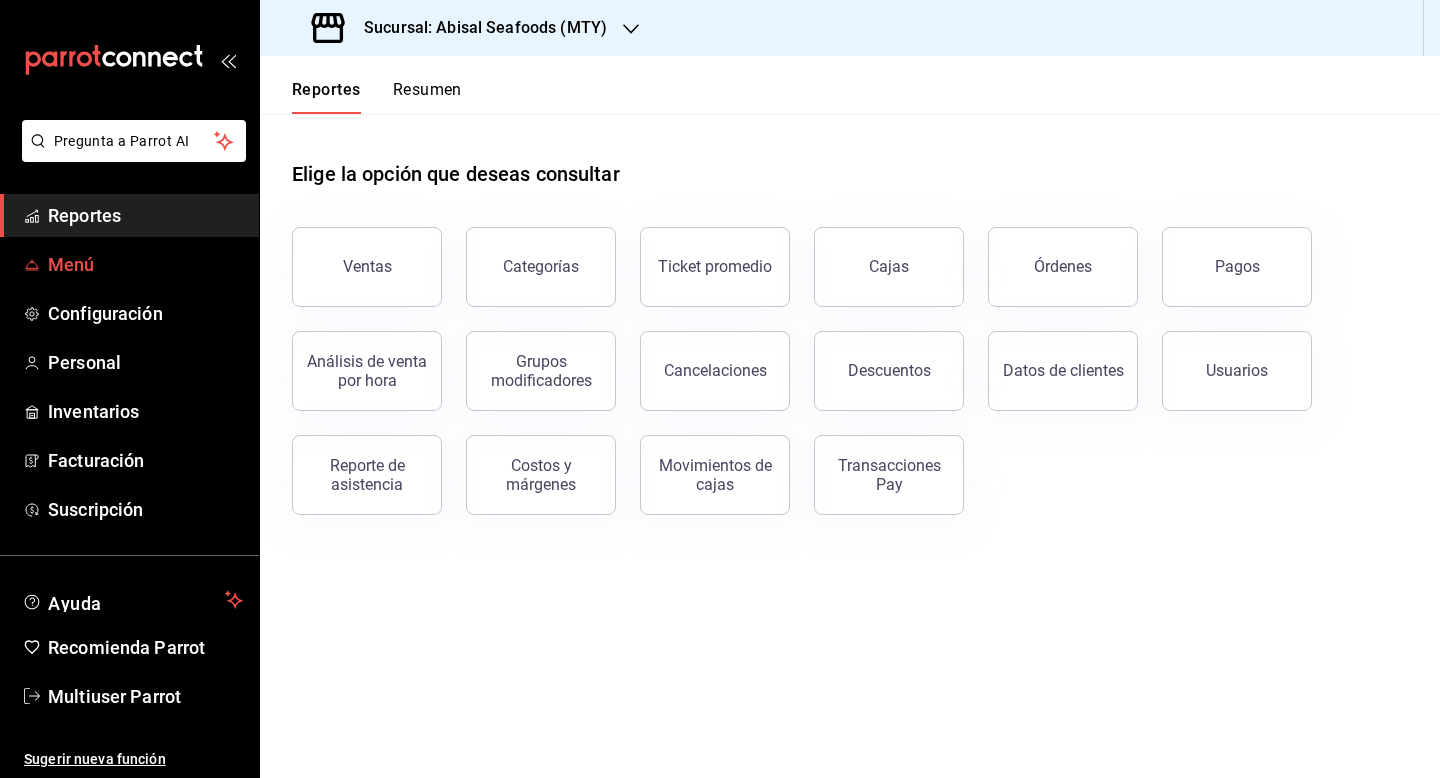 click on "Menú" at bounding box center [145, 264] 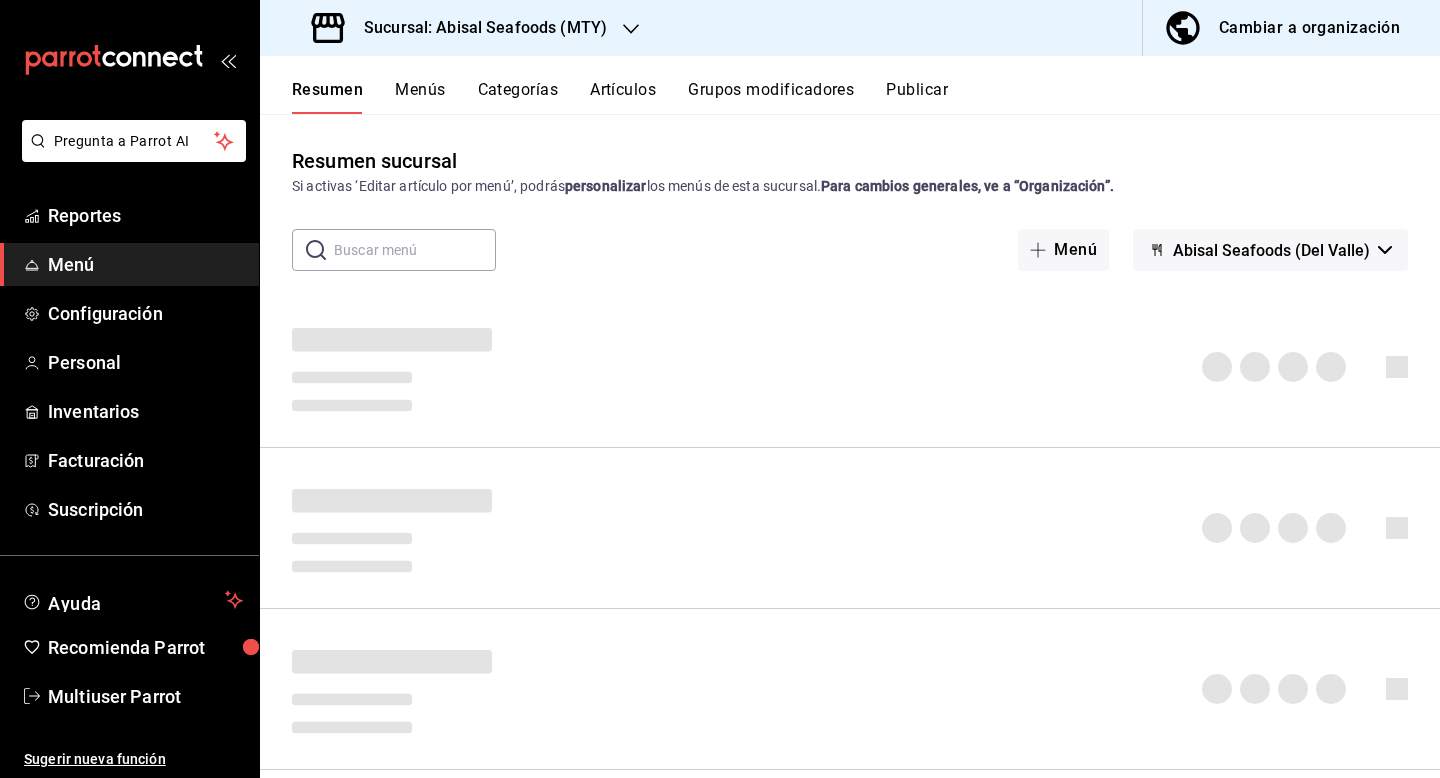 click on "Sucursal: Abisal Seafoods (MTY)" at bounding box center (477, 28) 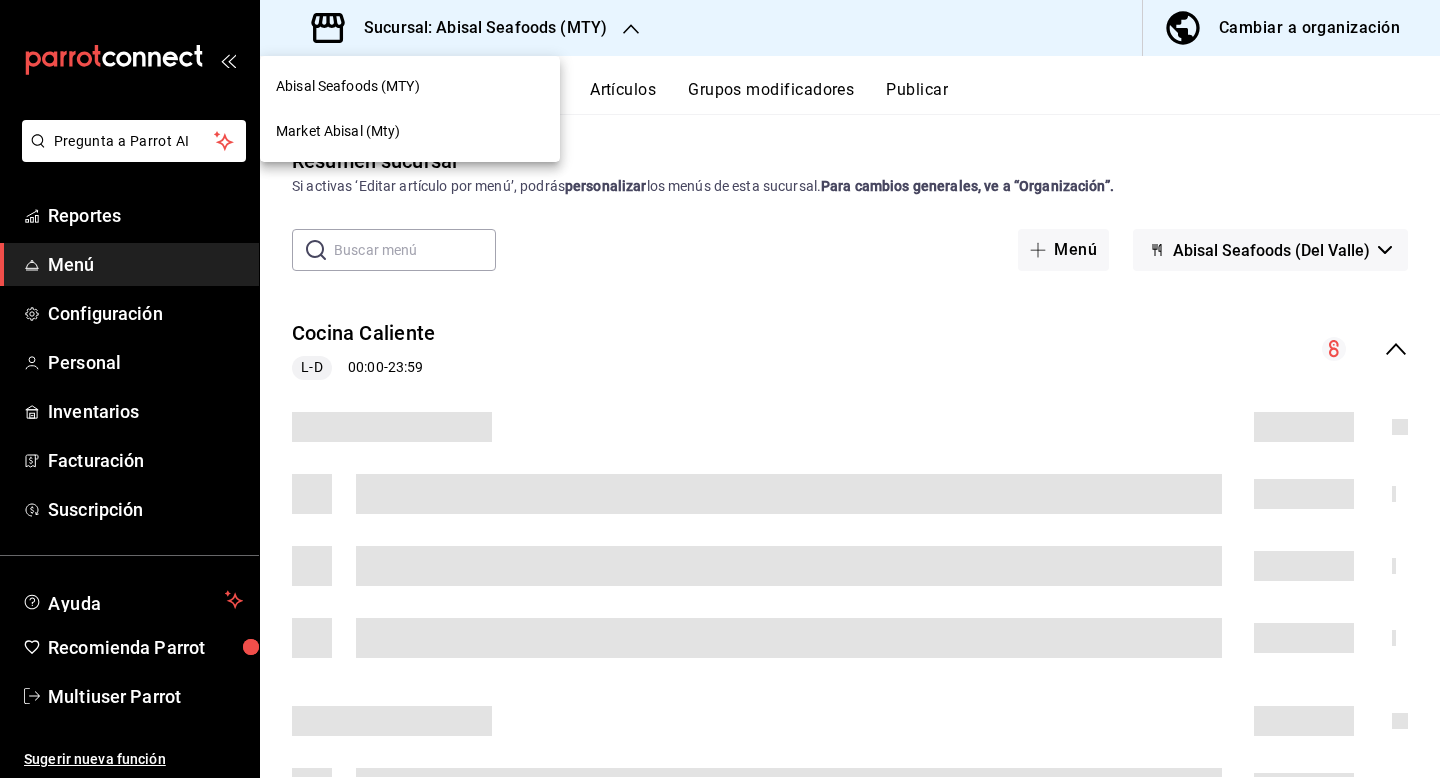 click on "Market Abisal (Mty)" at bounding box center [410, 131] 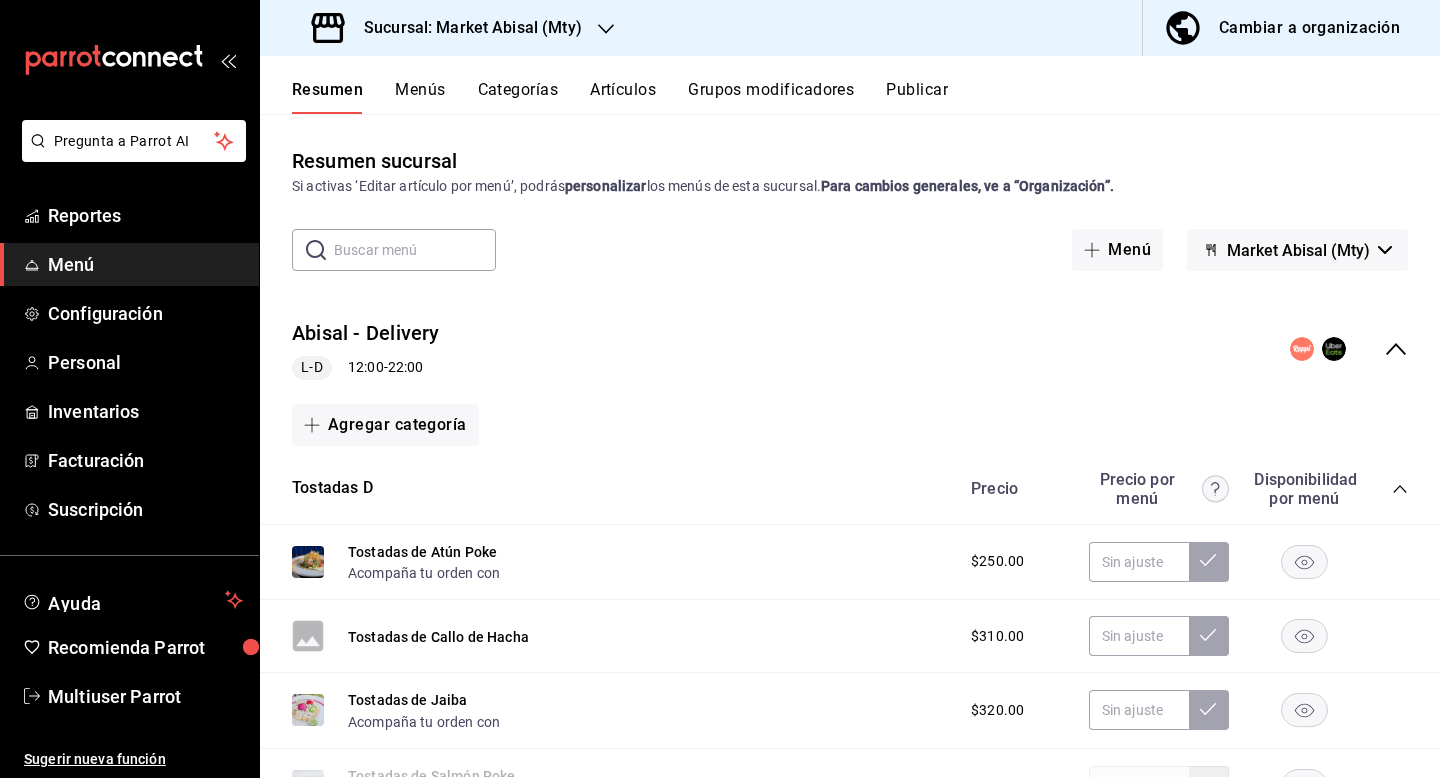 click 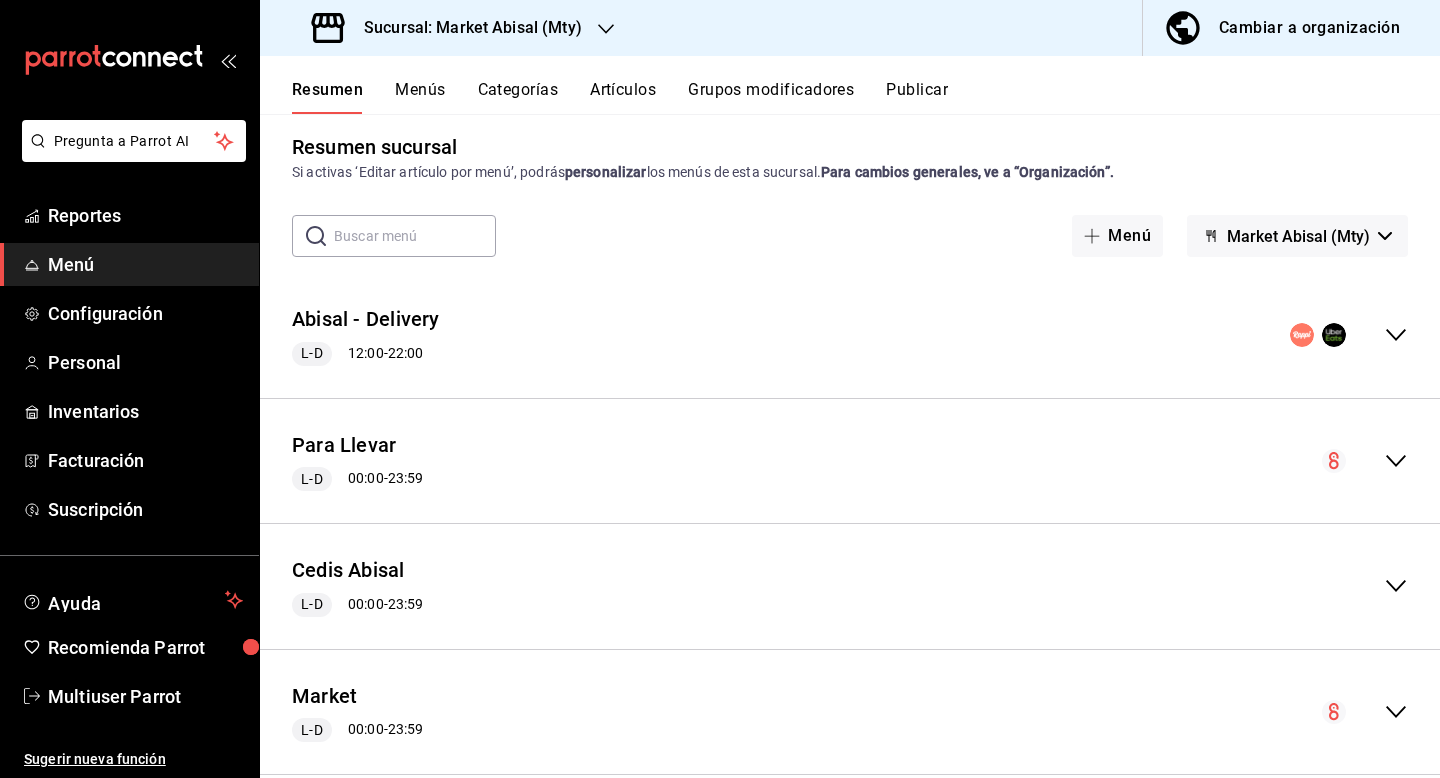 scroll, scrollTop: 13, scrollLeft: 0, axis: vertical 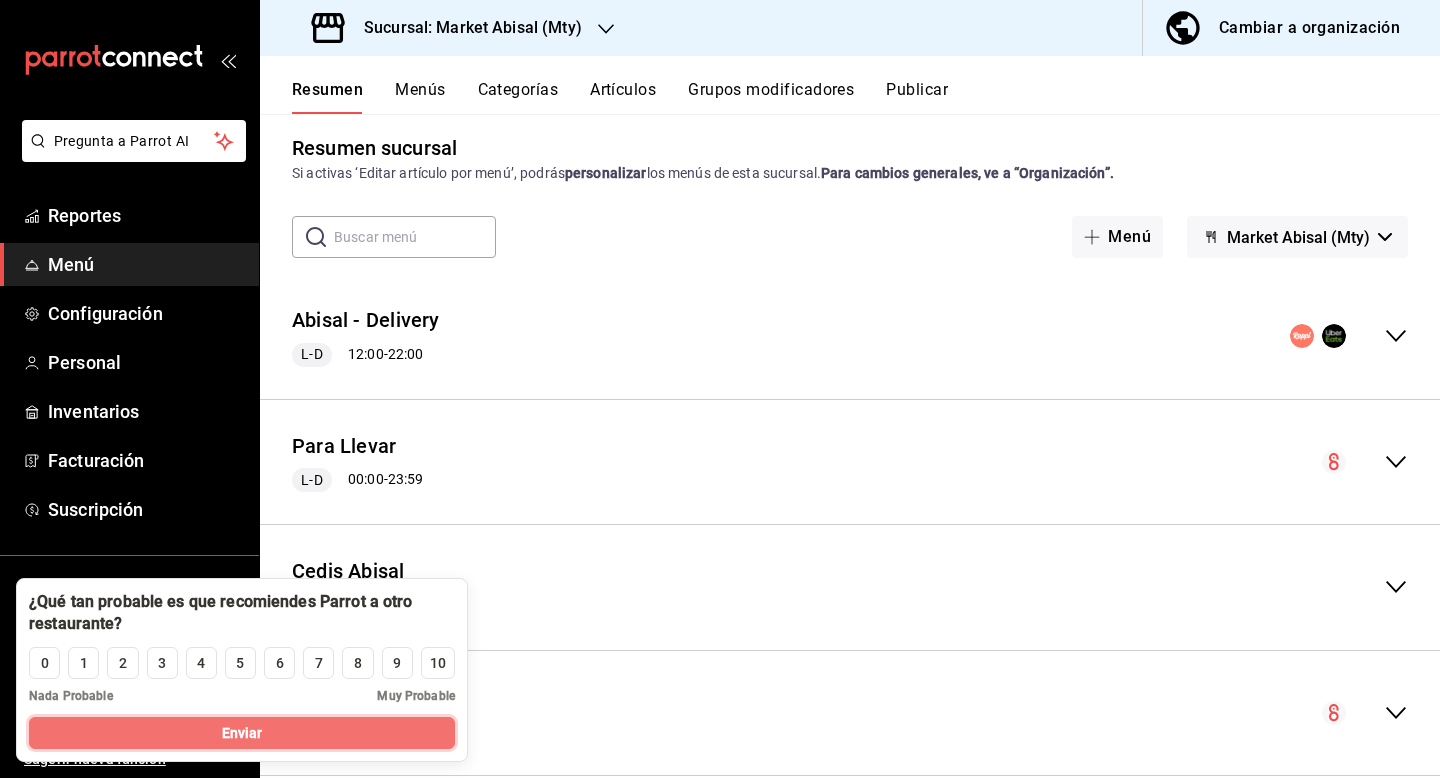 click on "Enviar" at bounding box center (242, 733) 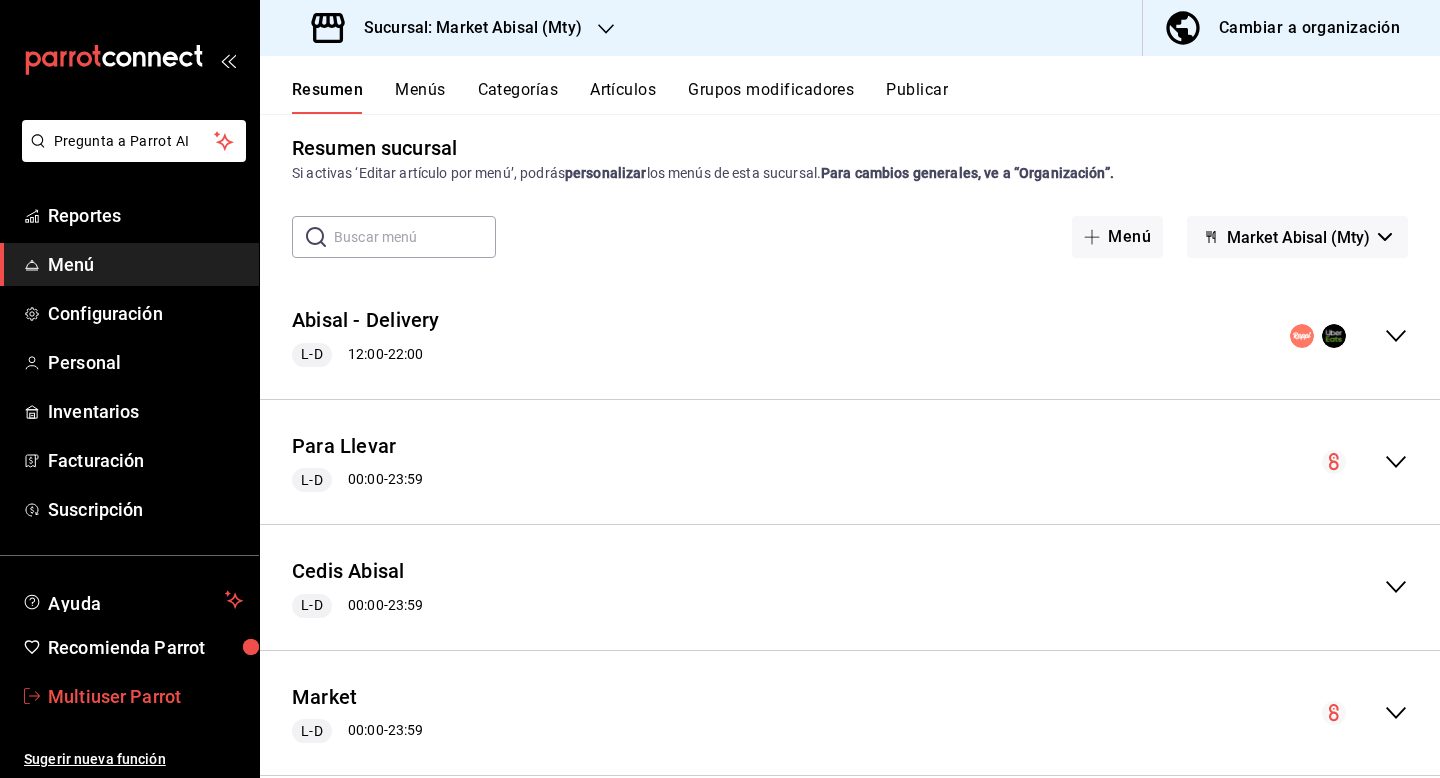 click on "Multiuser Parrot" at bounding box center [145, 696] 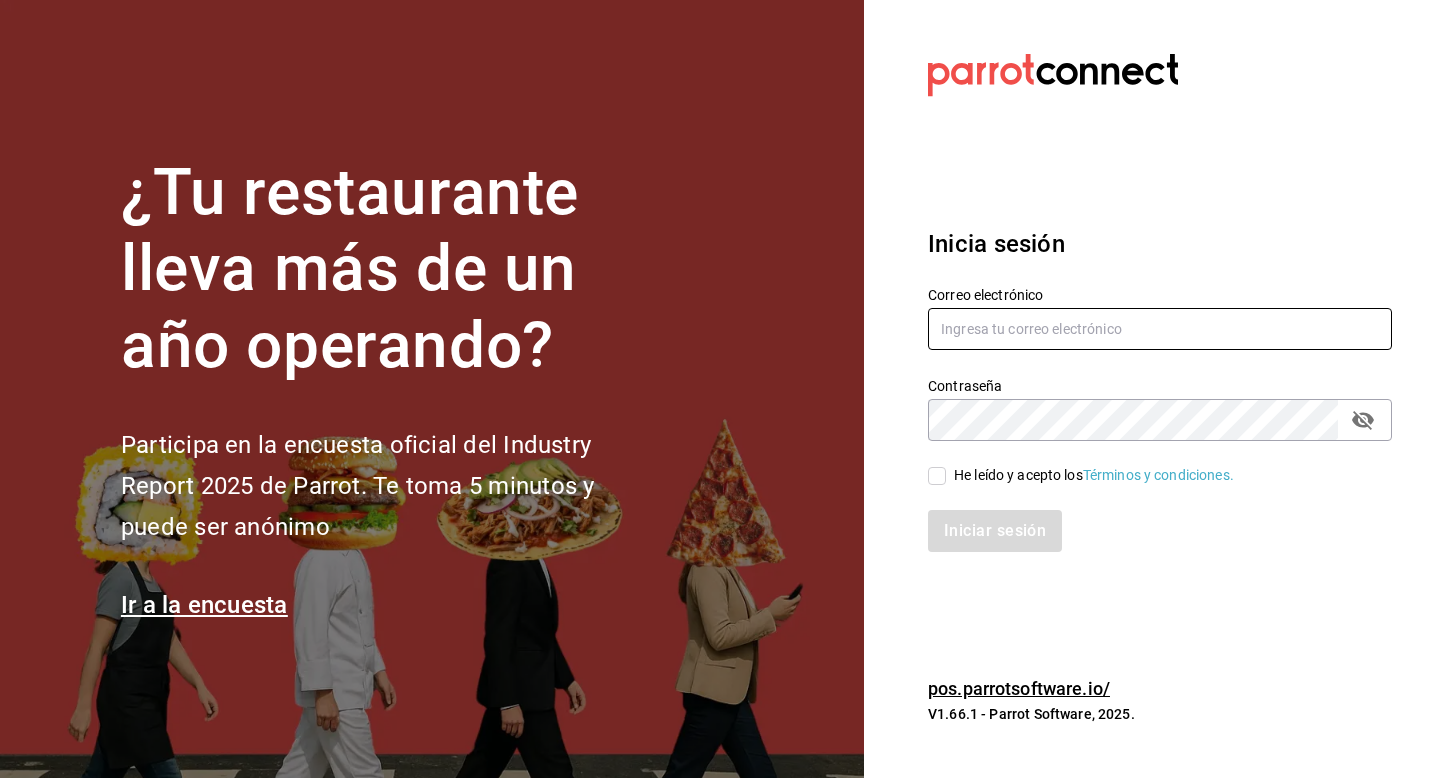 click at bounding box center [1160, 329] 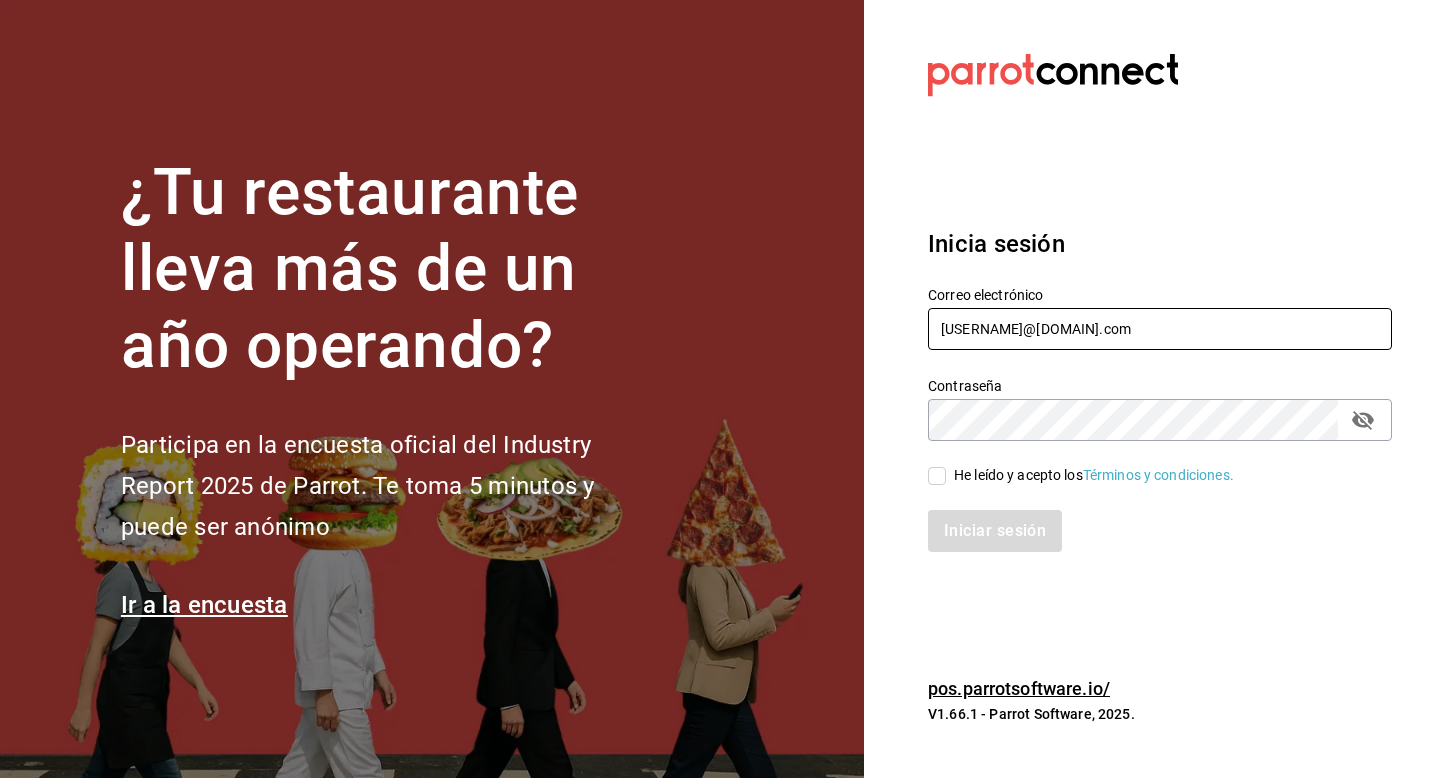 type on "barriosando@cdmx.com" 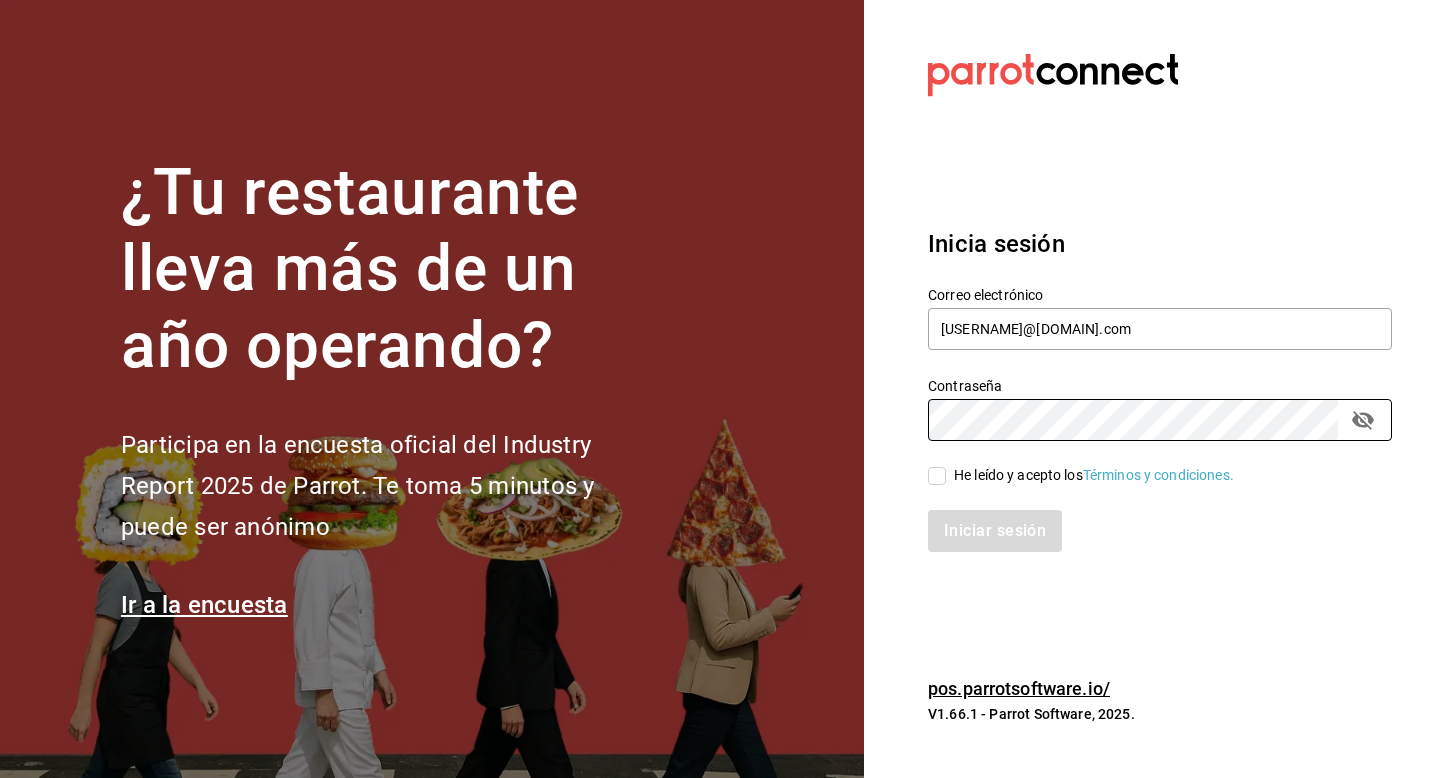 click on "Iniciar sesión" at bounding box center [1148, 519] 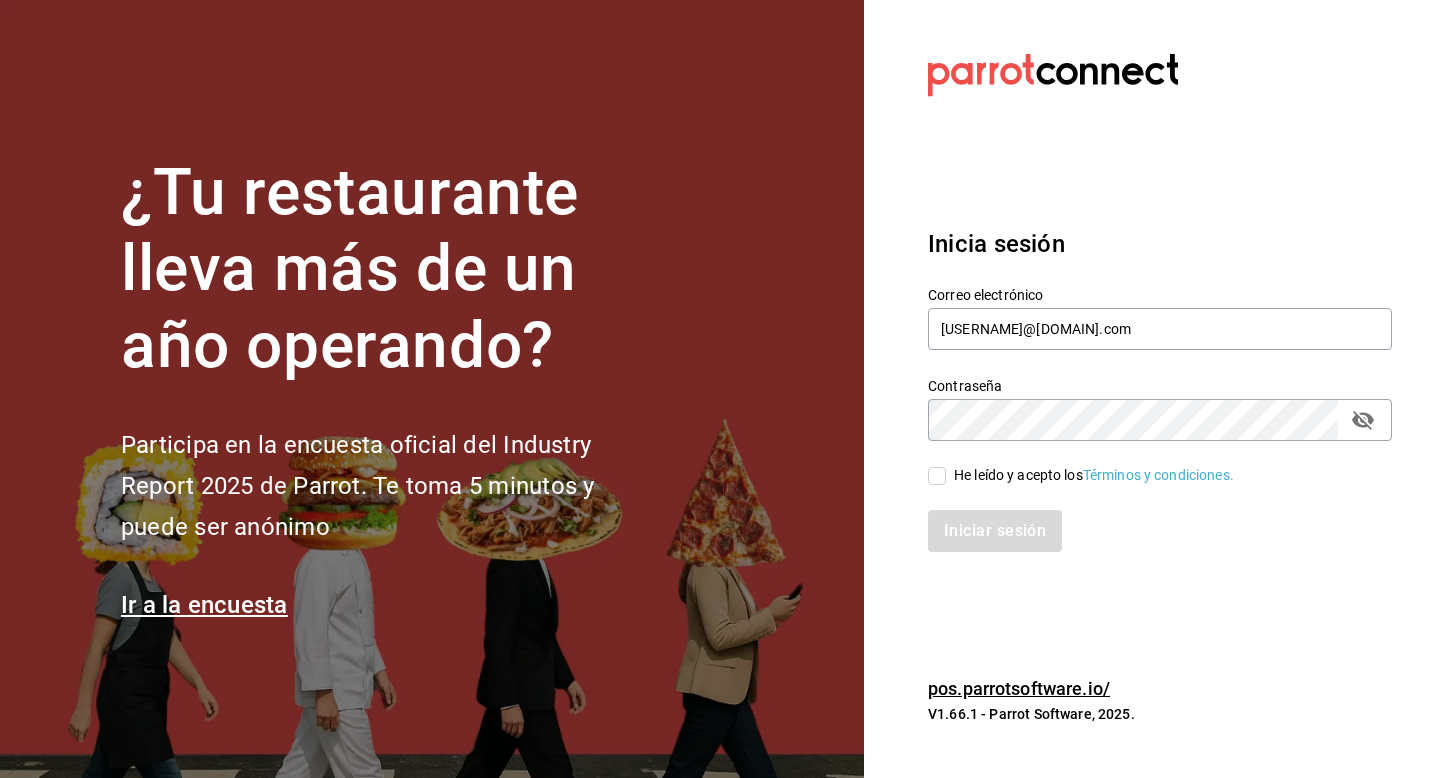 click on "He leído y acepto los  Términos y condiciones." at bounding box center (1081, 475) 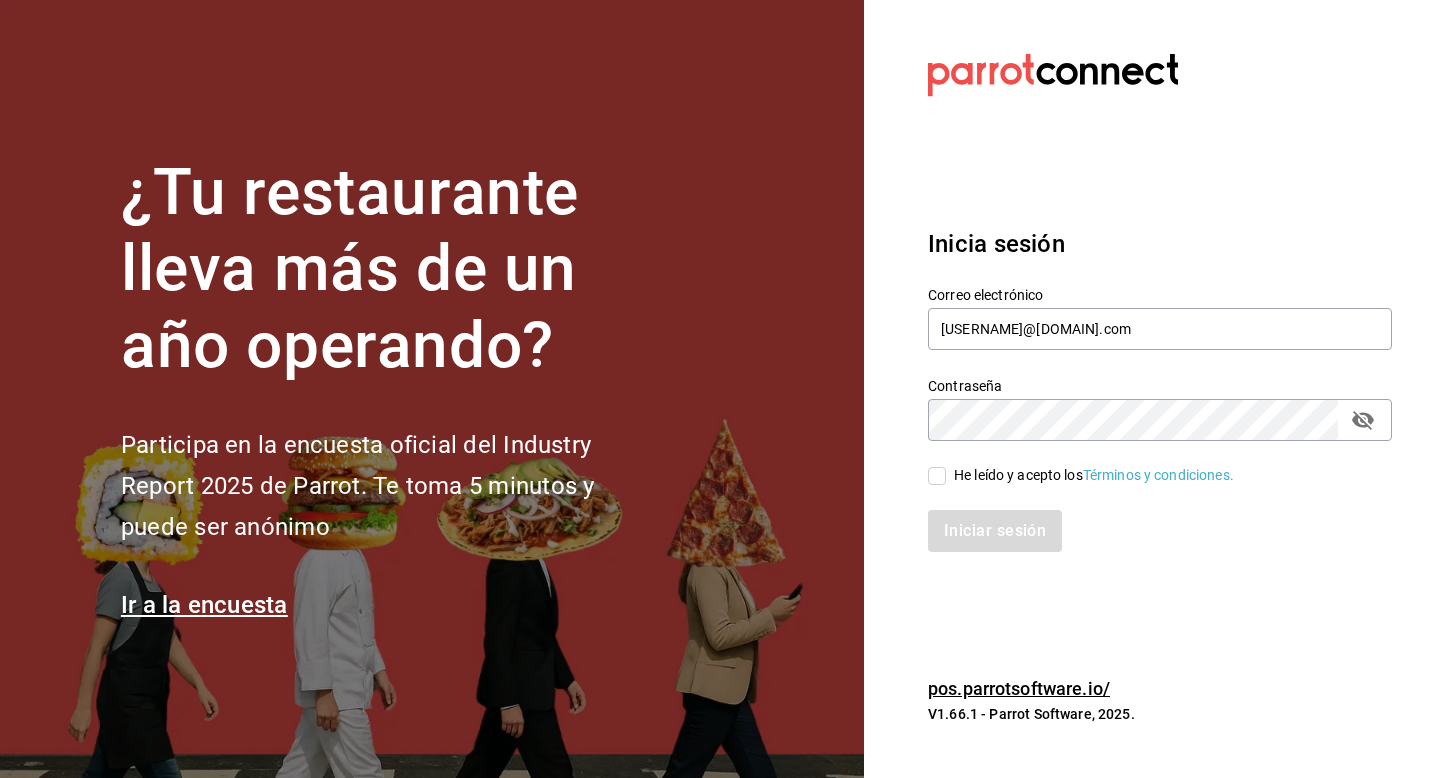 checkbox on "true" 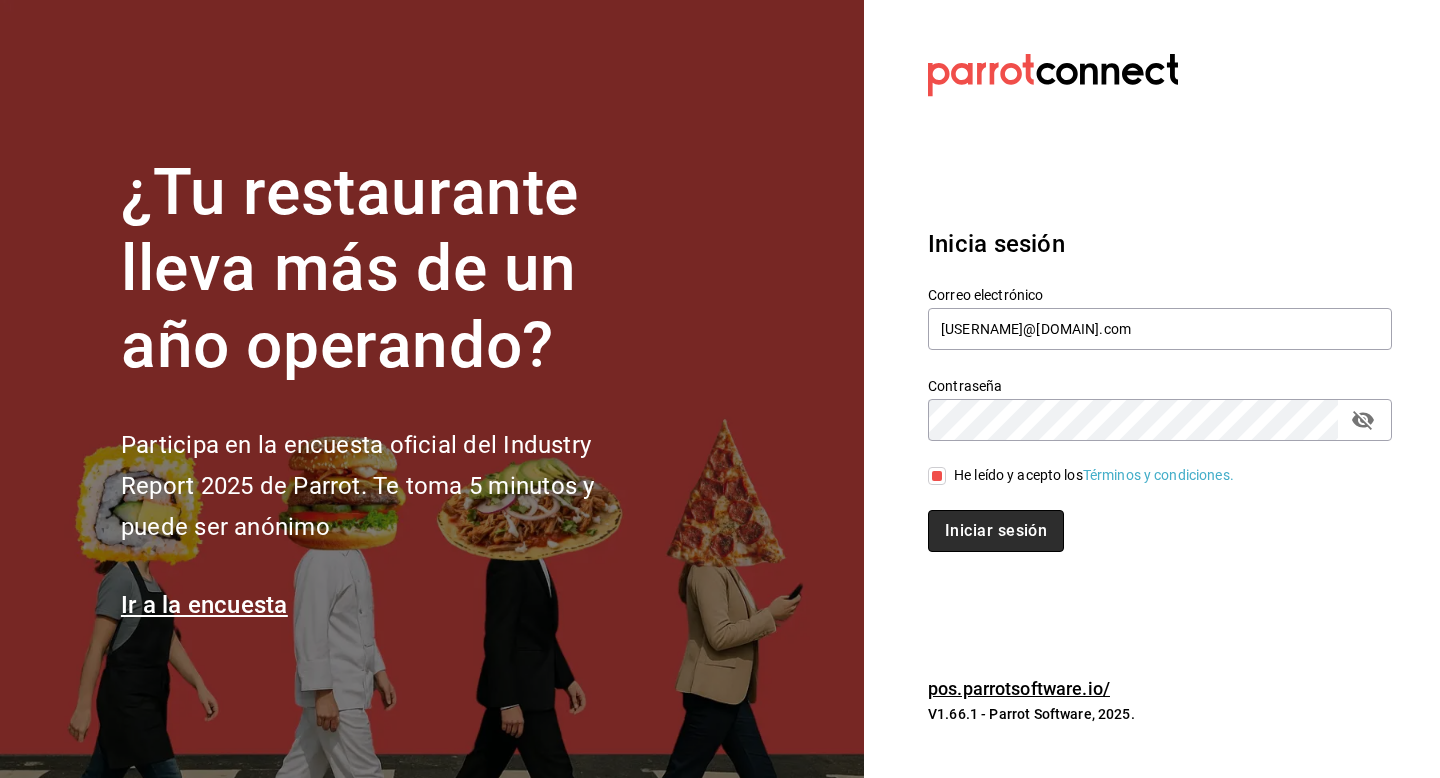 click on "Iniciar sesión" at bounding box center (996, 531) 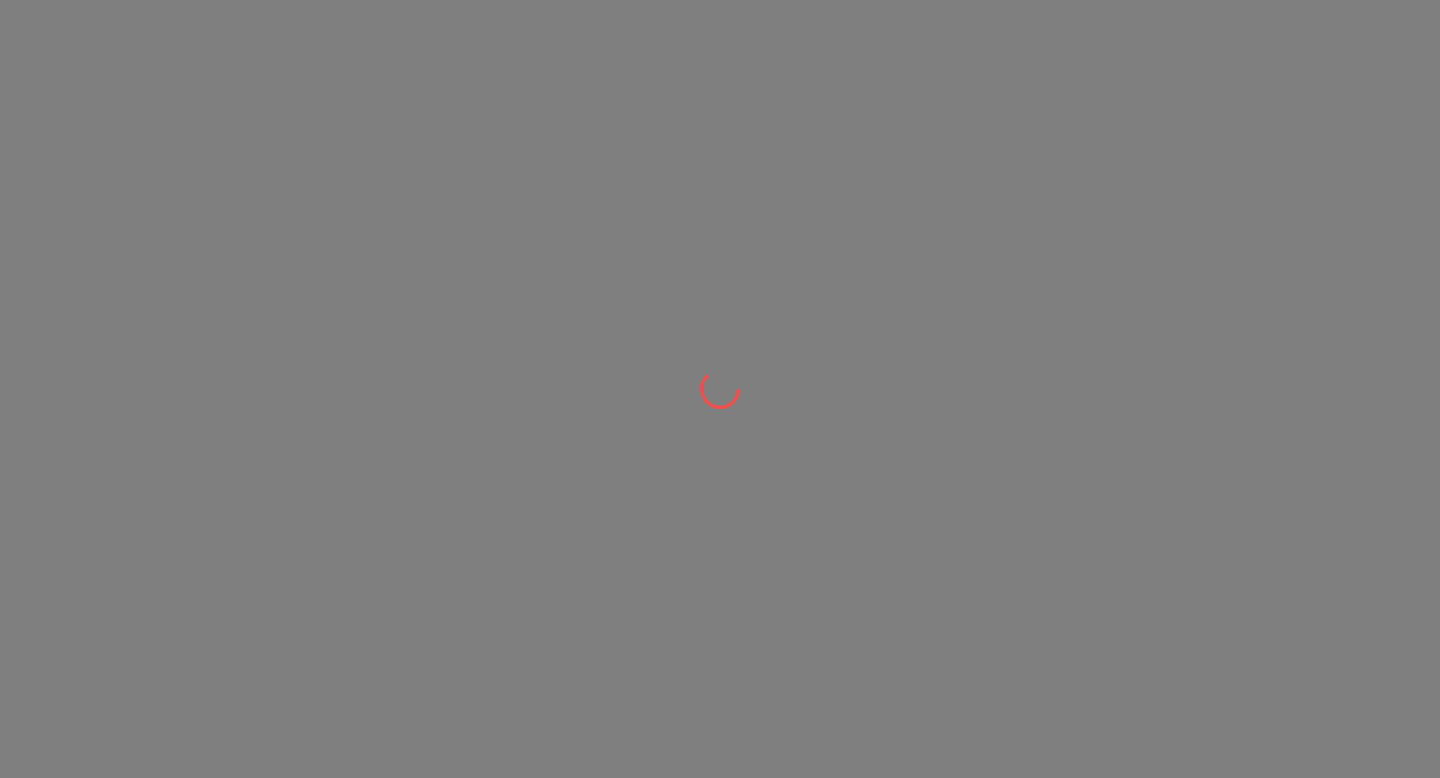 scroll, scrollTop: 0, scrollLeft: 0, axis: both 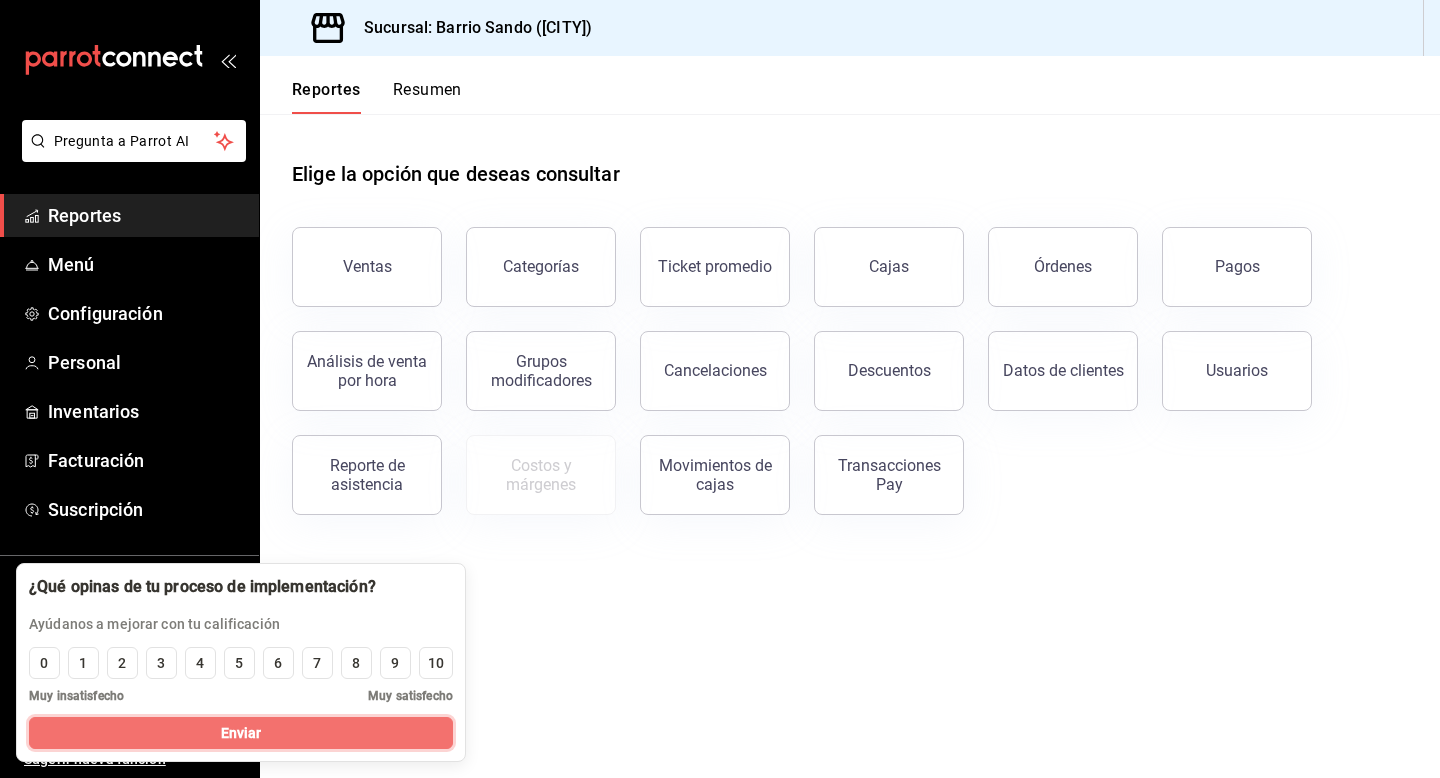 click on "Enviar" at bounding box center (241, 733) 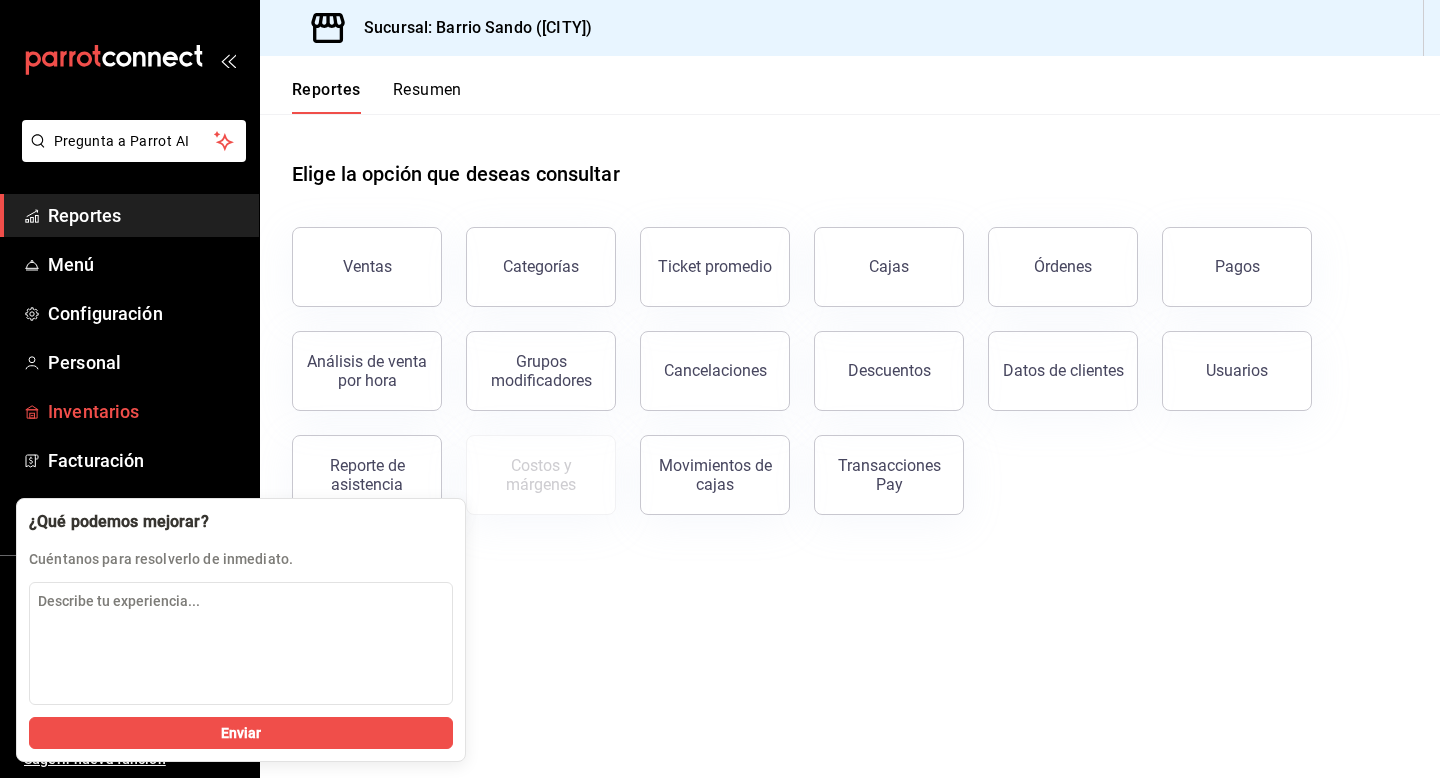 click on "Inventarios" at bounding box center [145, 411] 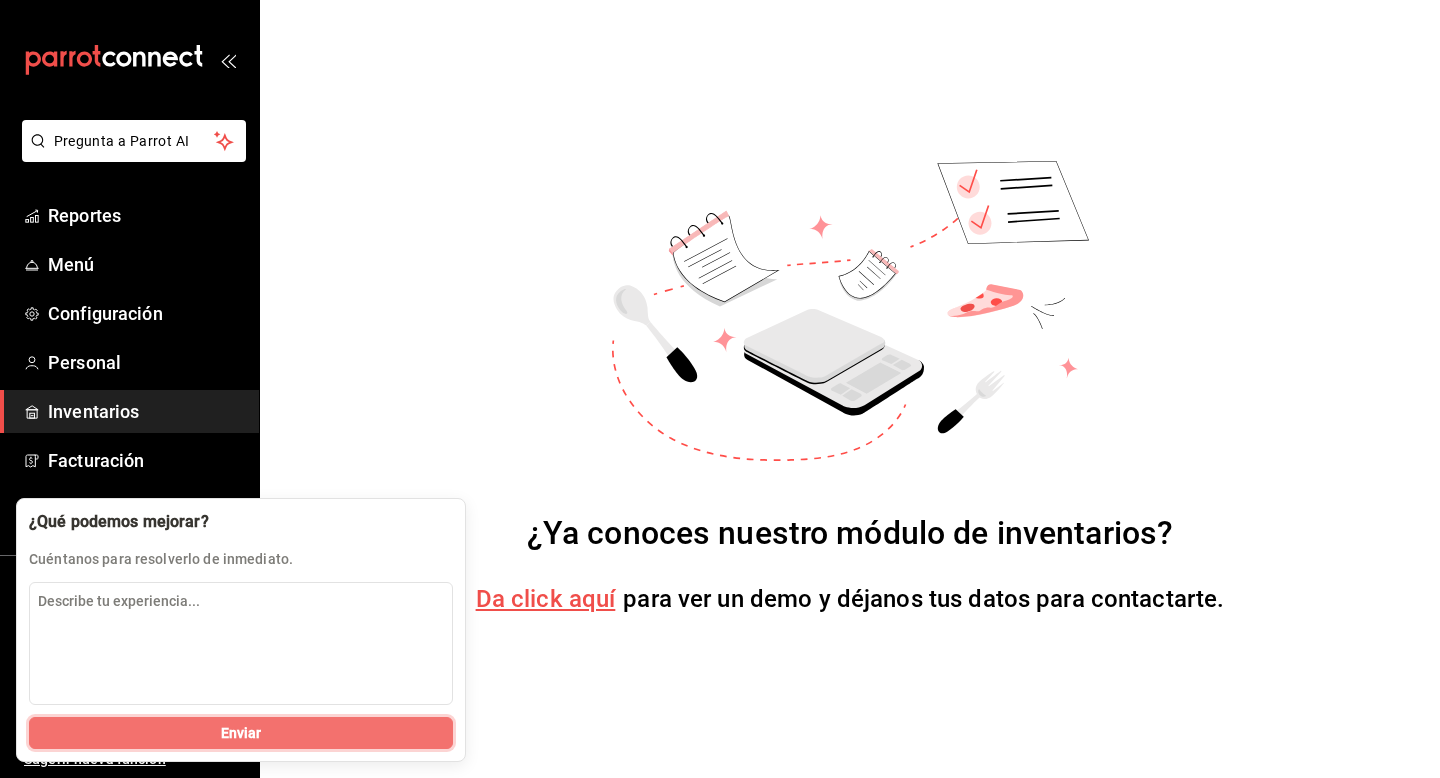 click on "Enviar" at bounding box center (241, 733) 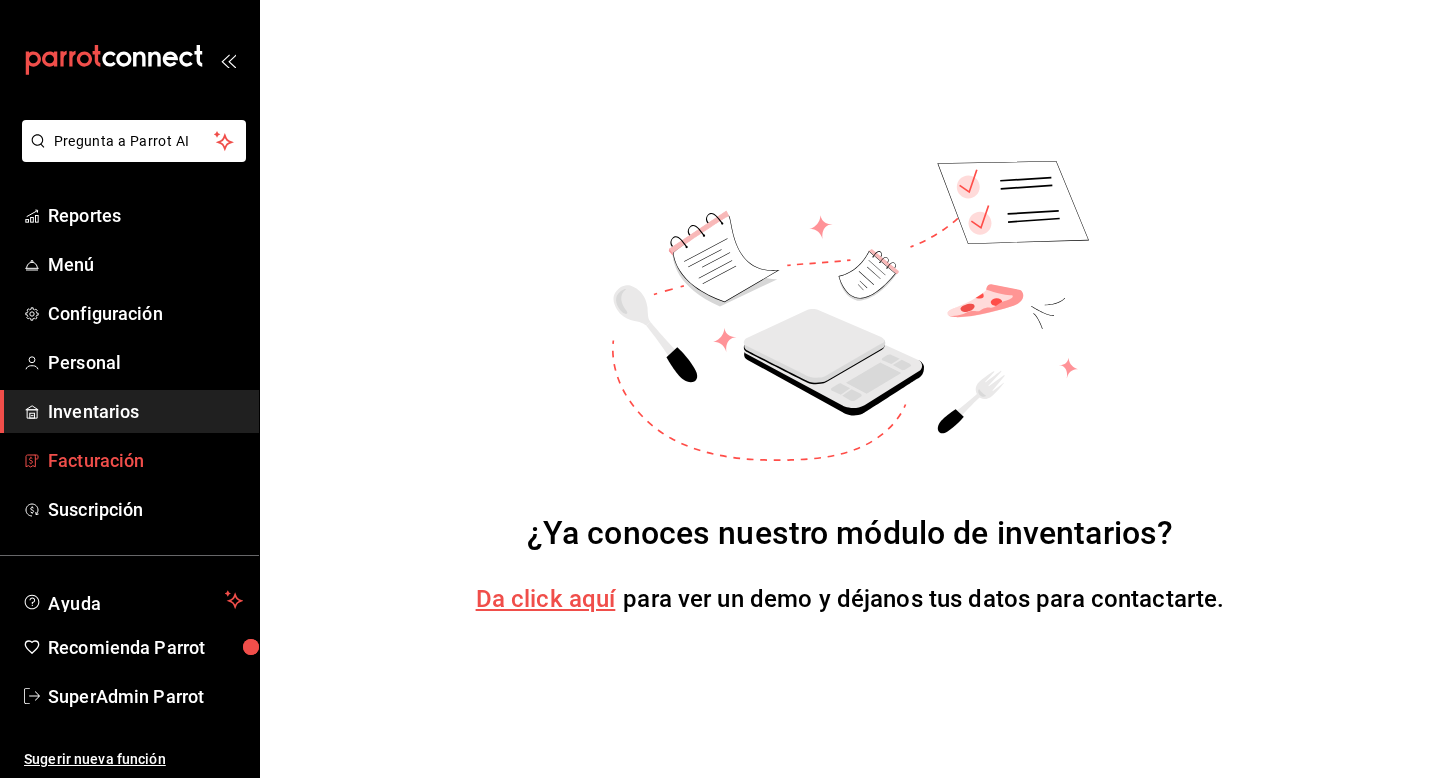 click on "Facturación" at bounding box center [145, 460] 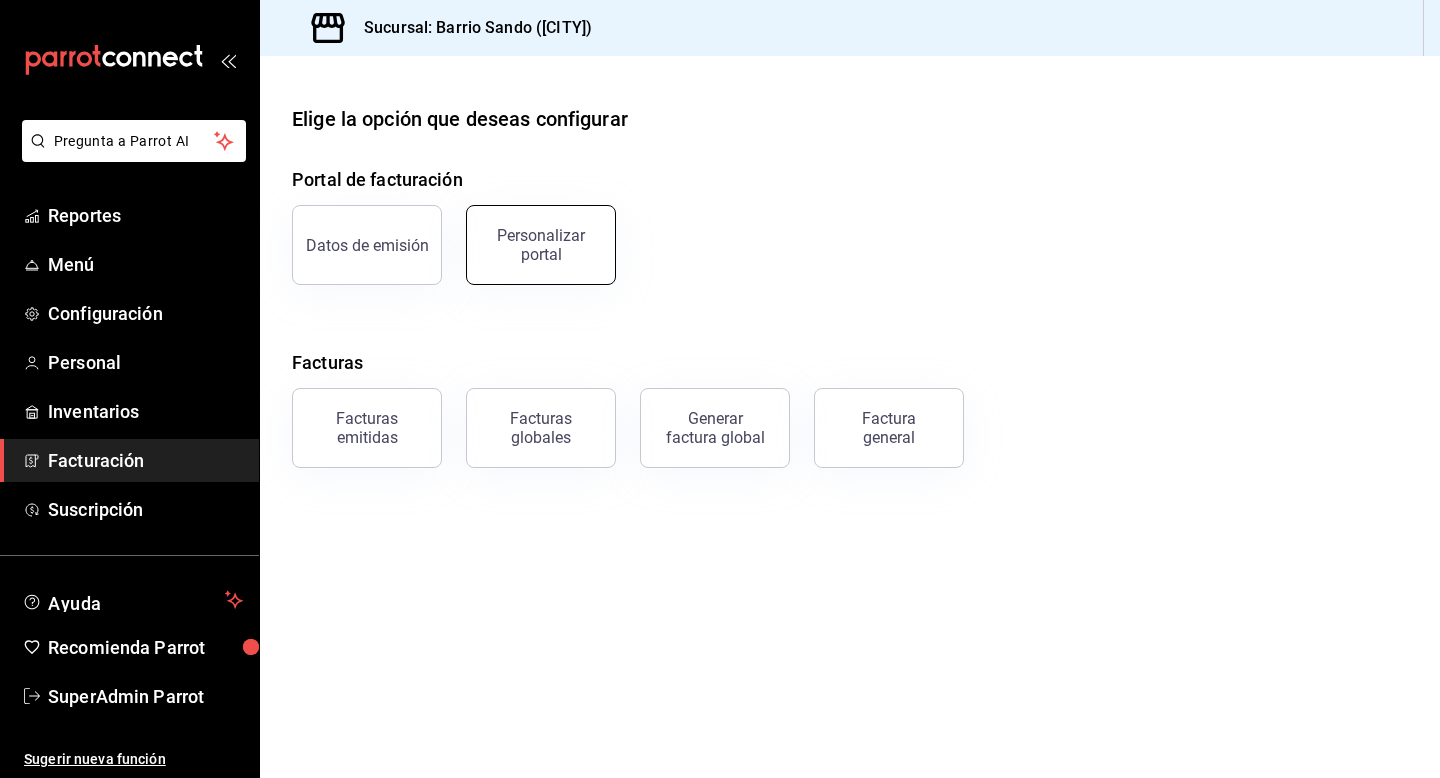 click on "Personalizar portal" at bounding box center (541, 245) 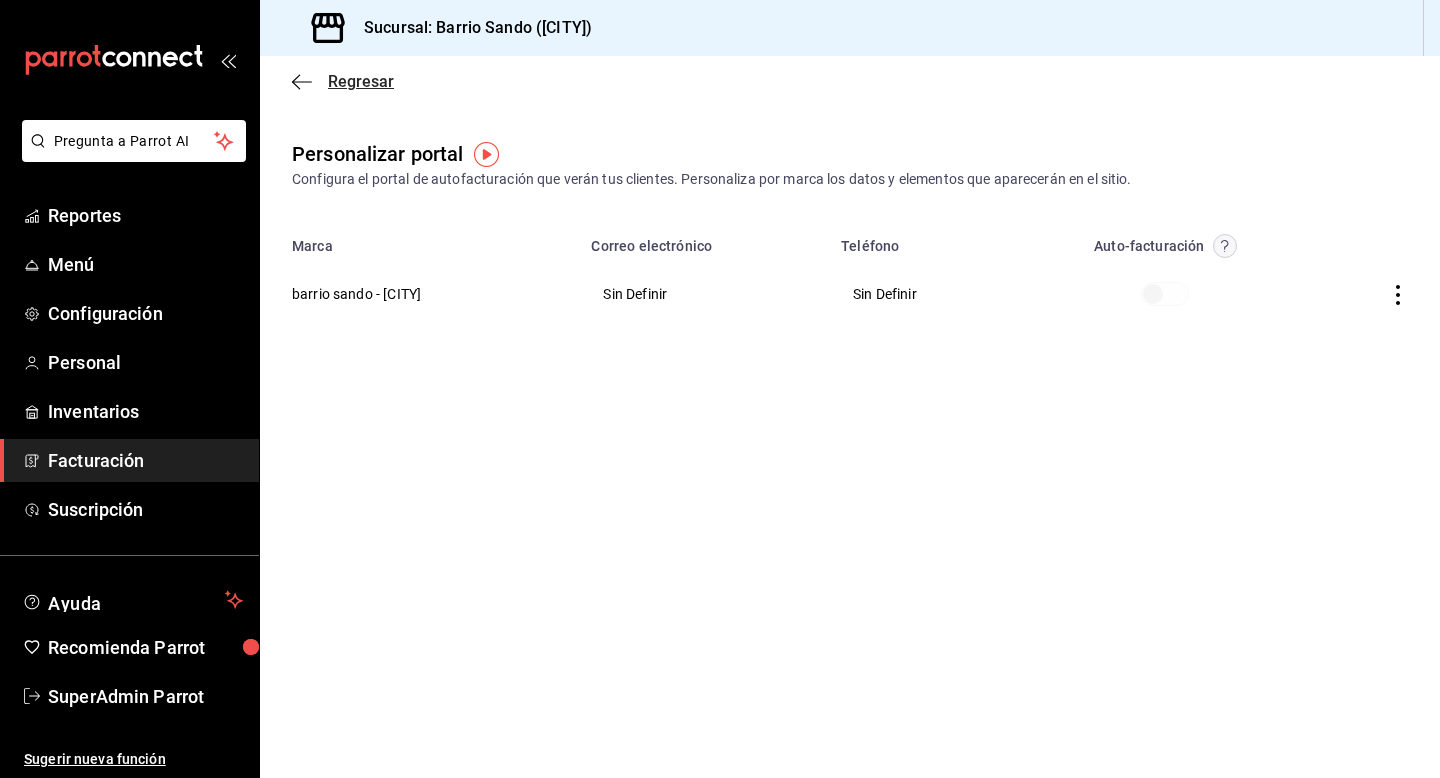 click on "Regresar" at bounding box center (361, 81) 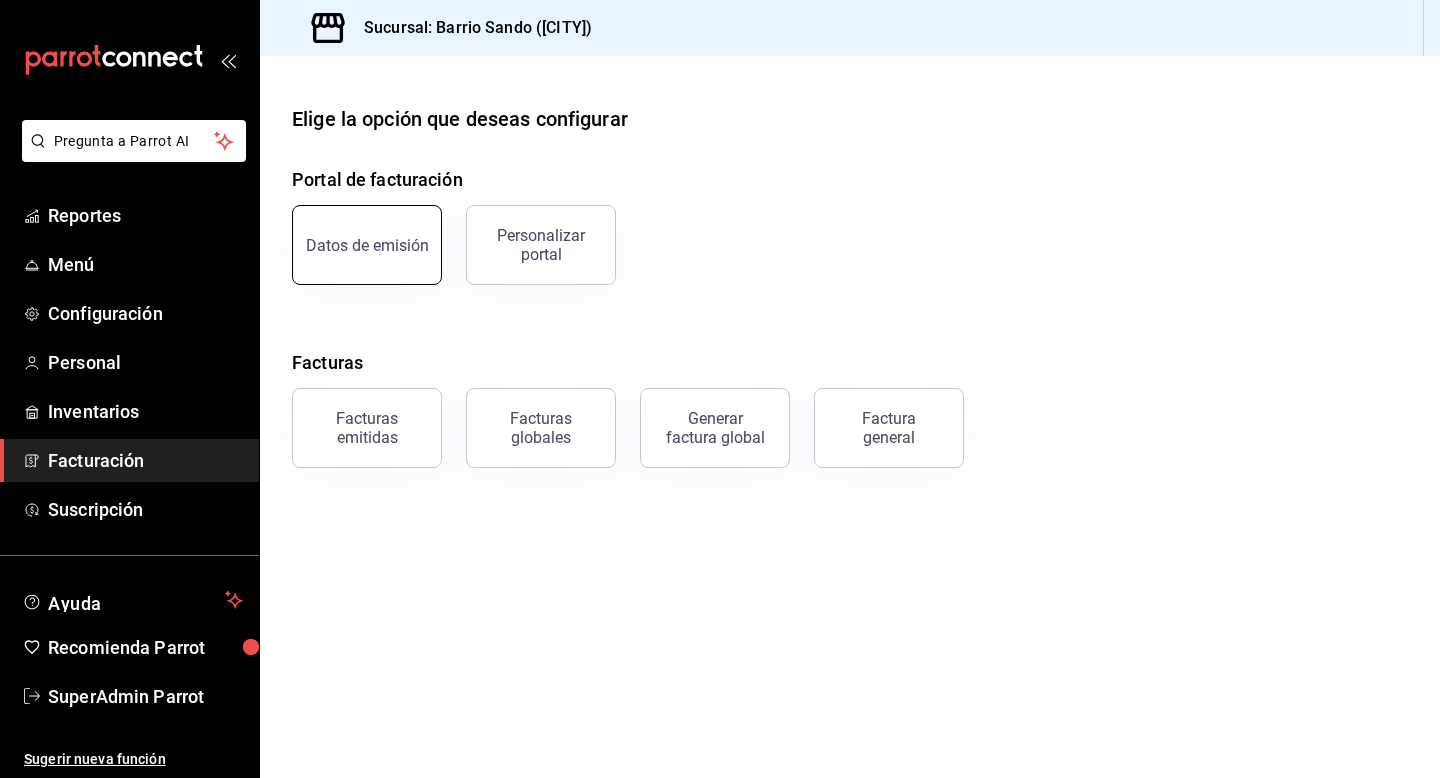 click on "Datos de emisión" at bounding box center [367, 245] 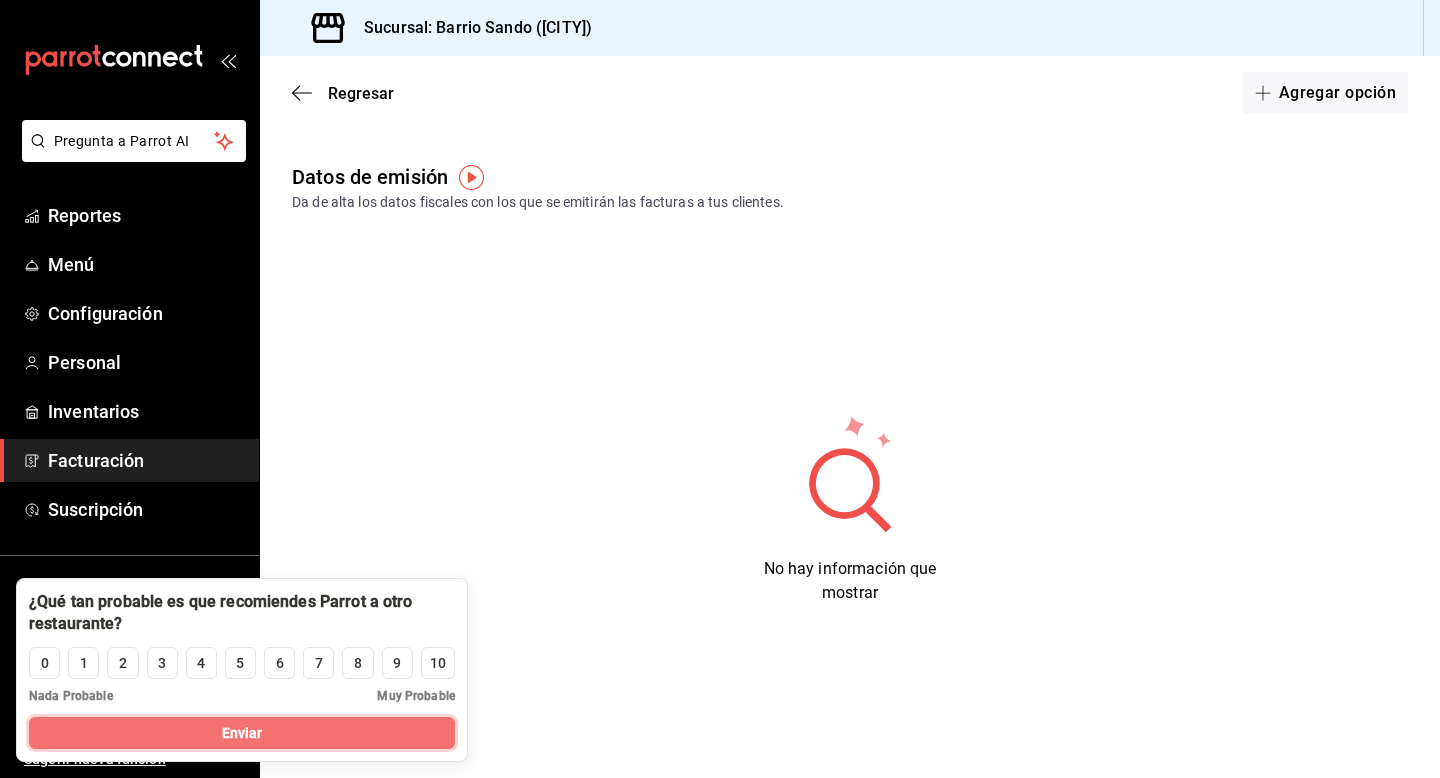 click on "Enviar" at bounding box center (242, 733) 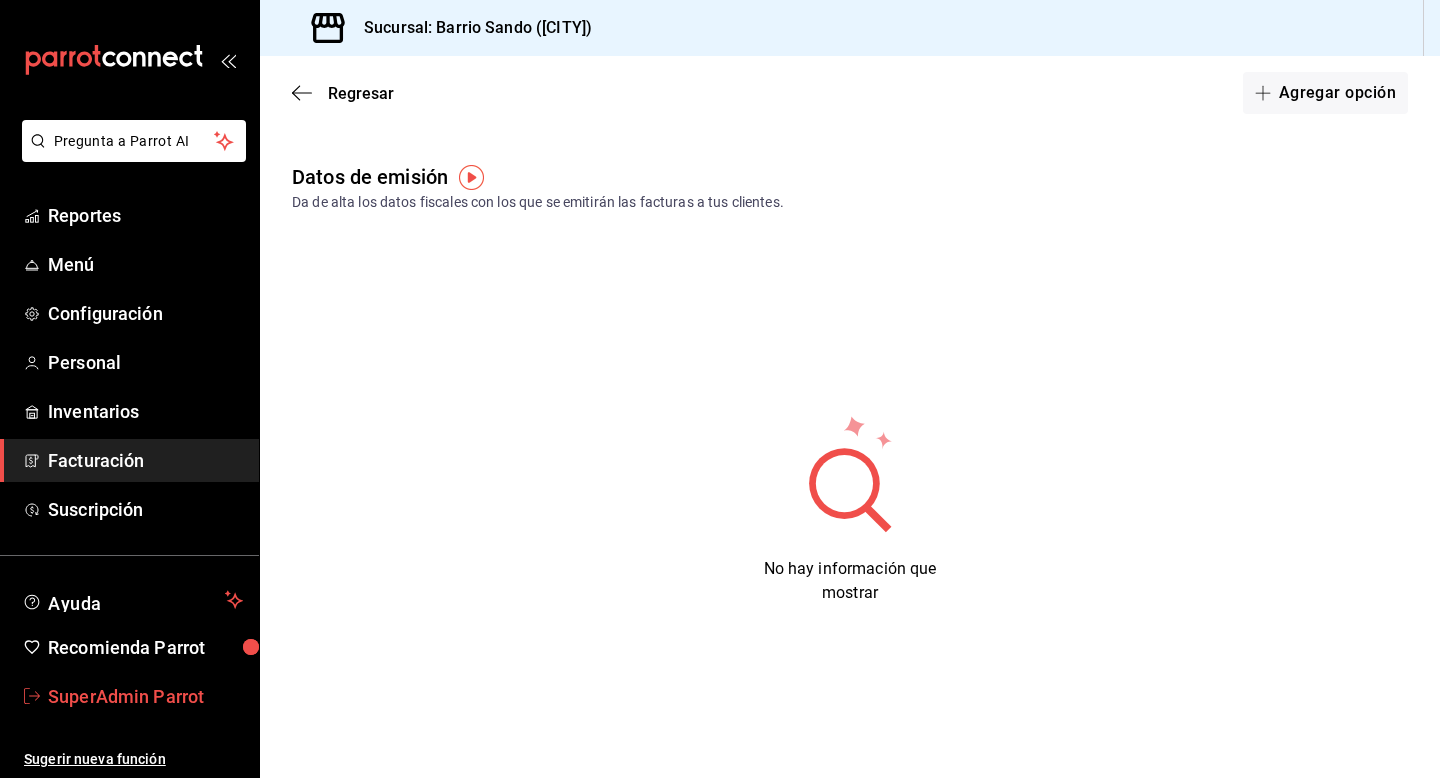 click on "SuperAdmin Parrot" at bounding box center [145, 696] 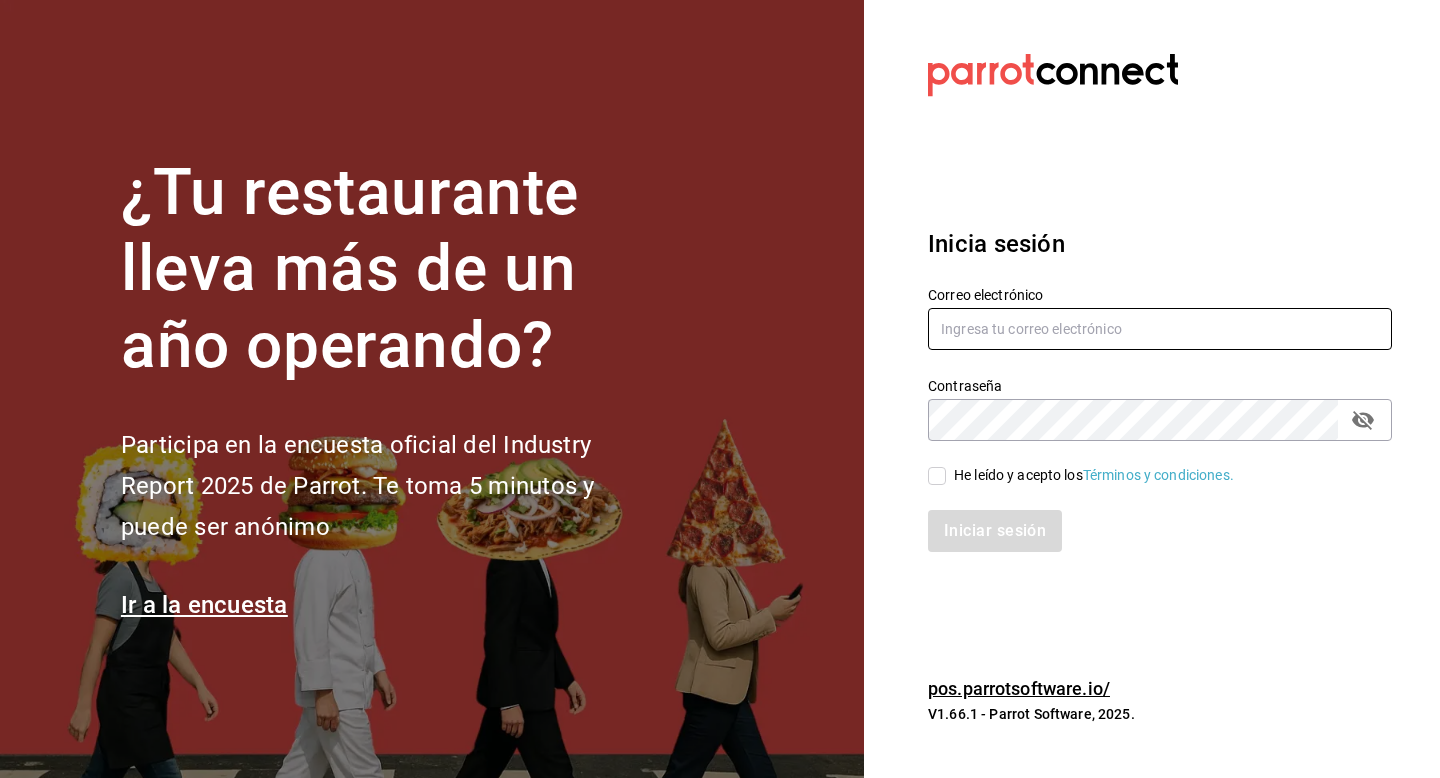 drag, startPoint x: 979, startPoint y: 337, endPoint x: 979, endPoint y: 314, distance: 23 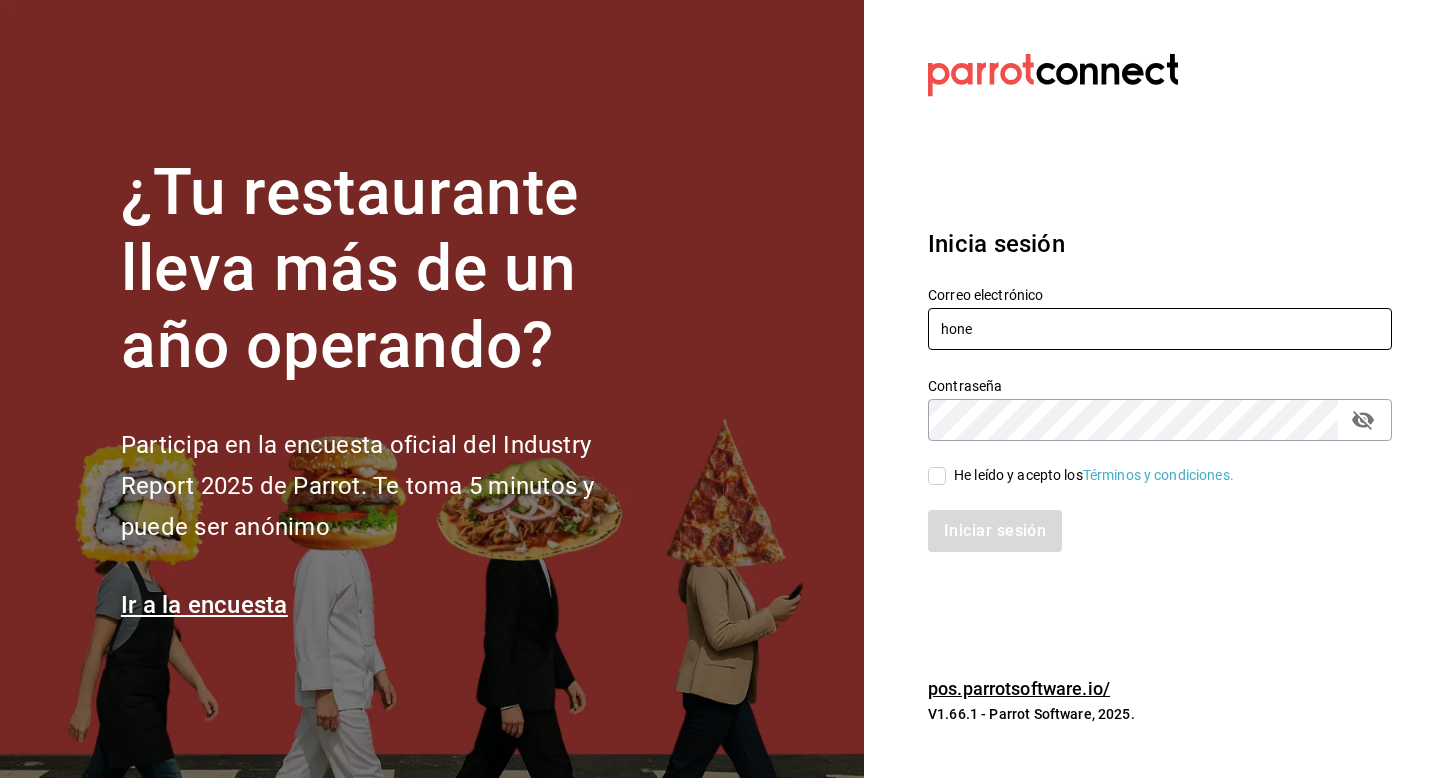 type on "honeysalt@mty.com" 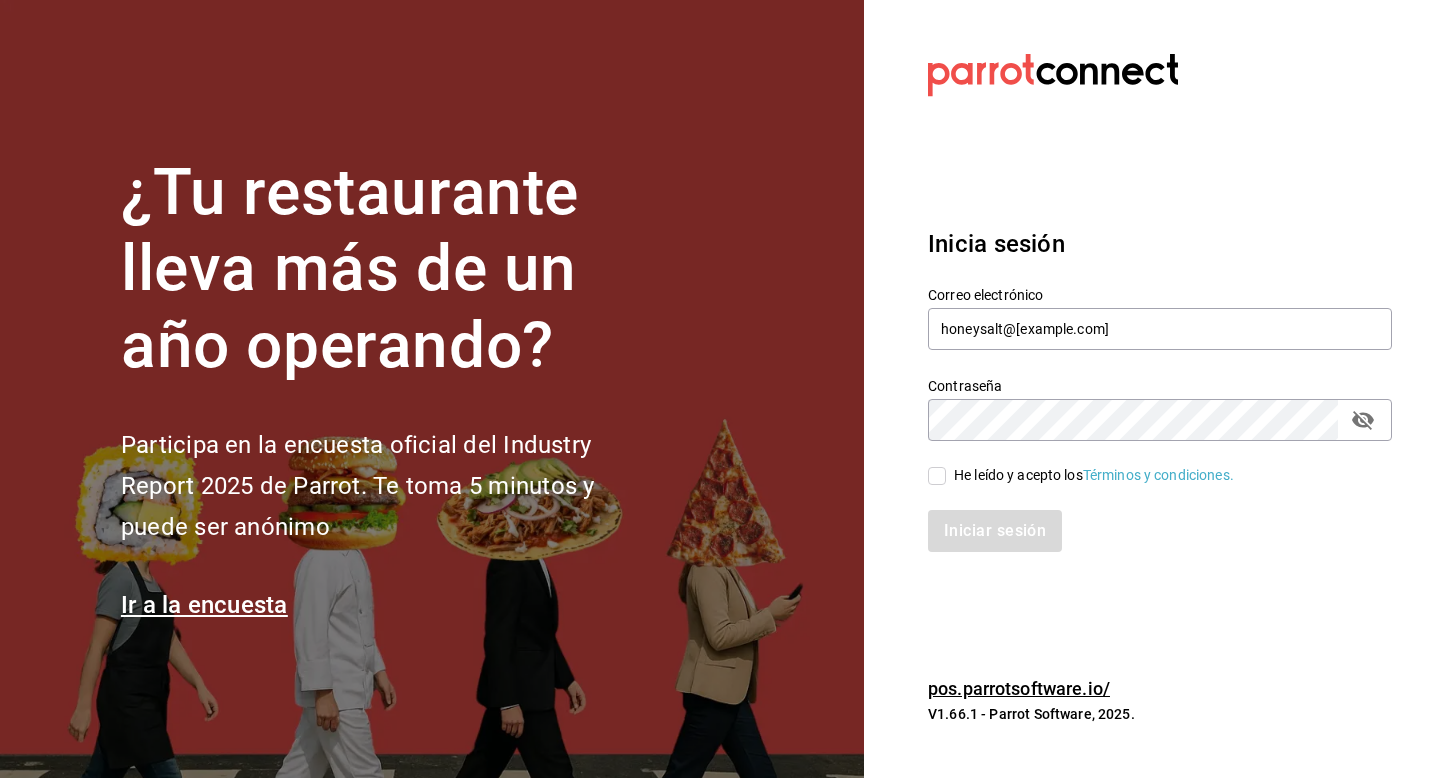 click on "He leído y acepto los  Términos y condiciones." at bounding box center (1090, 475) 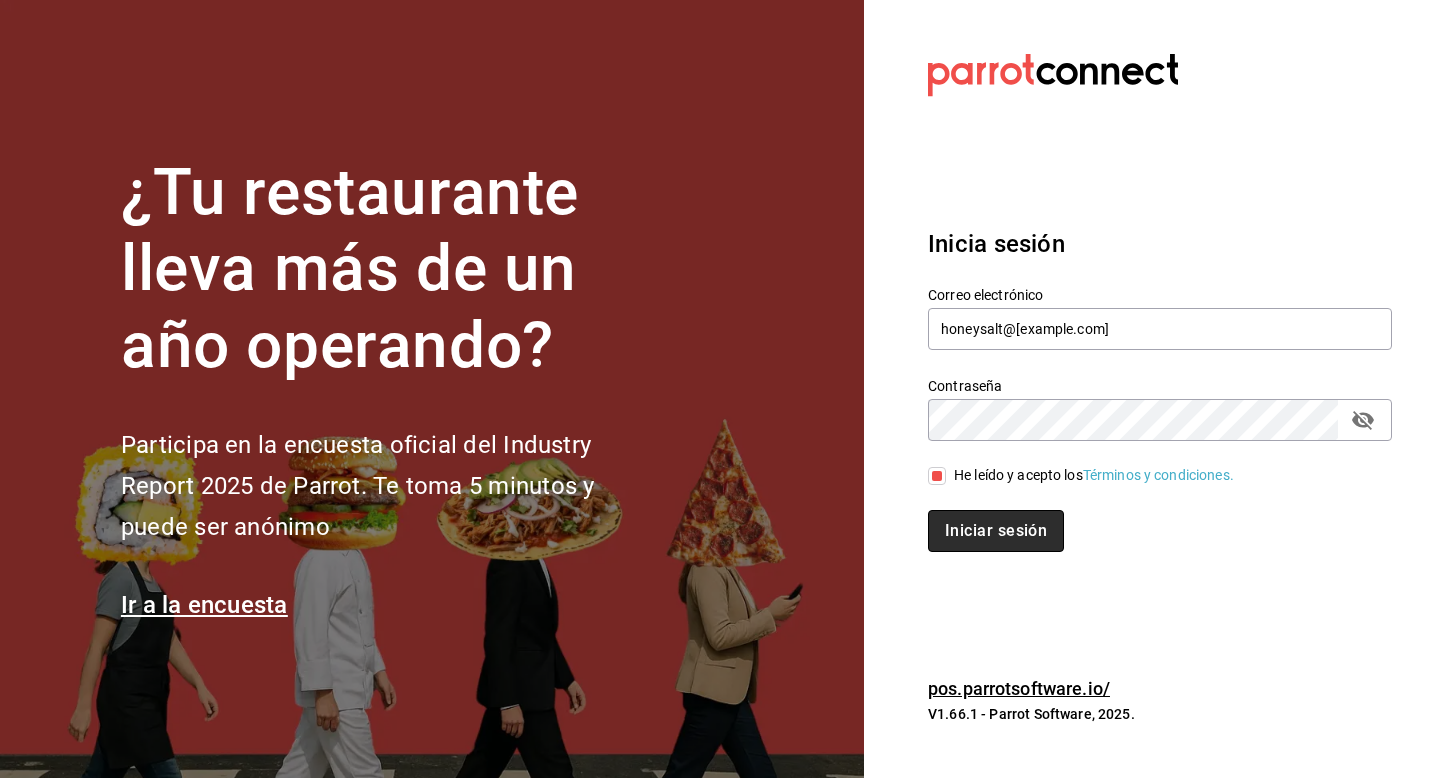 click on "Iniciar sesión" at bounding box center [996, 531] 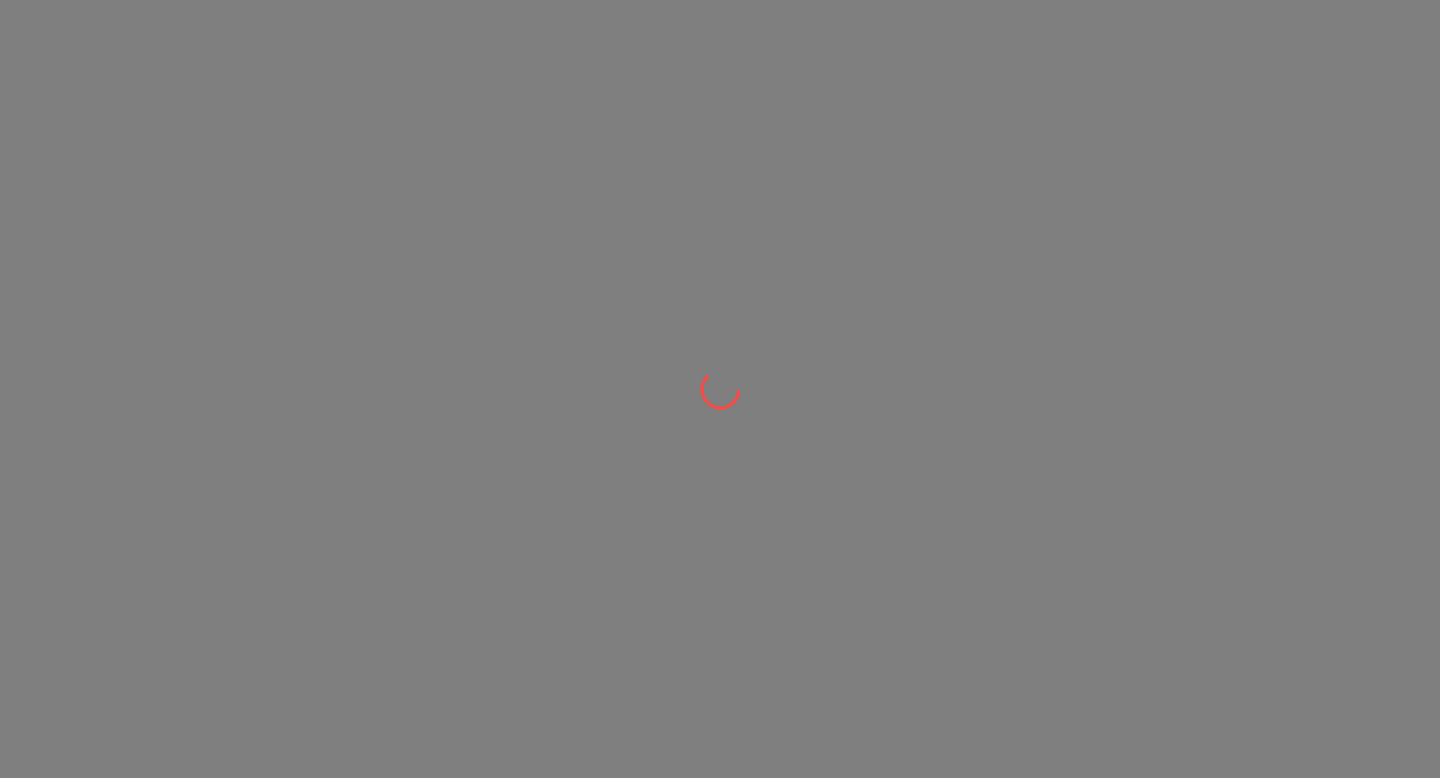 scroll, scrollTop: 0, scrollLeft: 0, axis: both 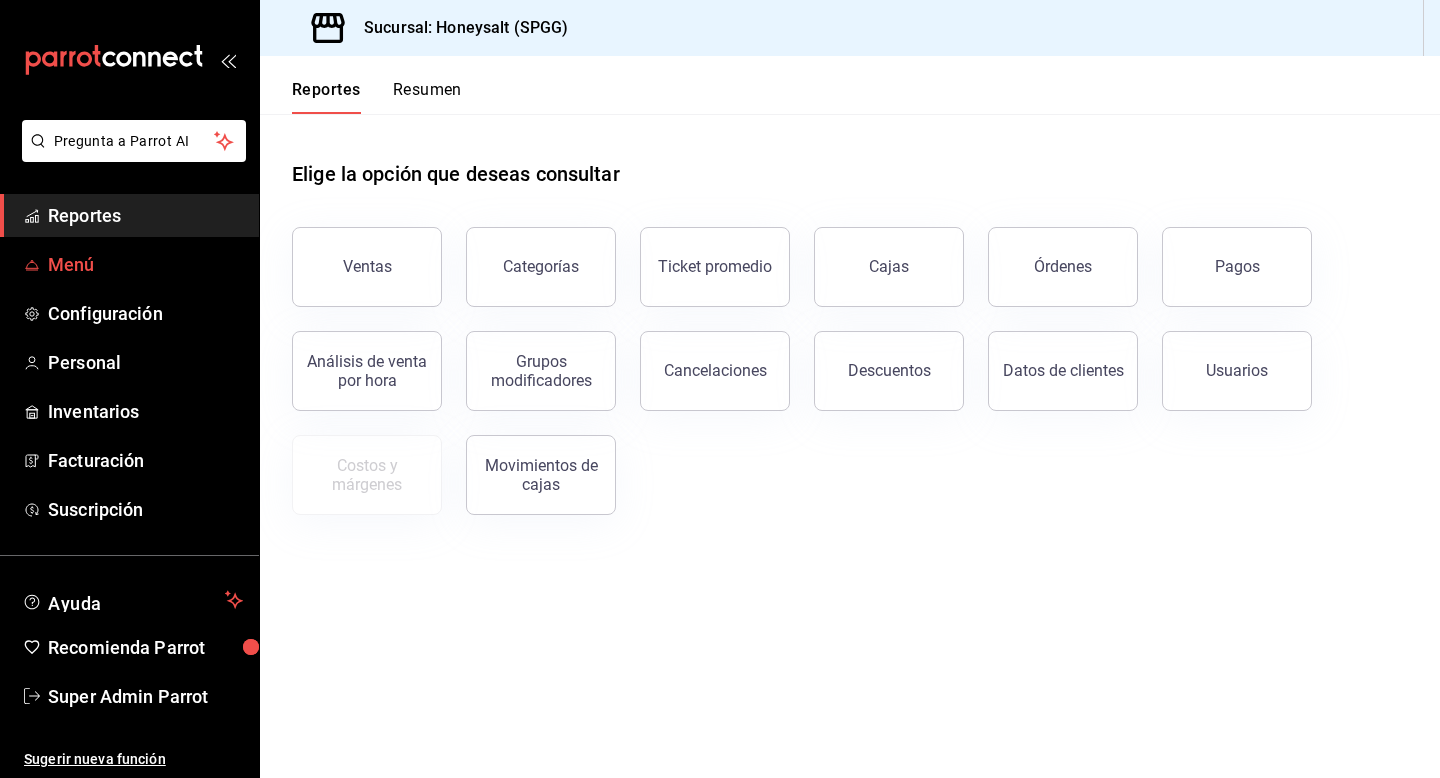 click on "Menú" at bounding box center (129, 264) 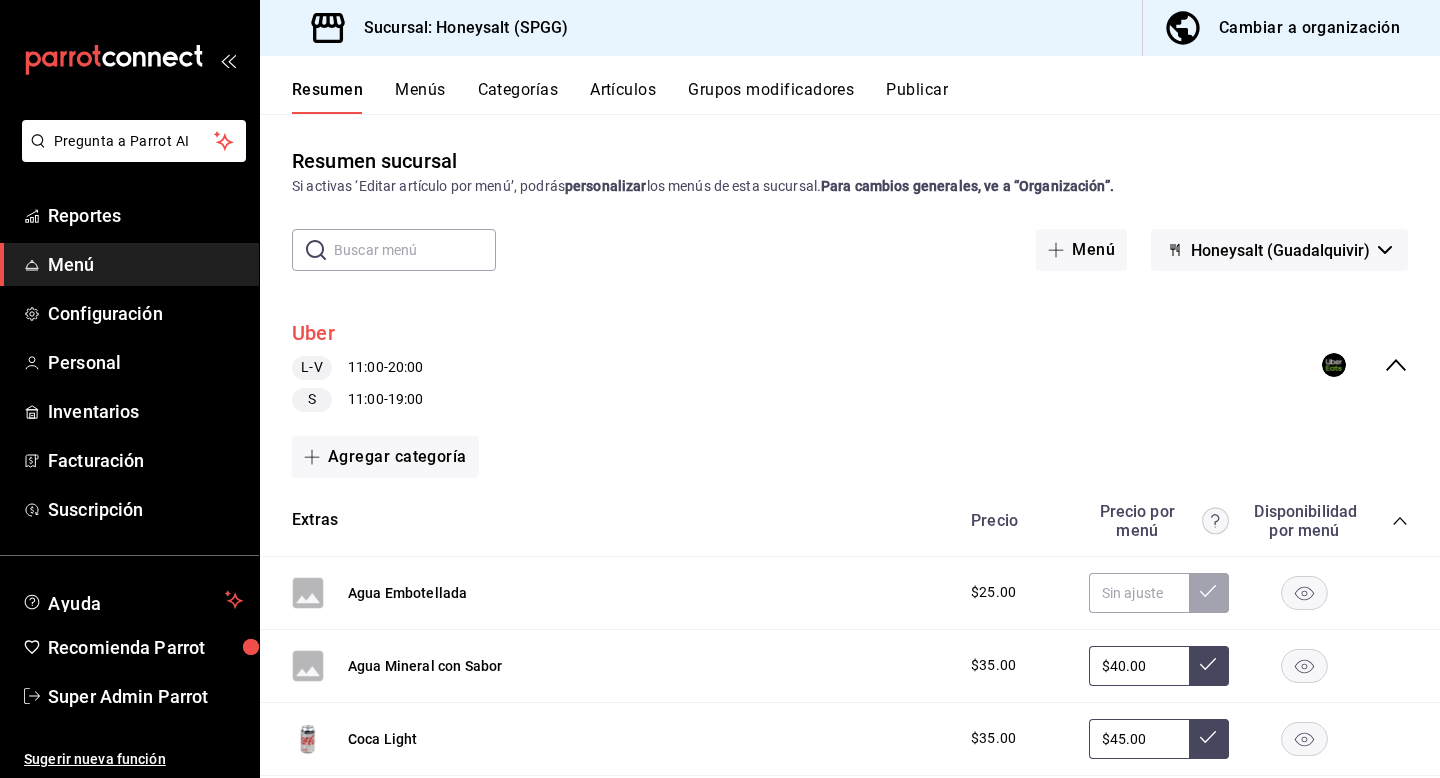 click on "Uber" at bounding box center (313, 333) 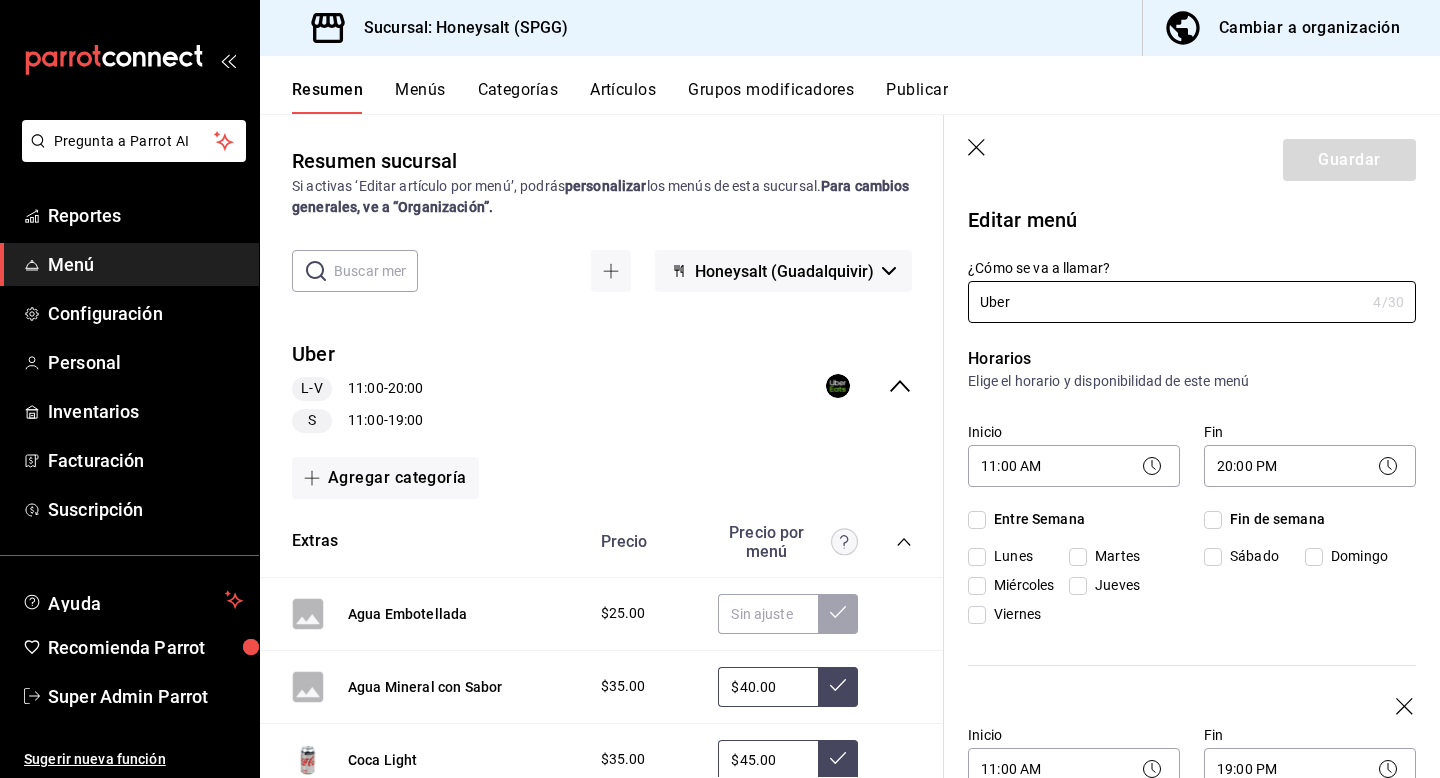 checkbox on "true" 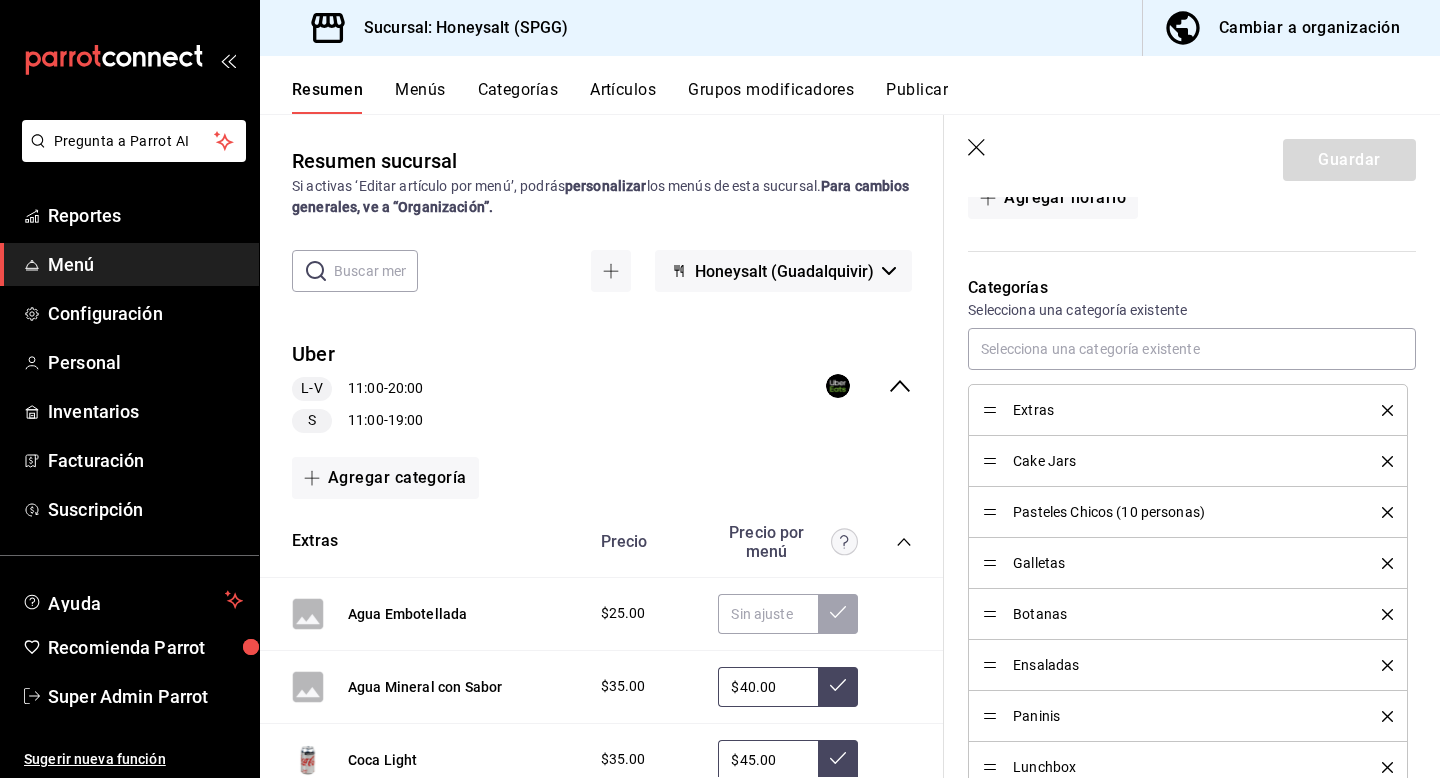 scroll, scrollTop: 782, scrollLeft: 0, axis: vertical 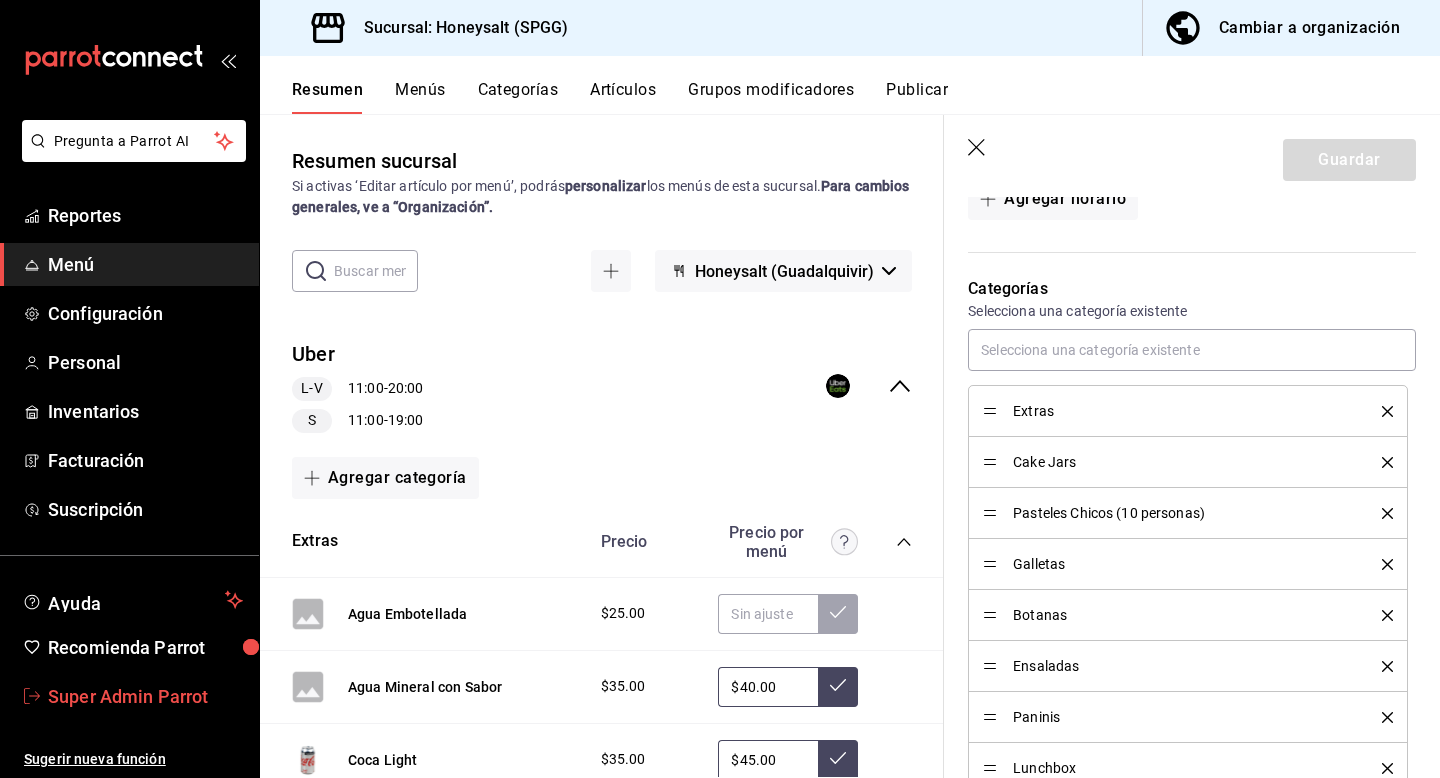 click on "Super Admin Parrot" at bounding box center (145, 696) 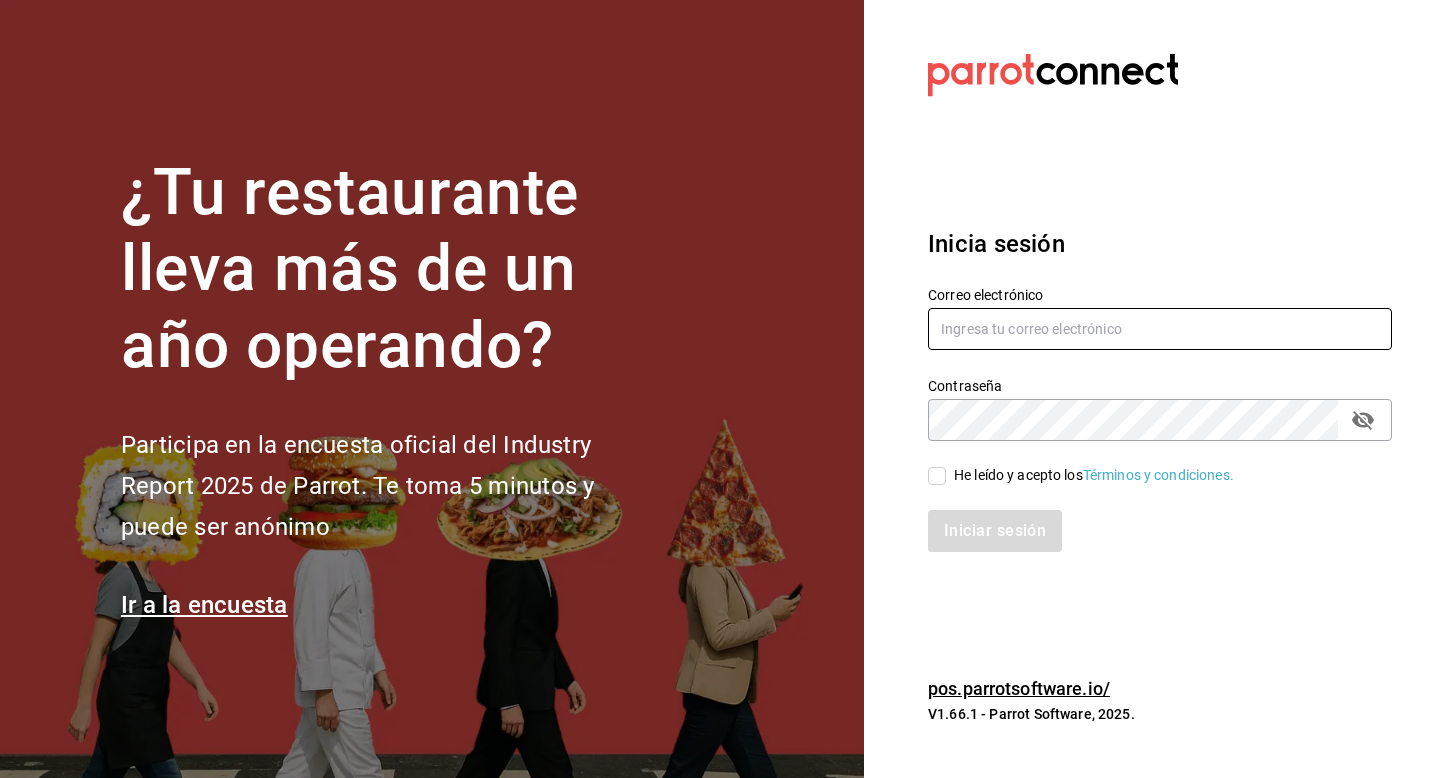 drag, startPoint x: 1008, startPoint y: 327, endPoint x: 1009, endPoint y: 299, distance: 28.01785 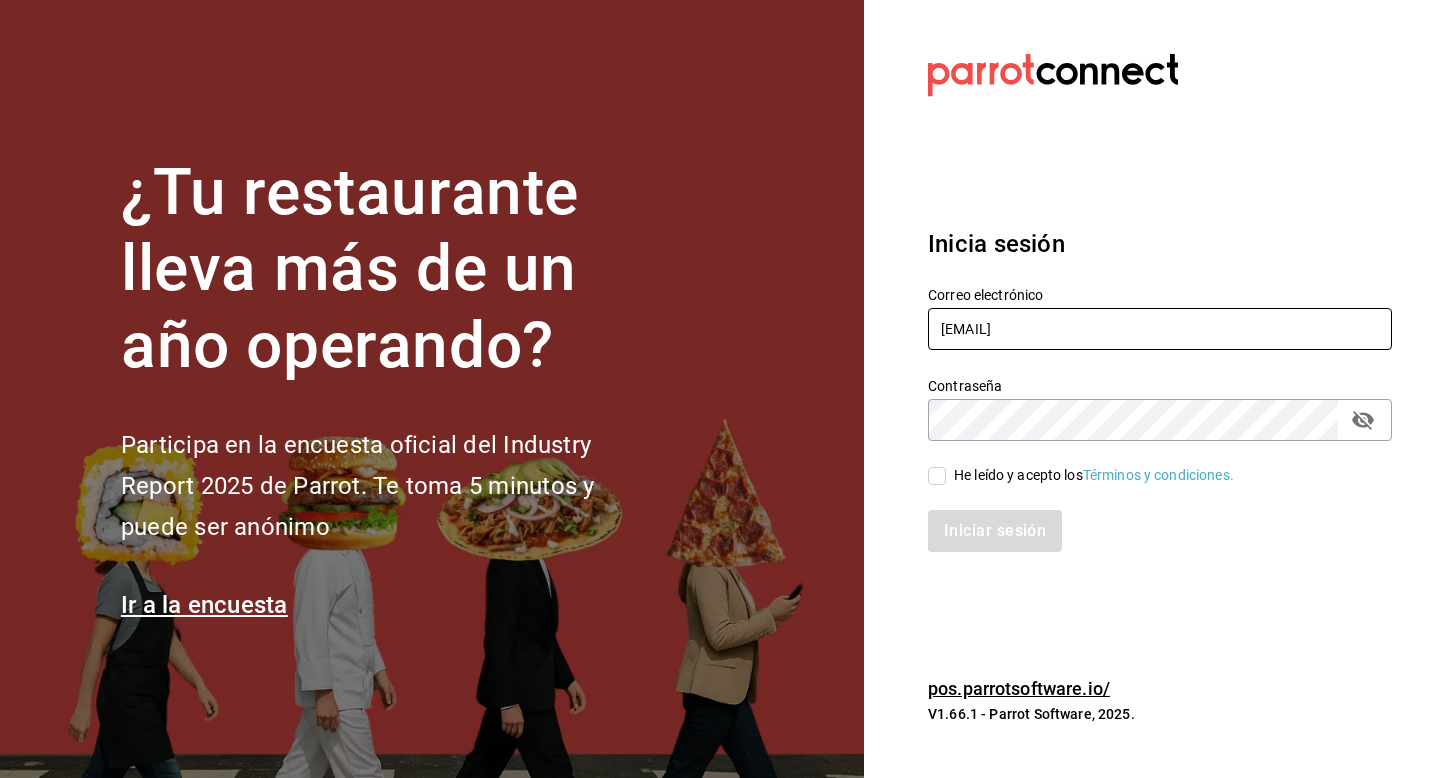 type on "multiuser@tacosdonpedro.com" 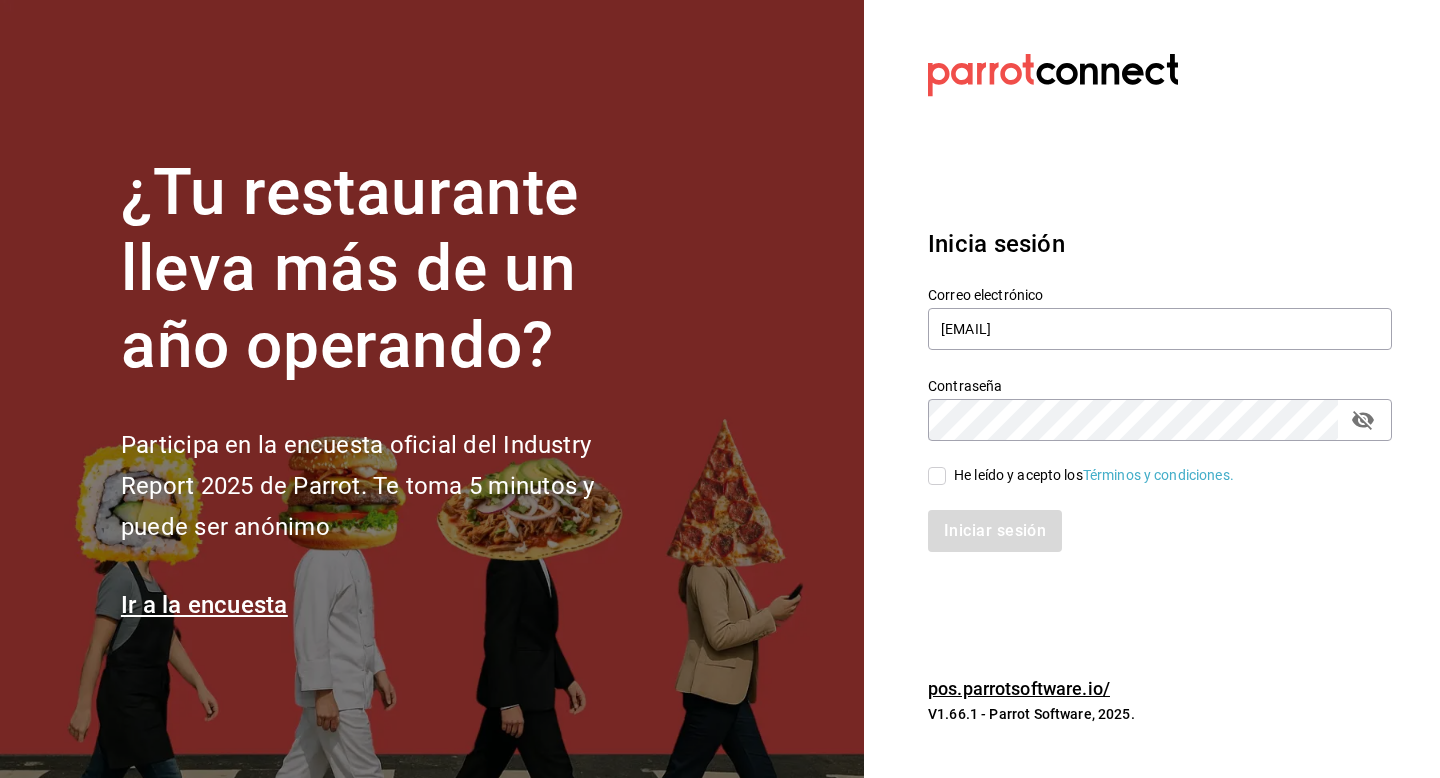click on "He leído y acepto los  Términos y condiciones." at bounding box center [1090, 475] 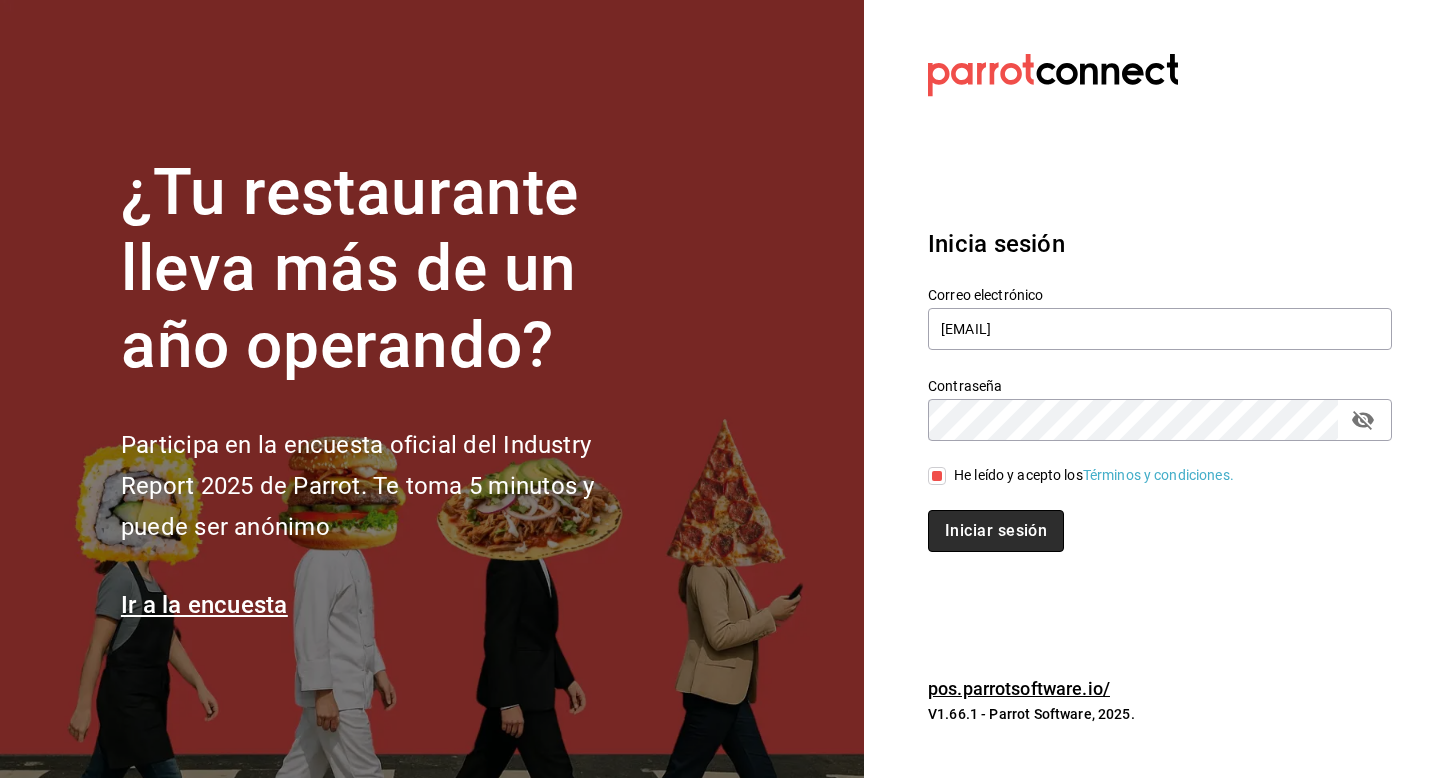 click on "Iniciar sesión" at bounding box center (996, 531) 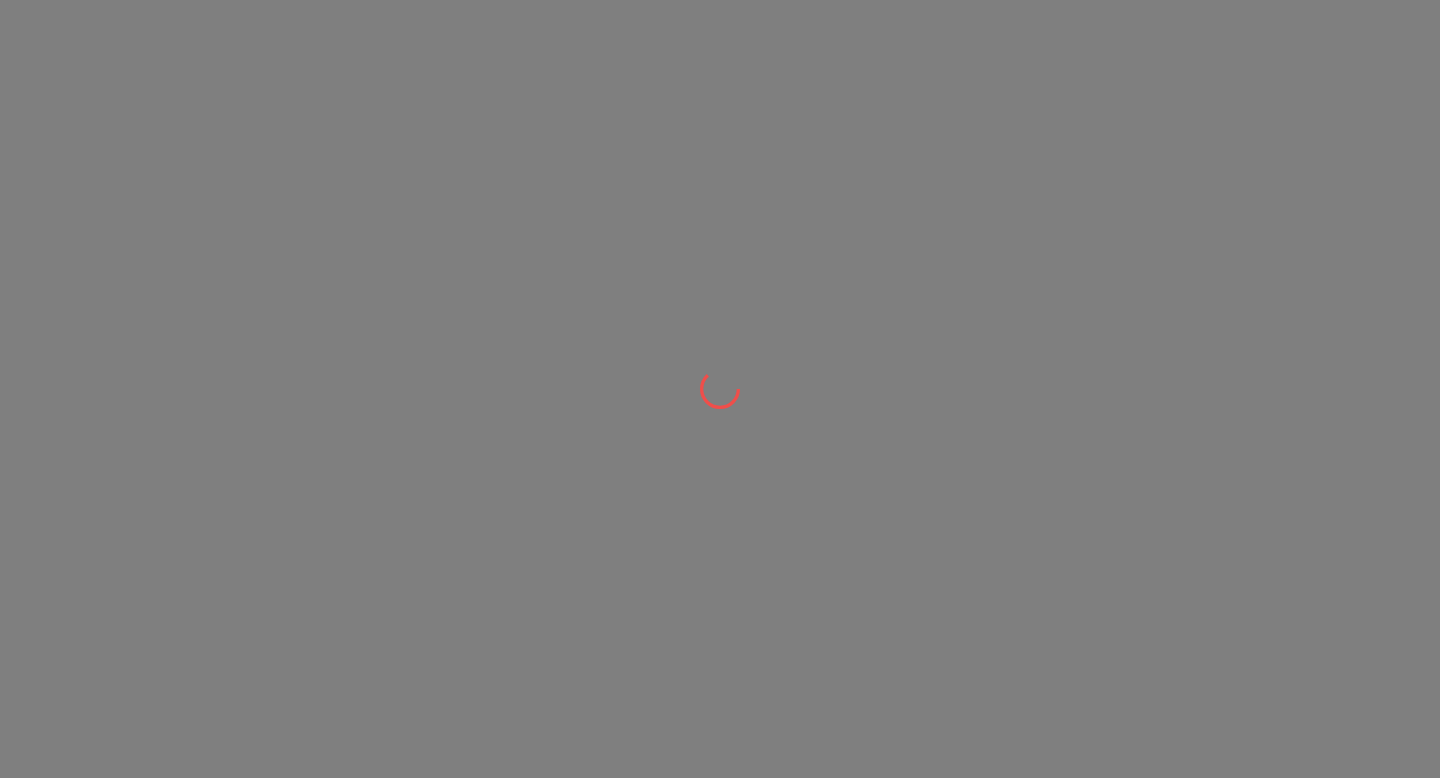 scroll, scrollTop: 0, scrollLeft: 0, axis: both 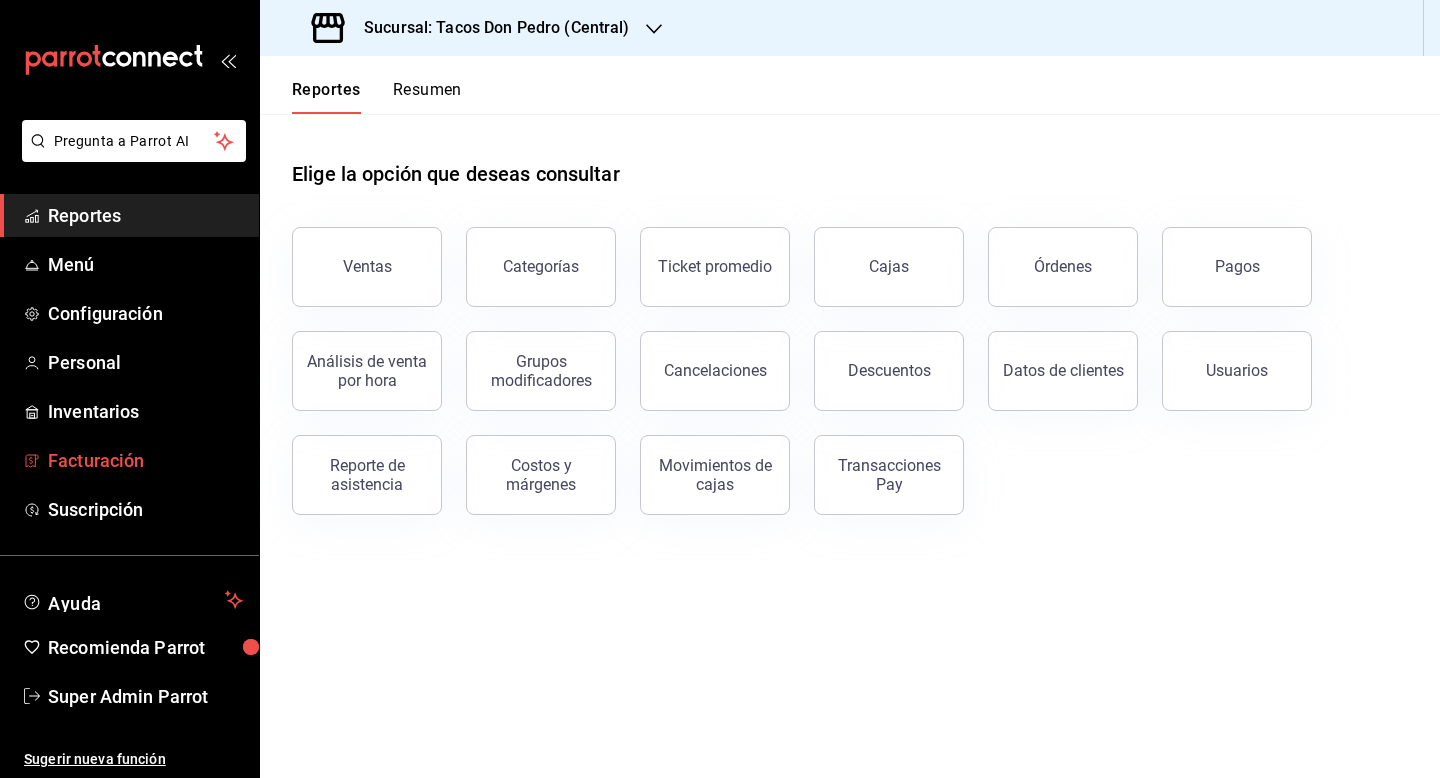 click on "Facturación" at bounding box center [145, 460] 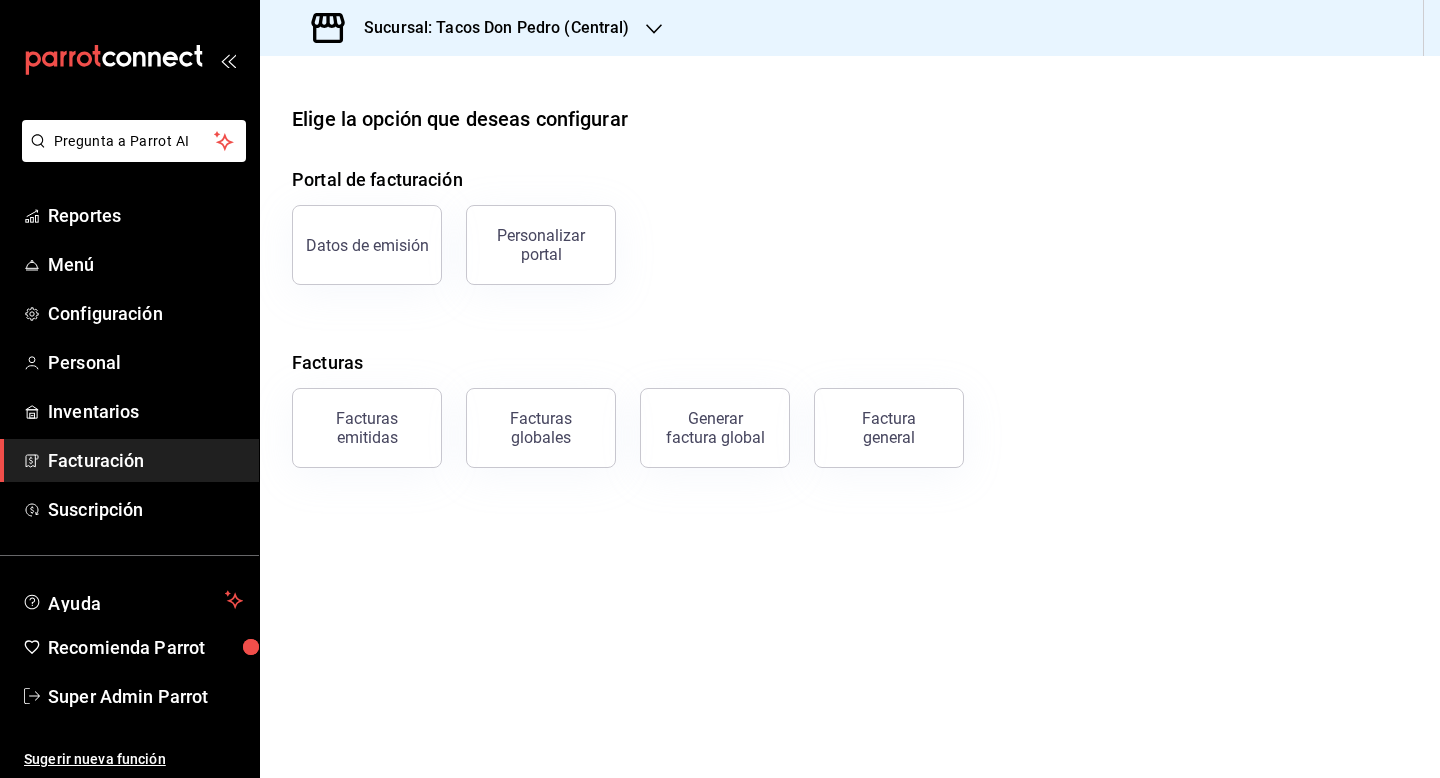 click on "Portal de facturación Datos de emisión Personalizar portal Facturas Facturas emitidas Facturas globales Generar factura global Factura general" at bounding box center [850, 317] 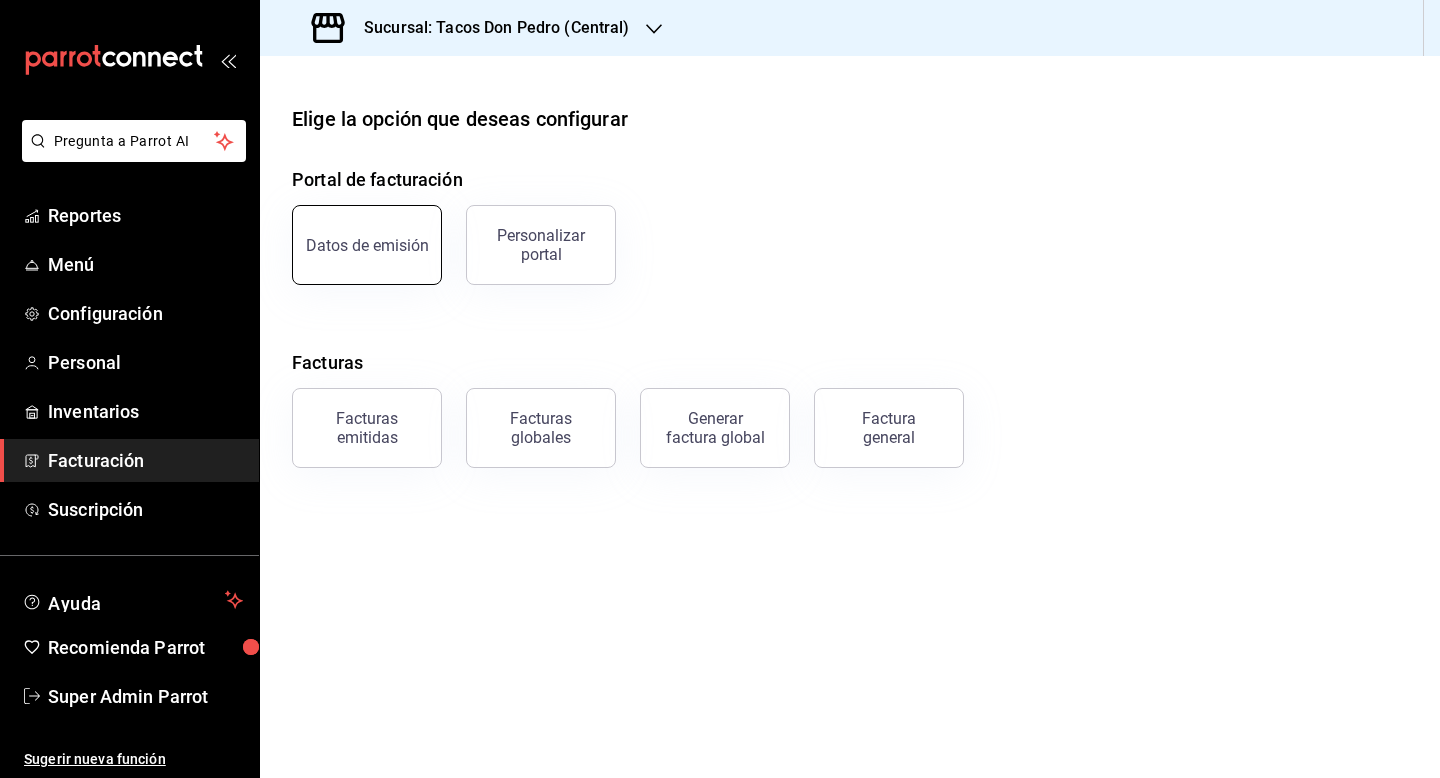 click on "Datos de emisión" at bounding box center [367, 245] 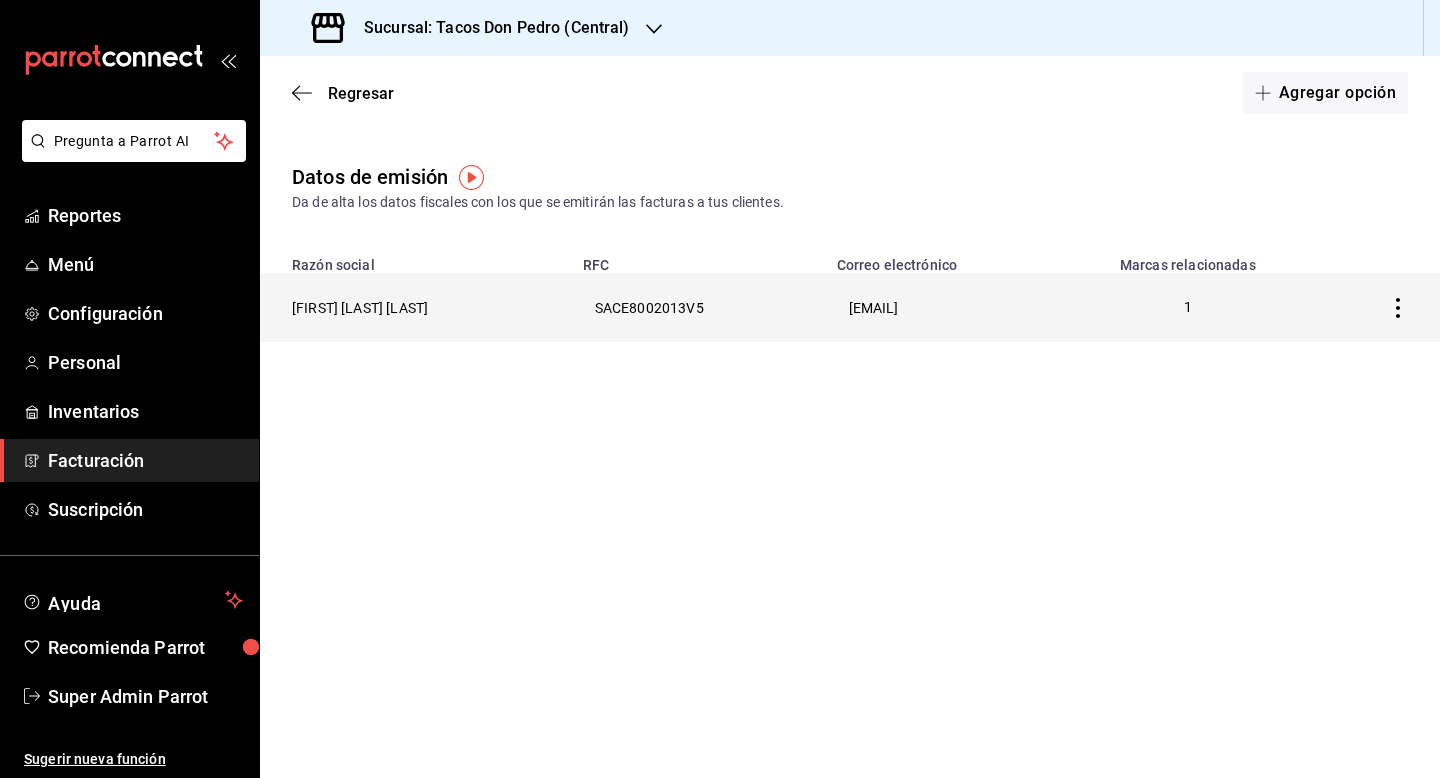 click on "[FIRST] [LAST] [LAST]" at bounding box center [415, 307] 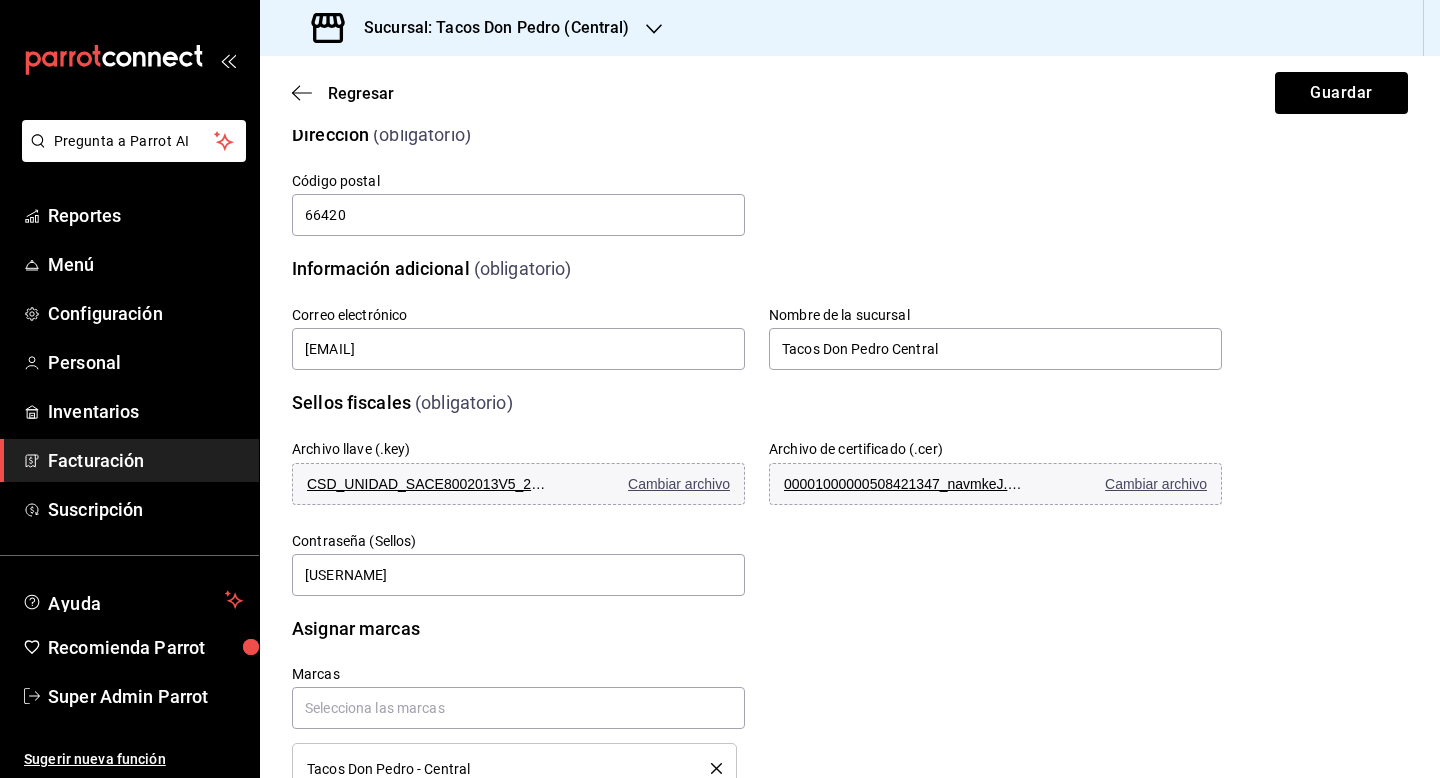 scroll, scrollTop: 465, scrollLeft: 0, axis: vertical 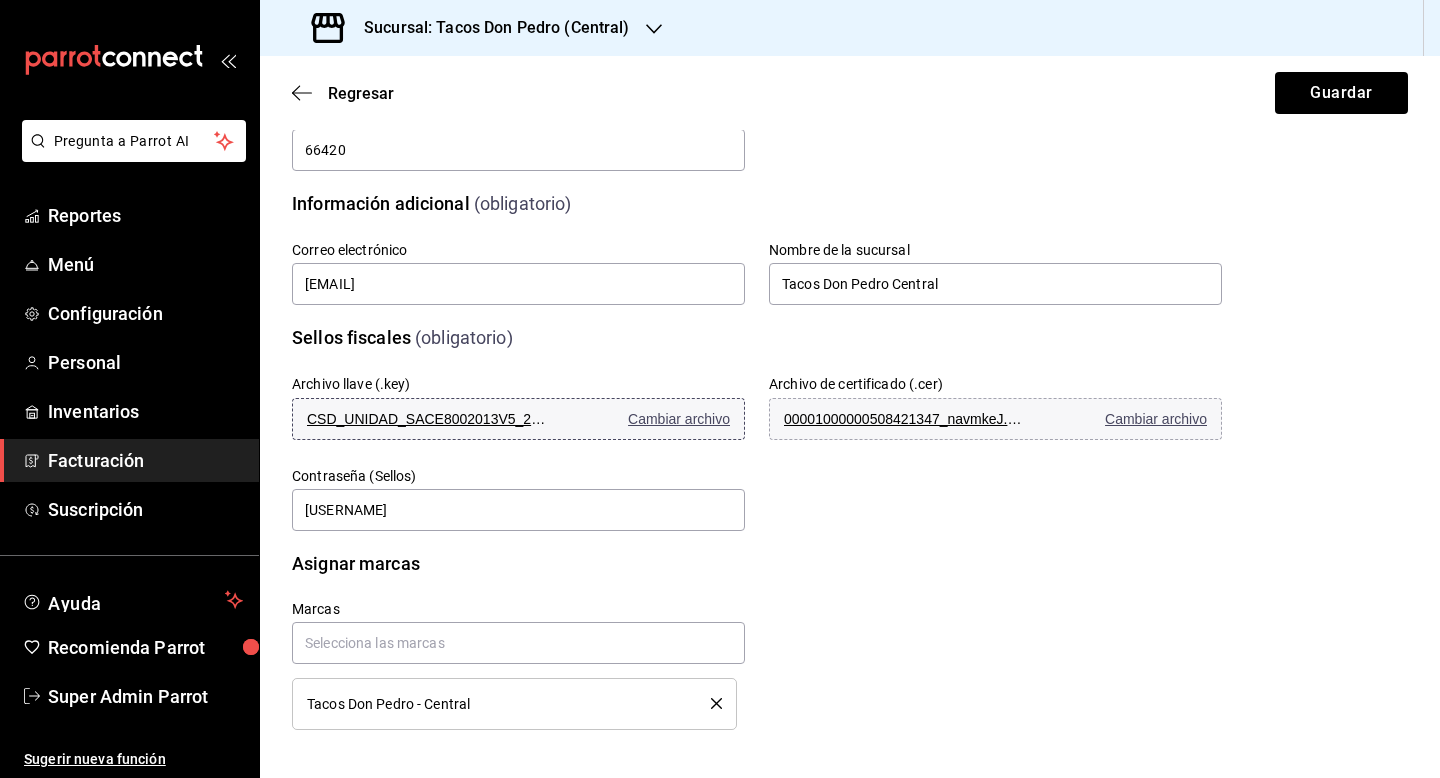 click on "CSD_UNIDAD_SACE8002013V5_20210802_082709_AWLFDml.key Cambiar archivo" at bounding box center (518, 419) 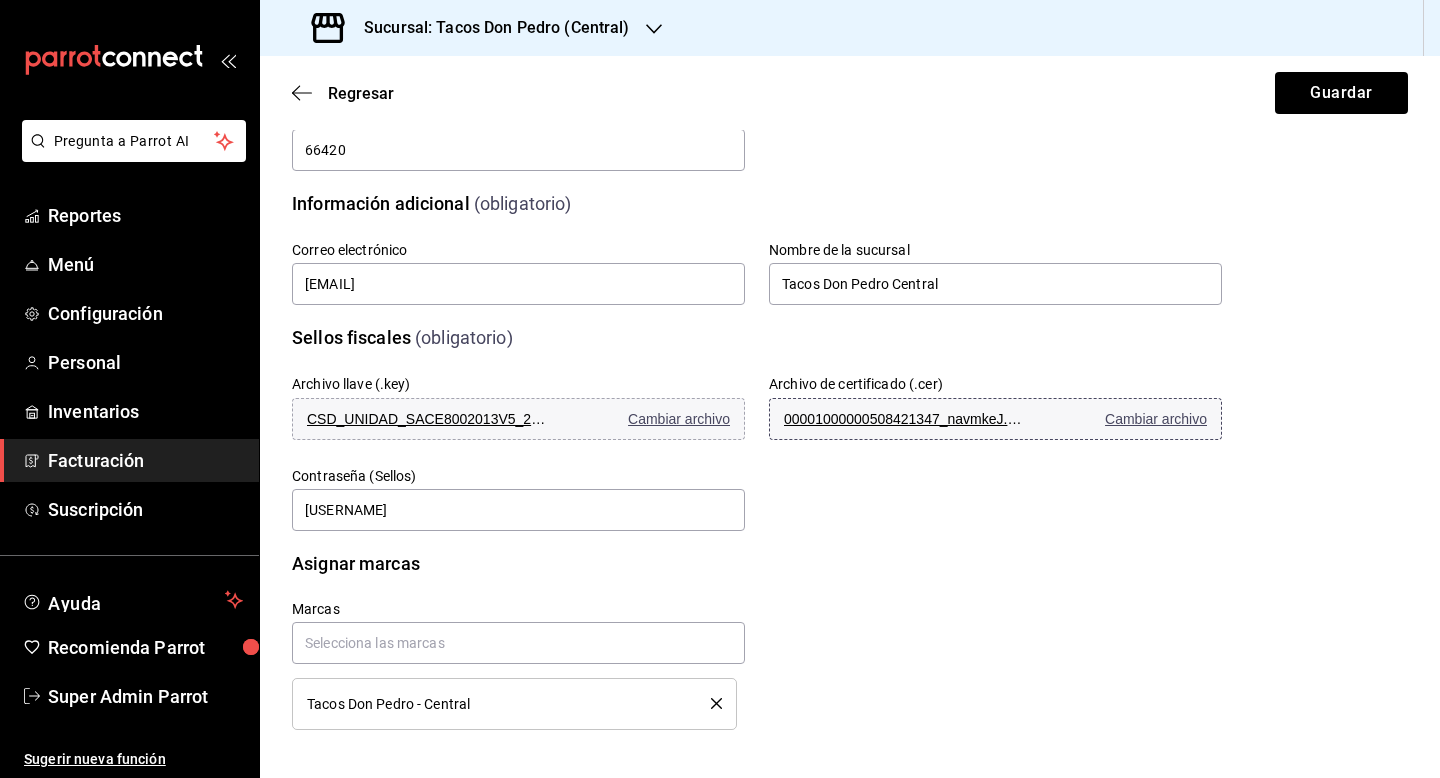 click on "Cambiar archivo" at bounding box center (1156, 419) 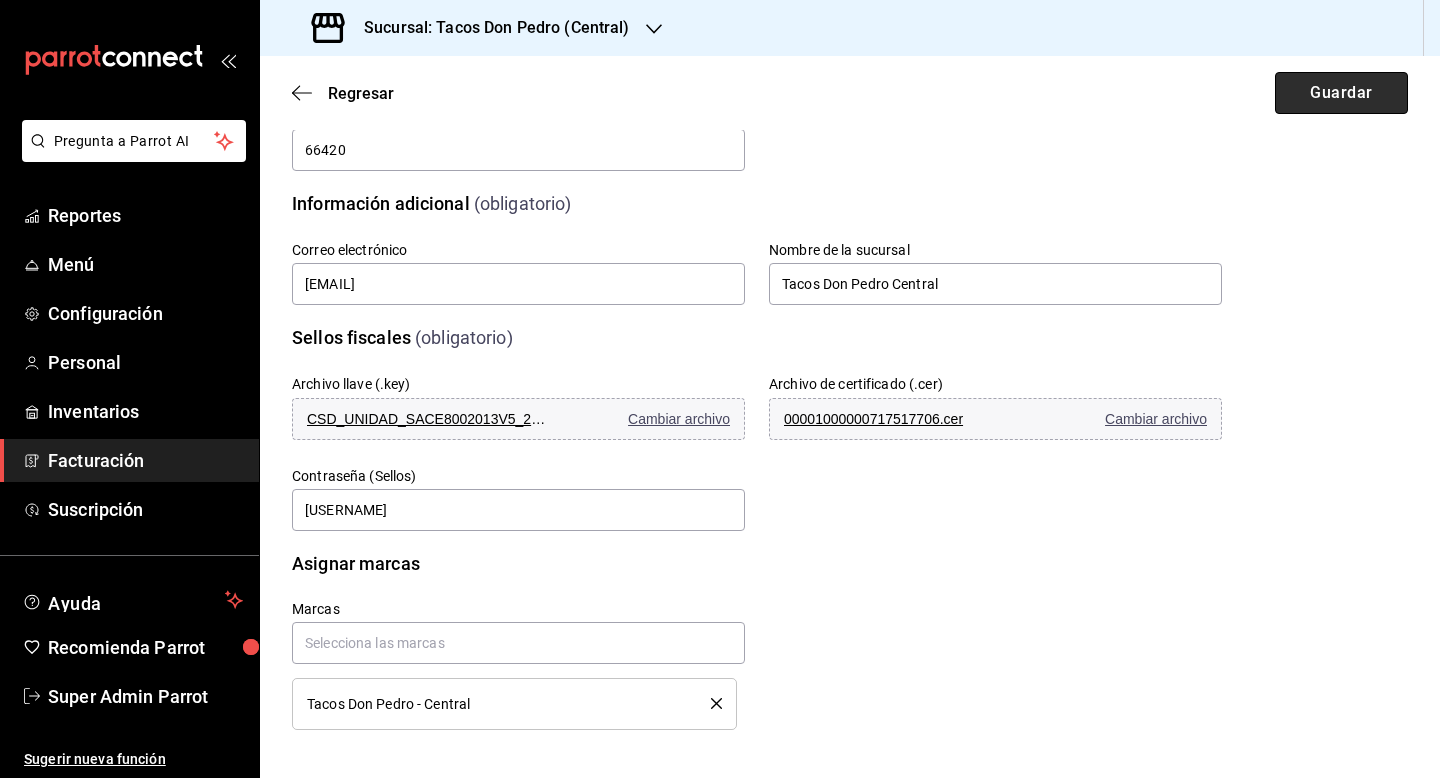 click on "Guardar" at bounding box center [1341, 93] 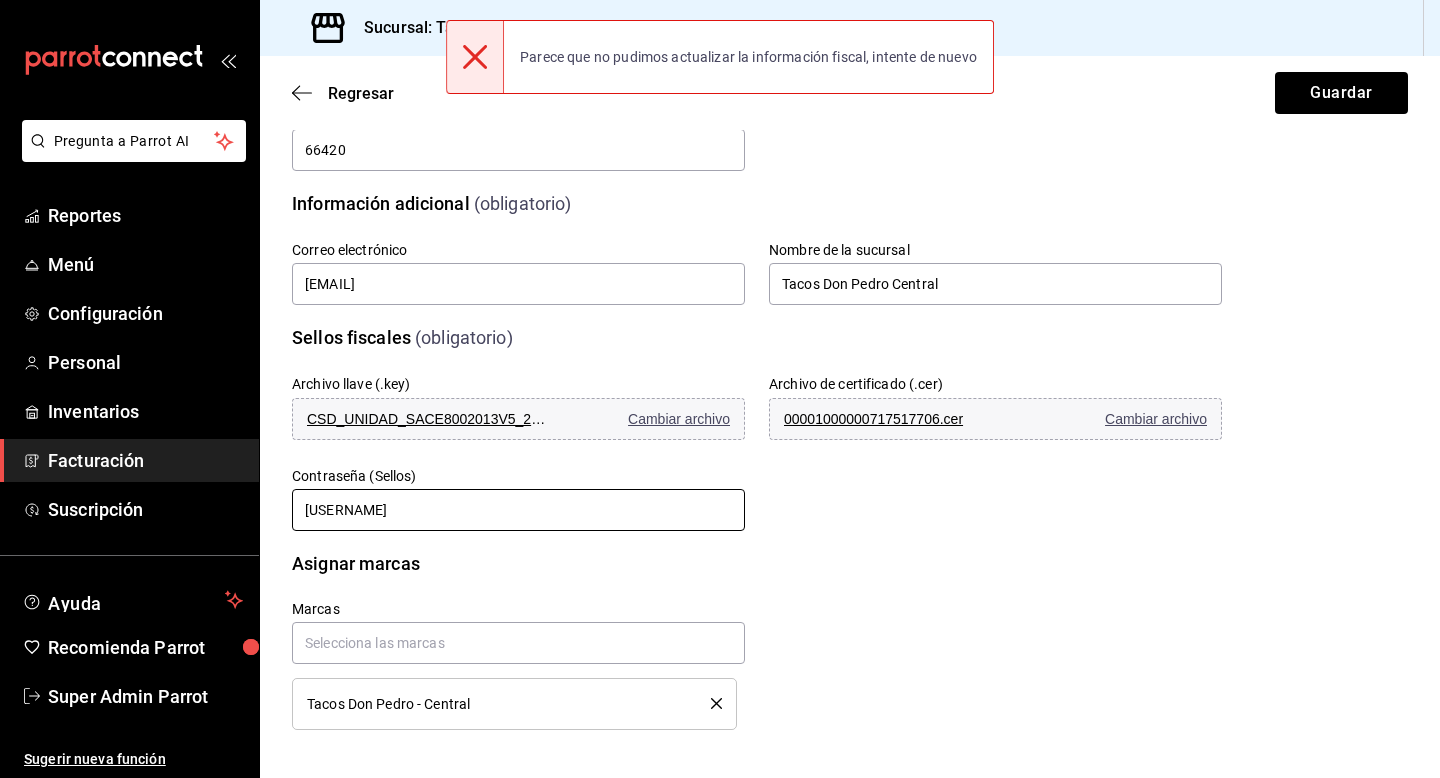 click on "[USERNAME]" at bounding box center (518, 510) 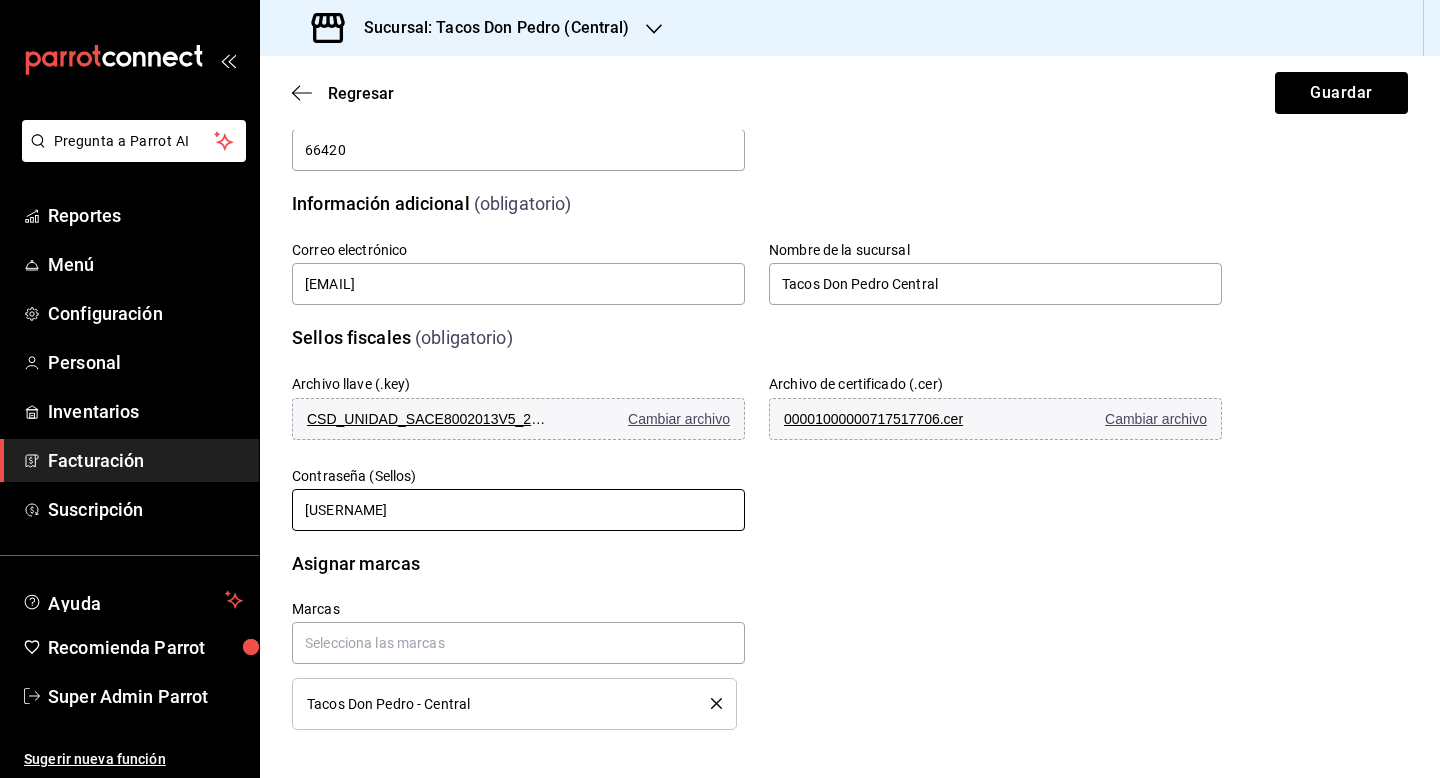 click on "[USERNAME]" at bounding box center (518, 510) 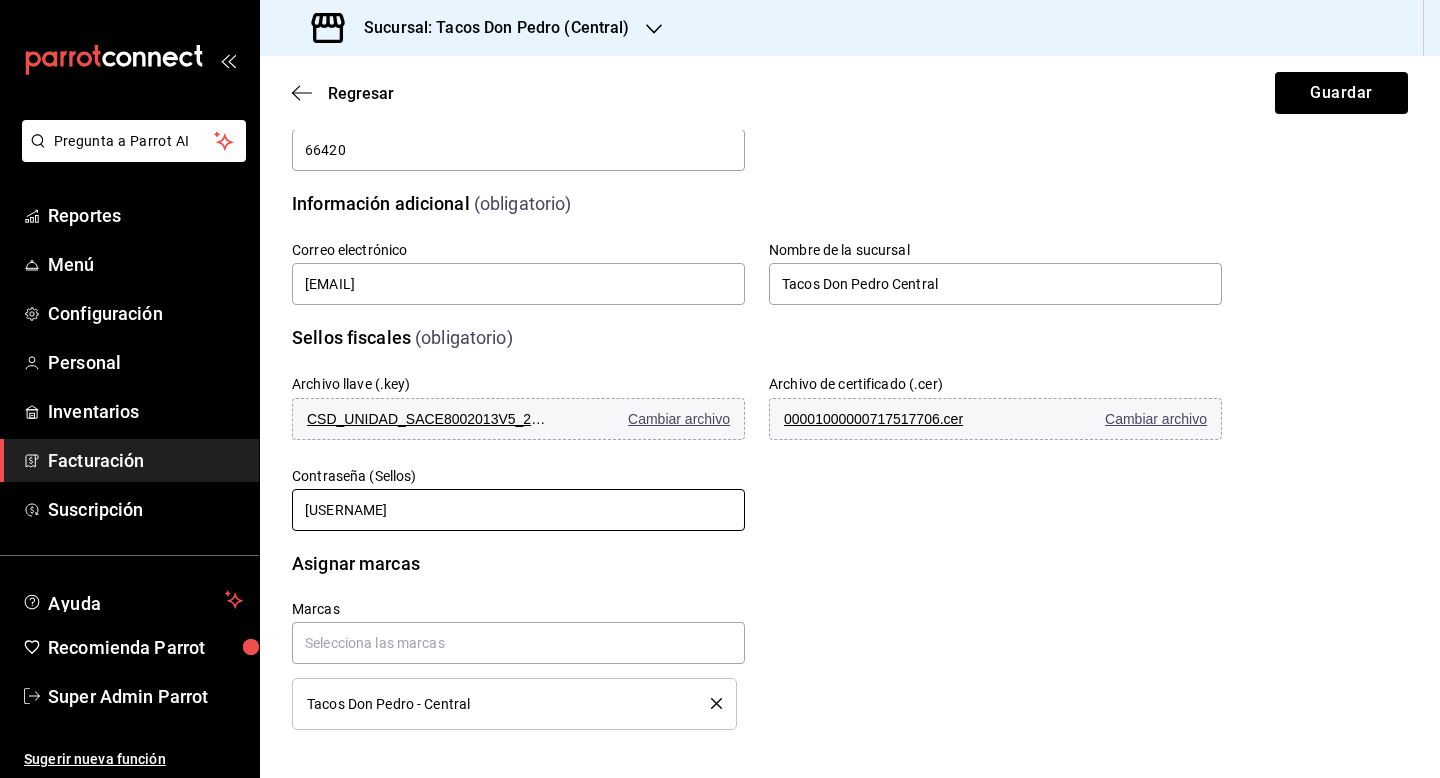 paste on "230725" 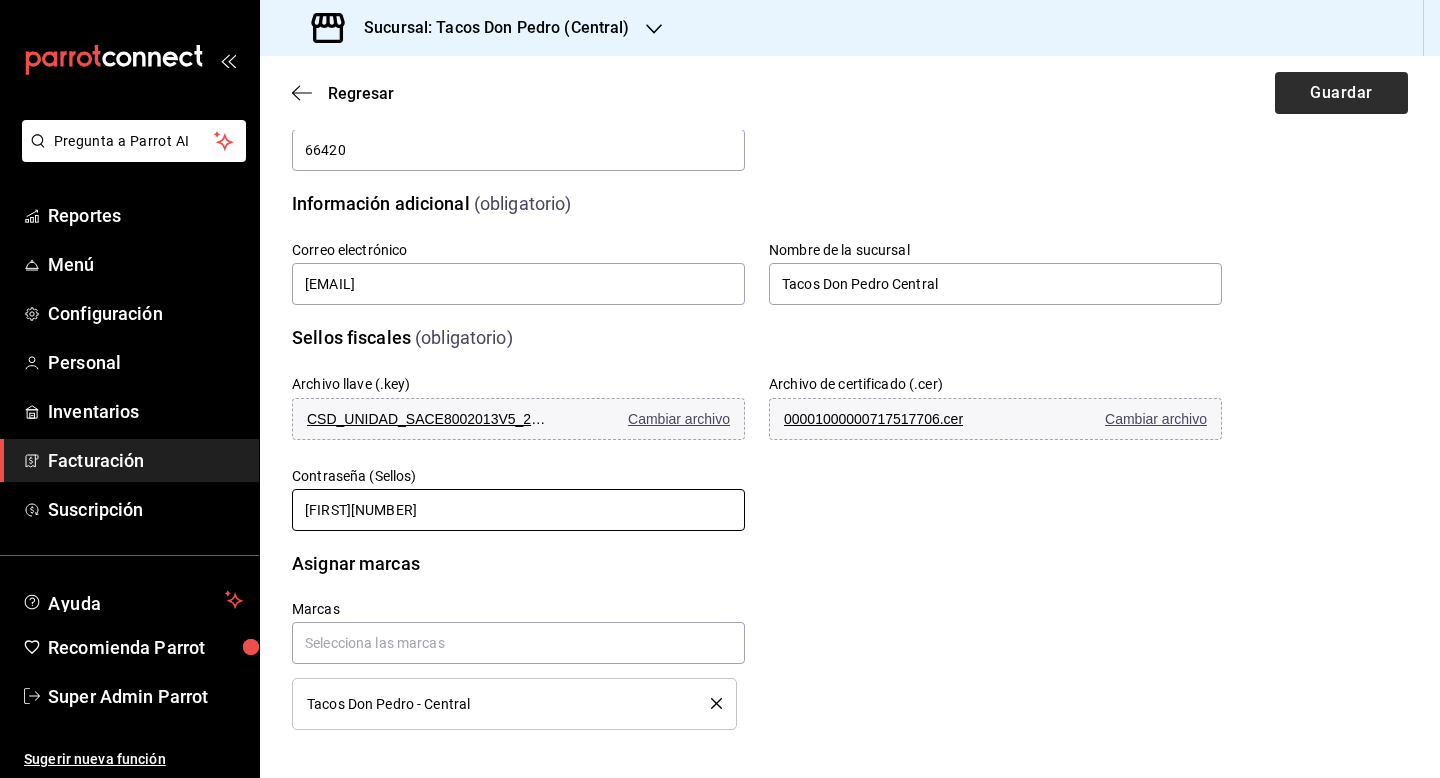 type on "[FIRST][NUMBER]" 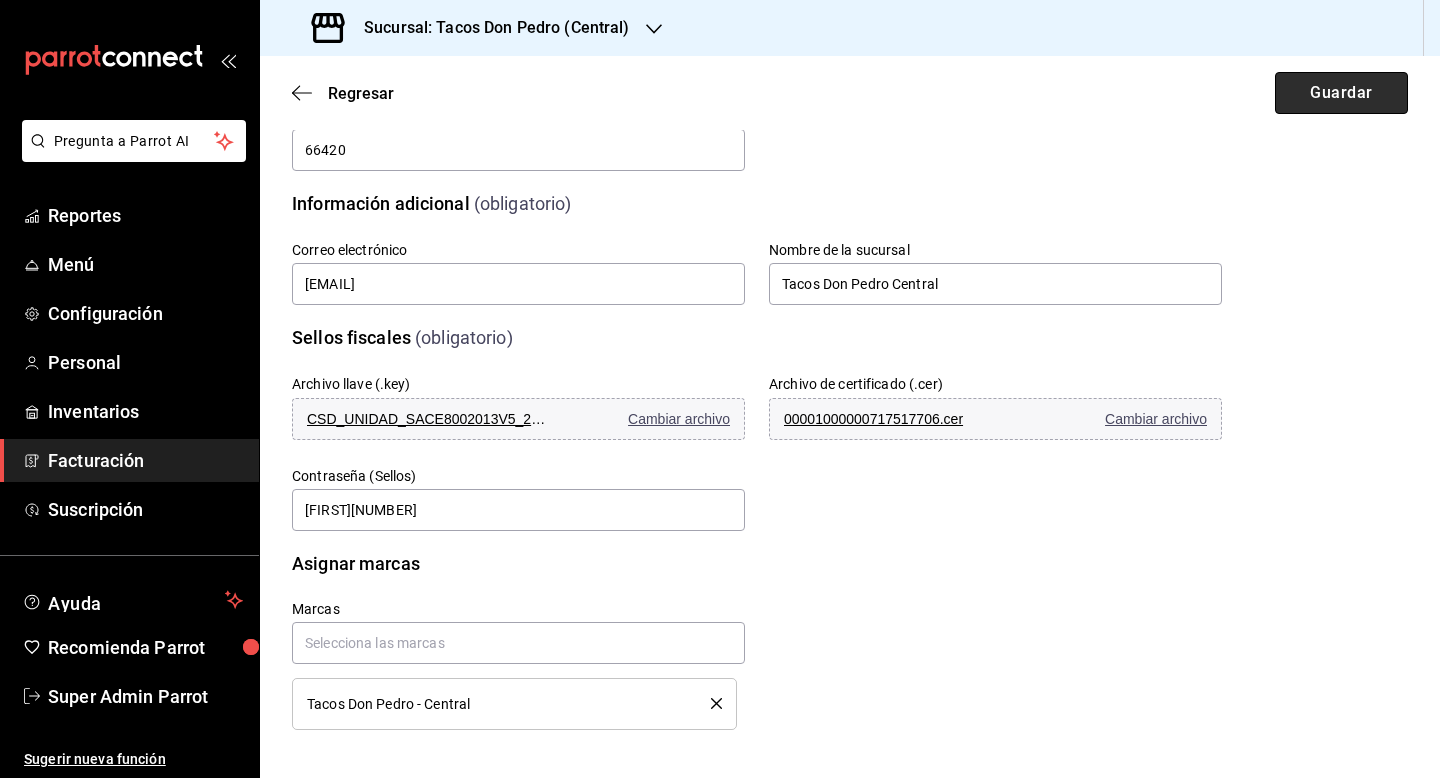 click on "Guardar" at bounding box center [1341, 93] 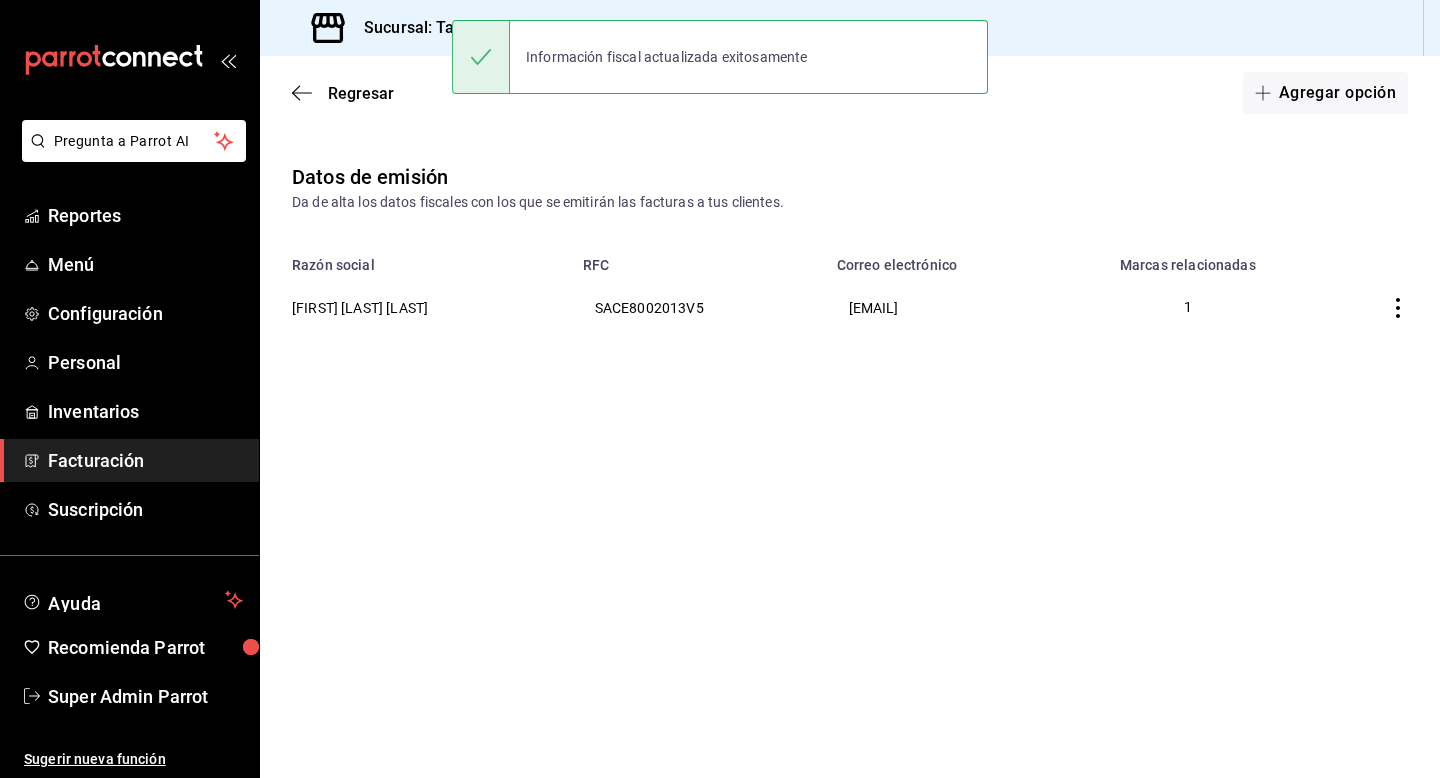 scroll, scrollTop: 0, scrollLeft: 0, axis: both 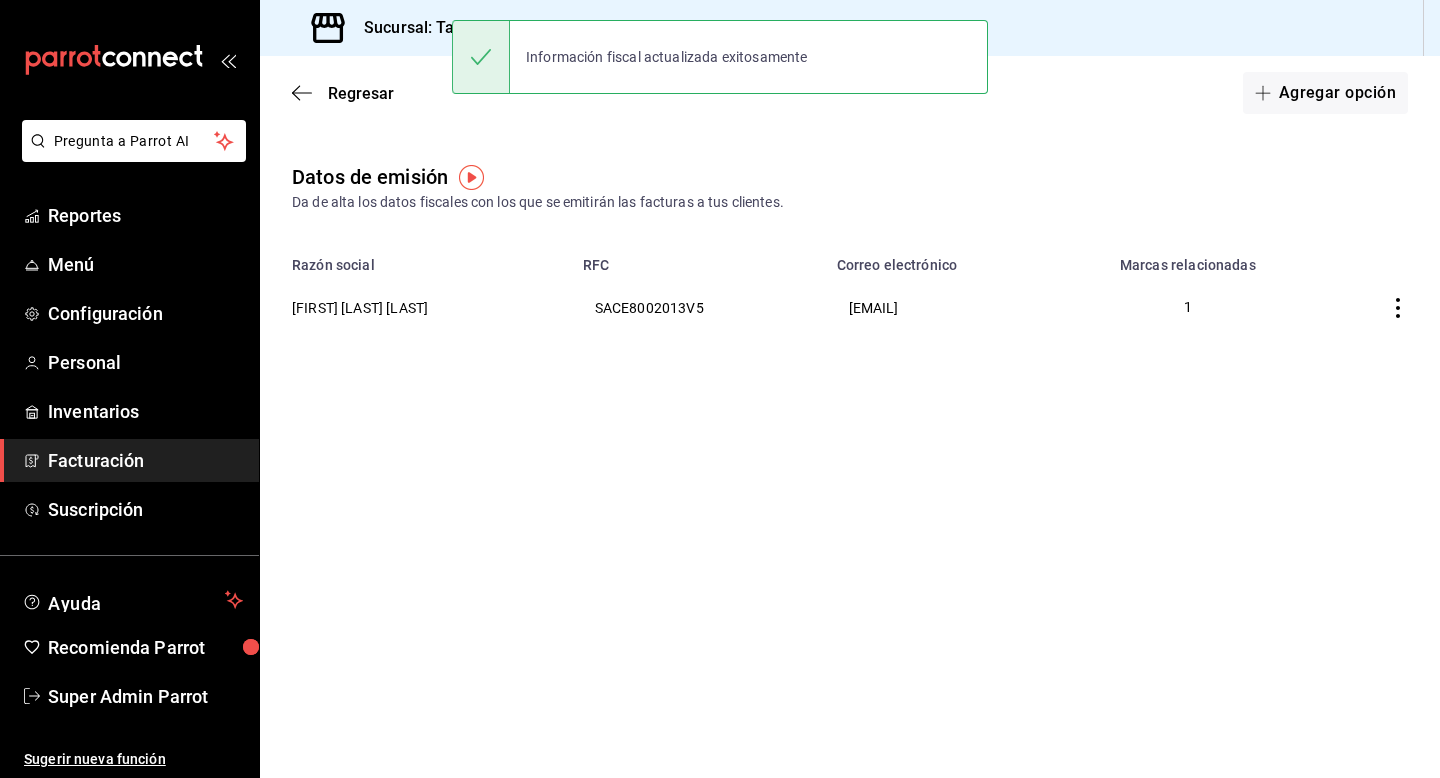 click on "Sucursal: Tacos Don Pedro (Central)" at bounding box center [473, 28] 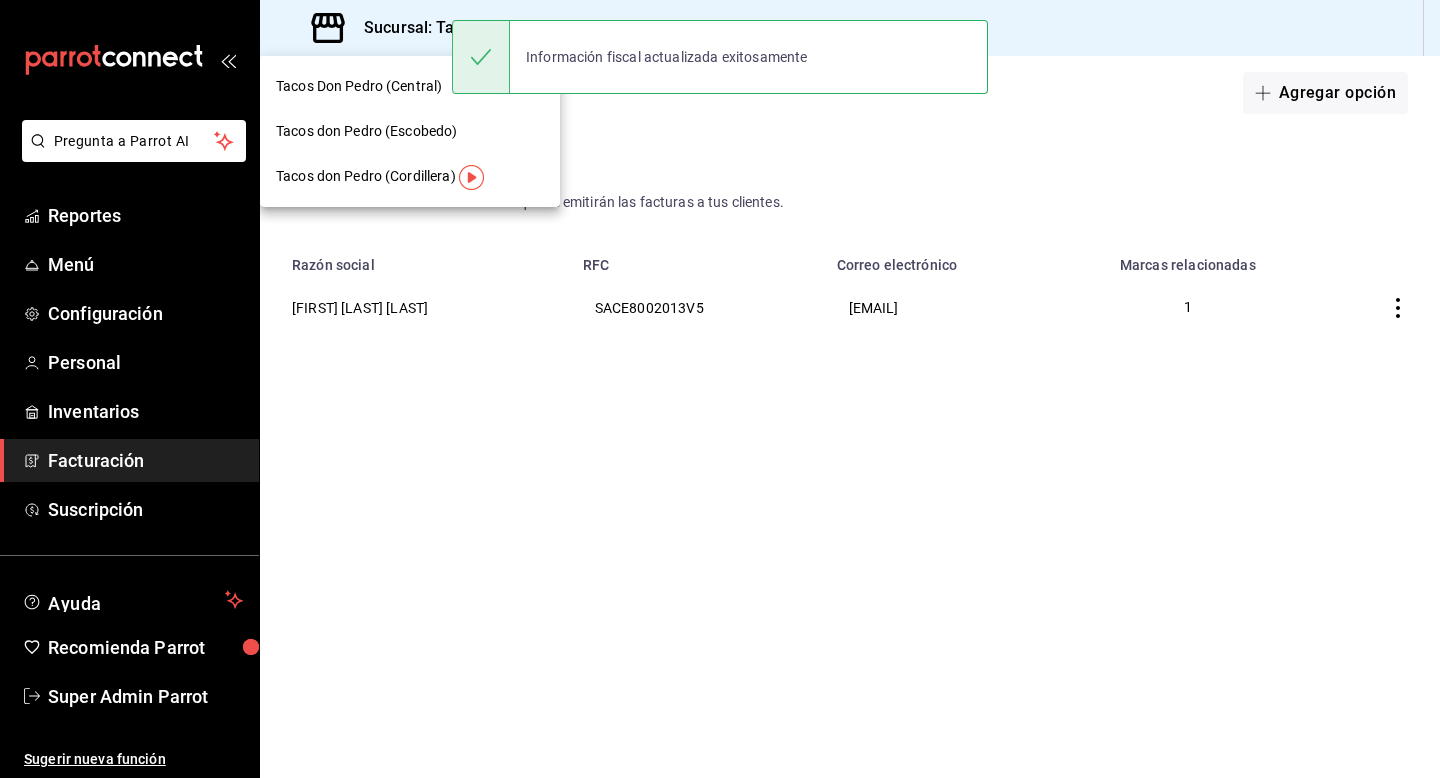 click on "Tacos don Pedro (Escobedo)" at bounding box center [410, 131] 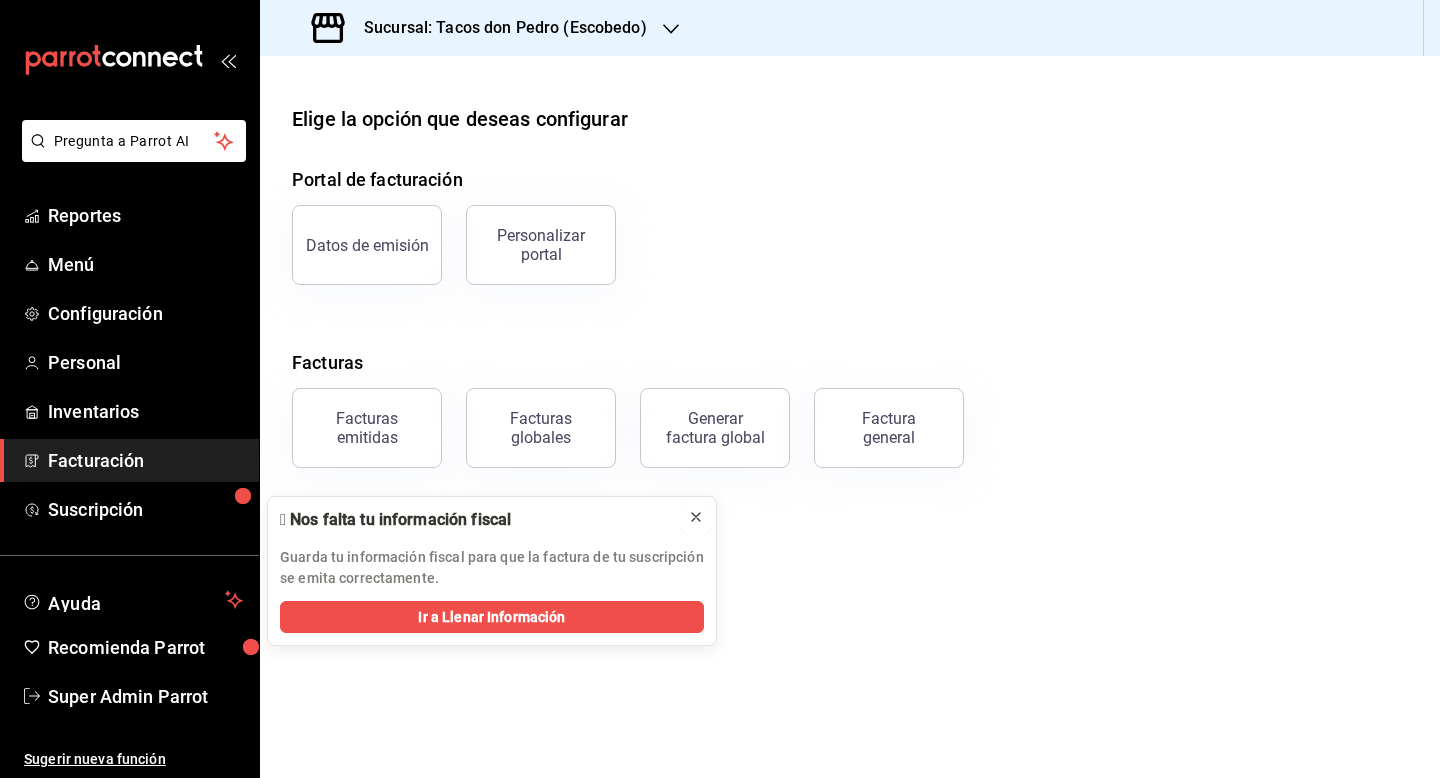 click 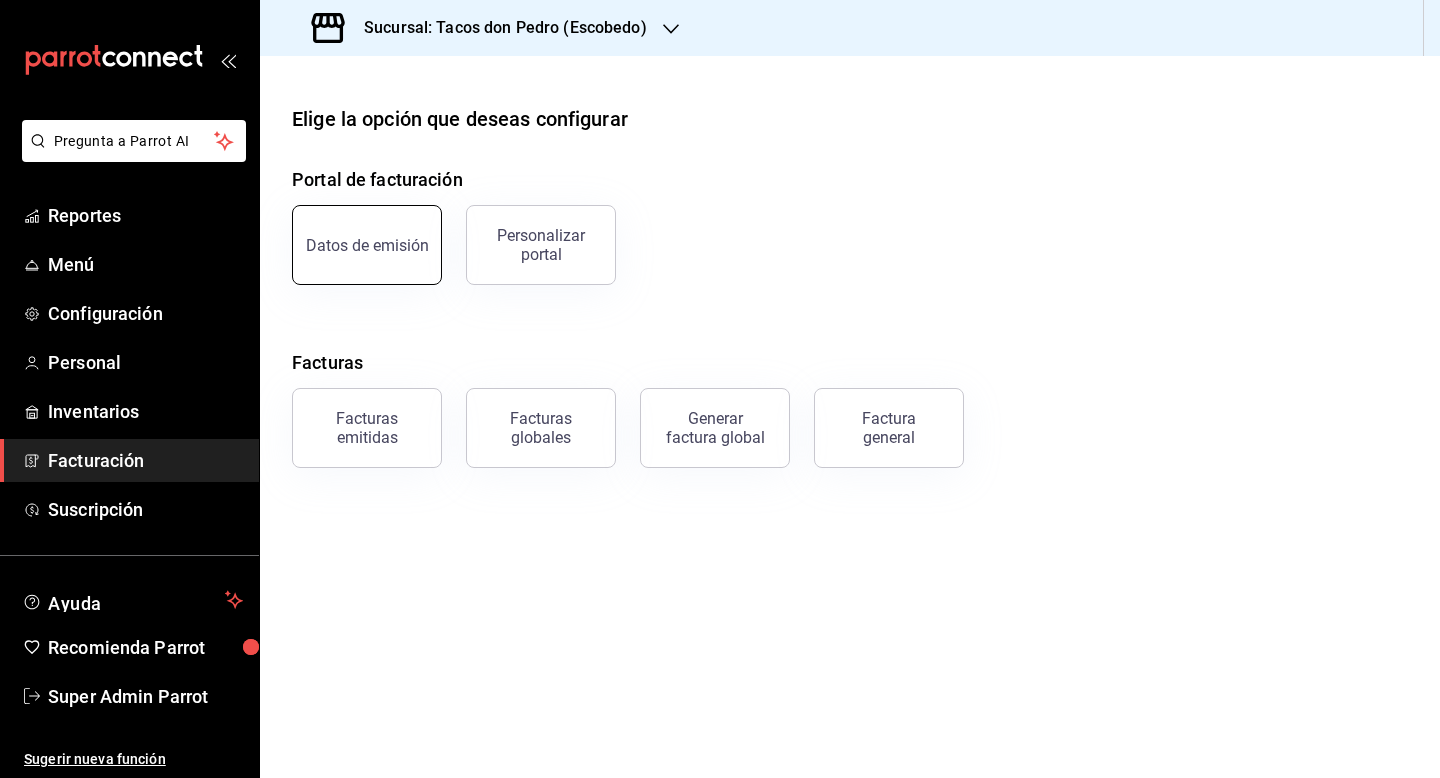 click on "Datos de emisión" at bounding box center (367, 245) 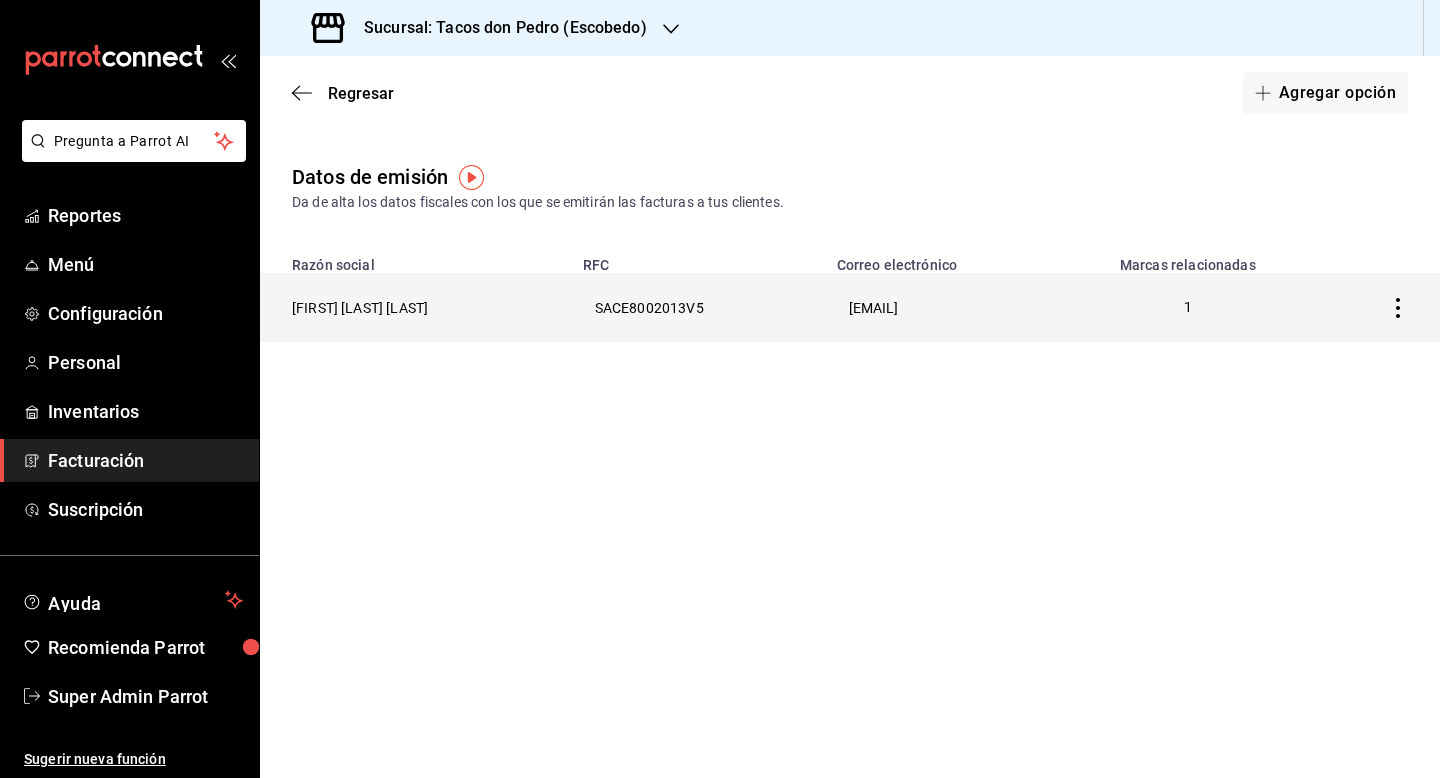 click on "[FIRST] [LAST] [LAST]" at bounding box center [415, 307] 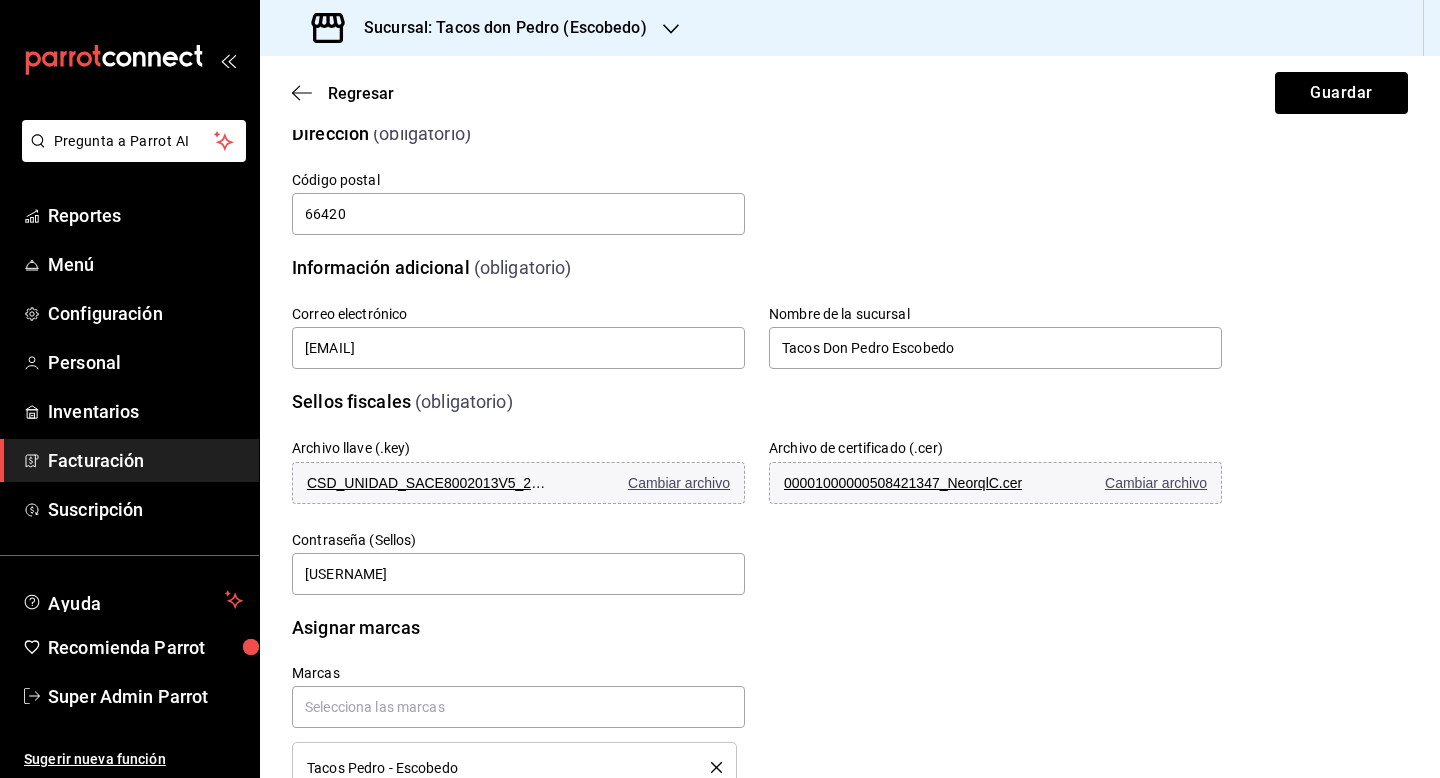 scroll, scrollTop: 465, scrollLeft: 0, axis: vertical 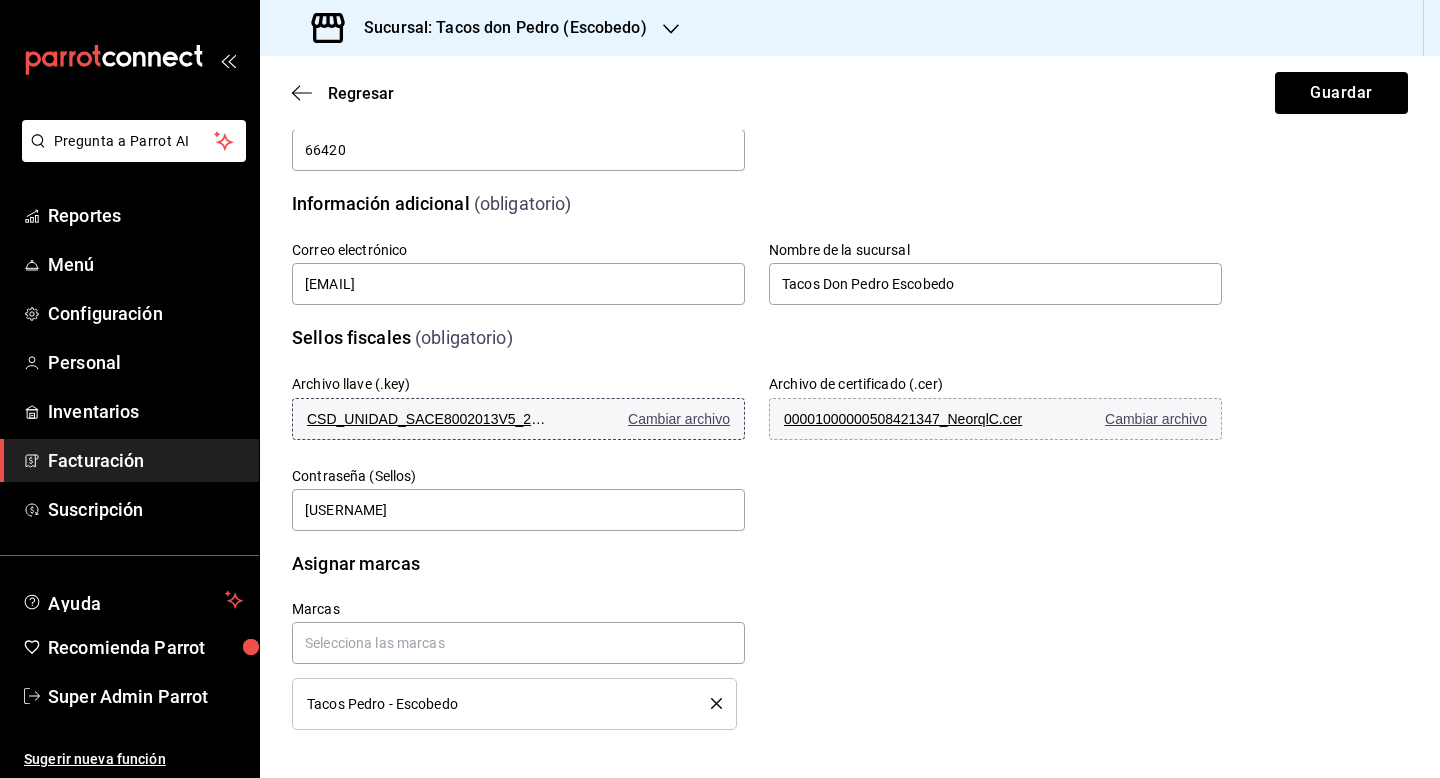click on "CSD_UNIDAD_SACE8002013V5_20210802_082709_ng9TMWI.key" at bounding box center (427, 419) 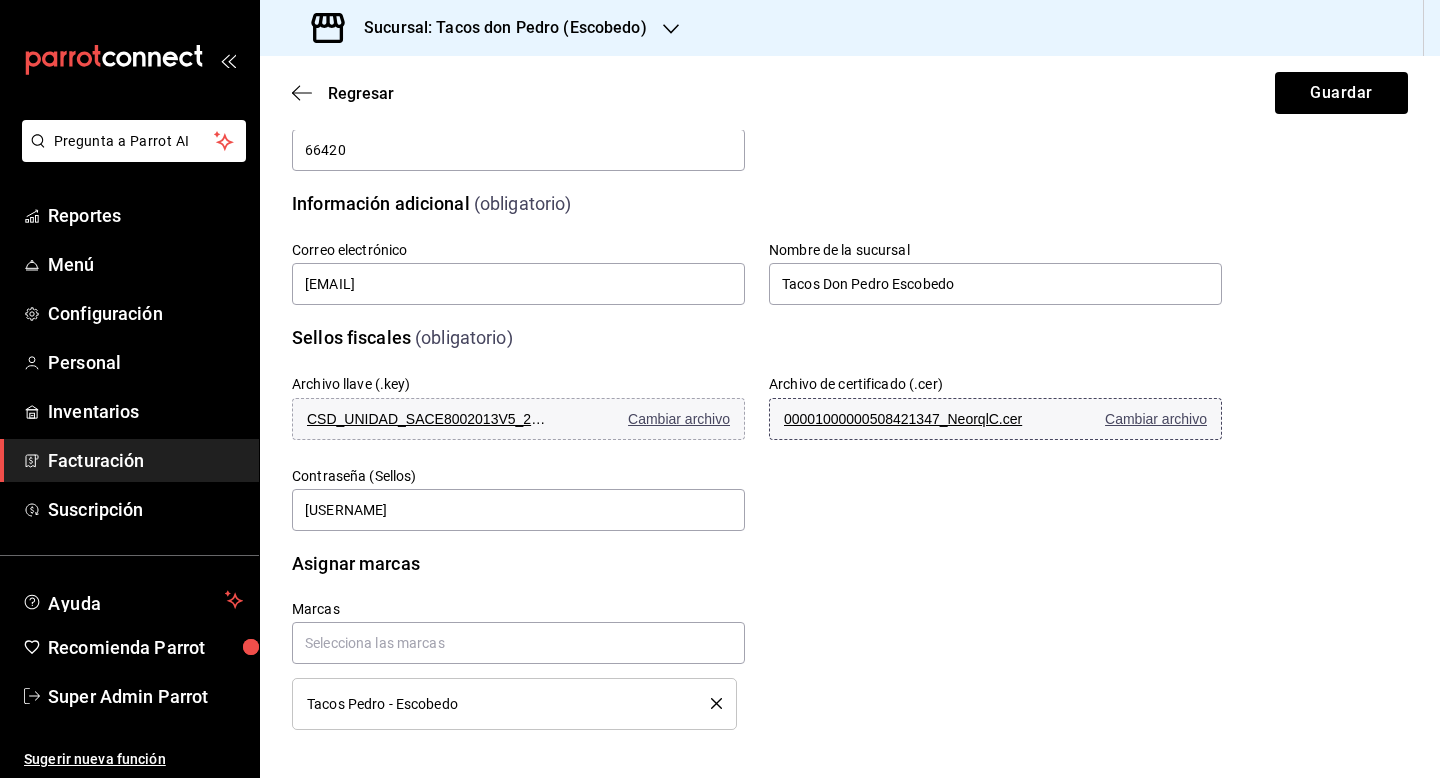 click on "Cambiar archivo" at bounding box center [1156, 419] 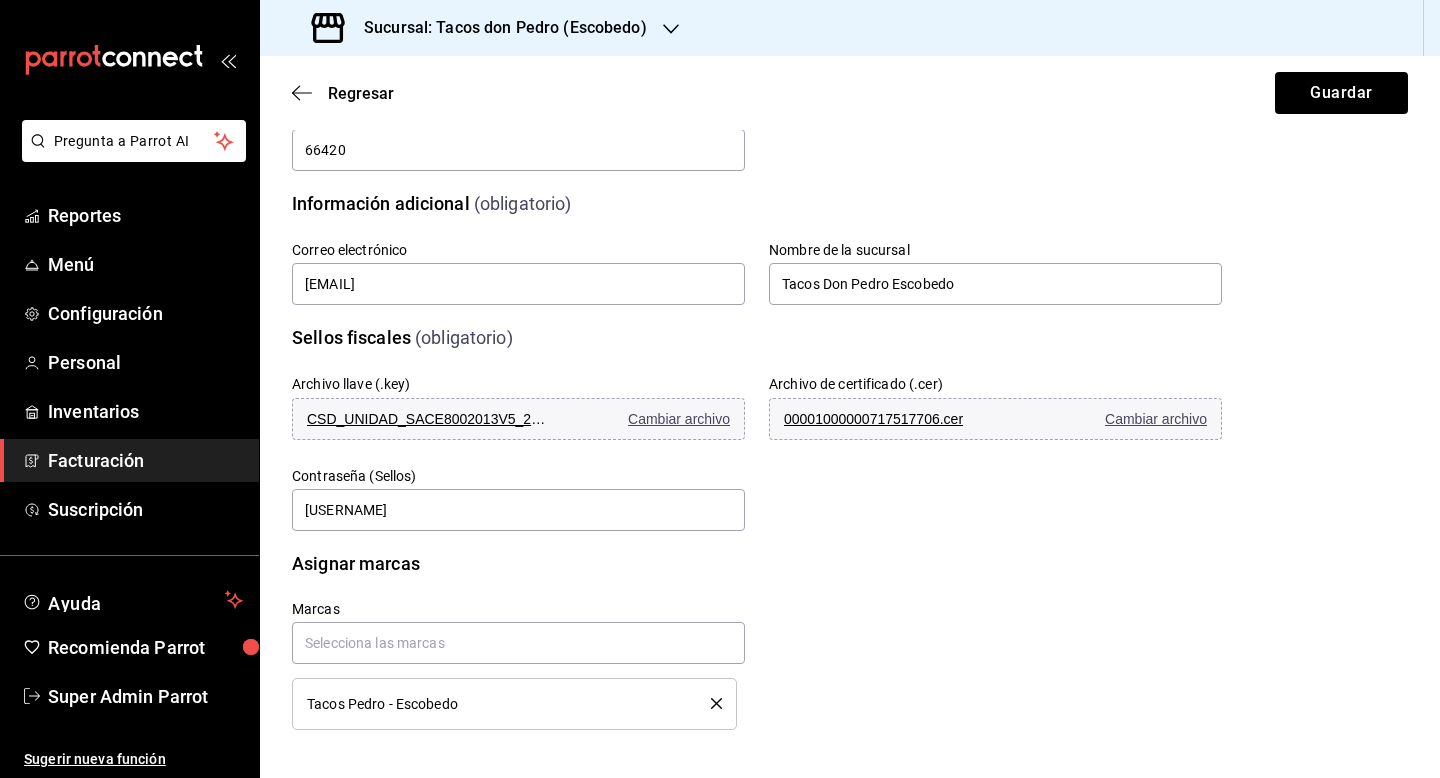 click on "Contraseña (Sellos) [USERNAME]" at bounding box center (518, 500) 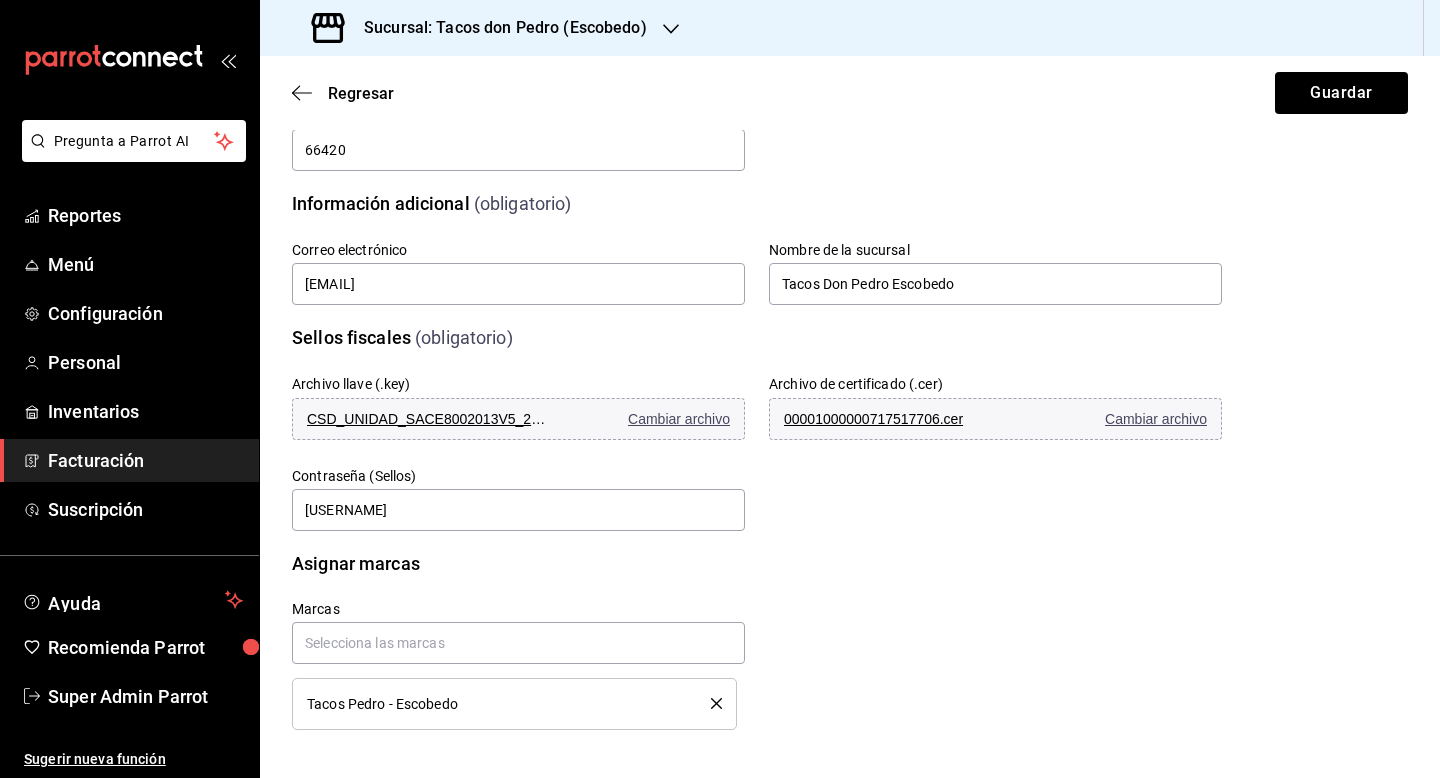click on "Contraseña (Sellos) [USERNAME]" at bounding box center [518, 500] 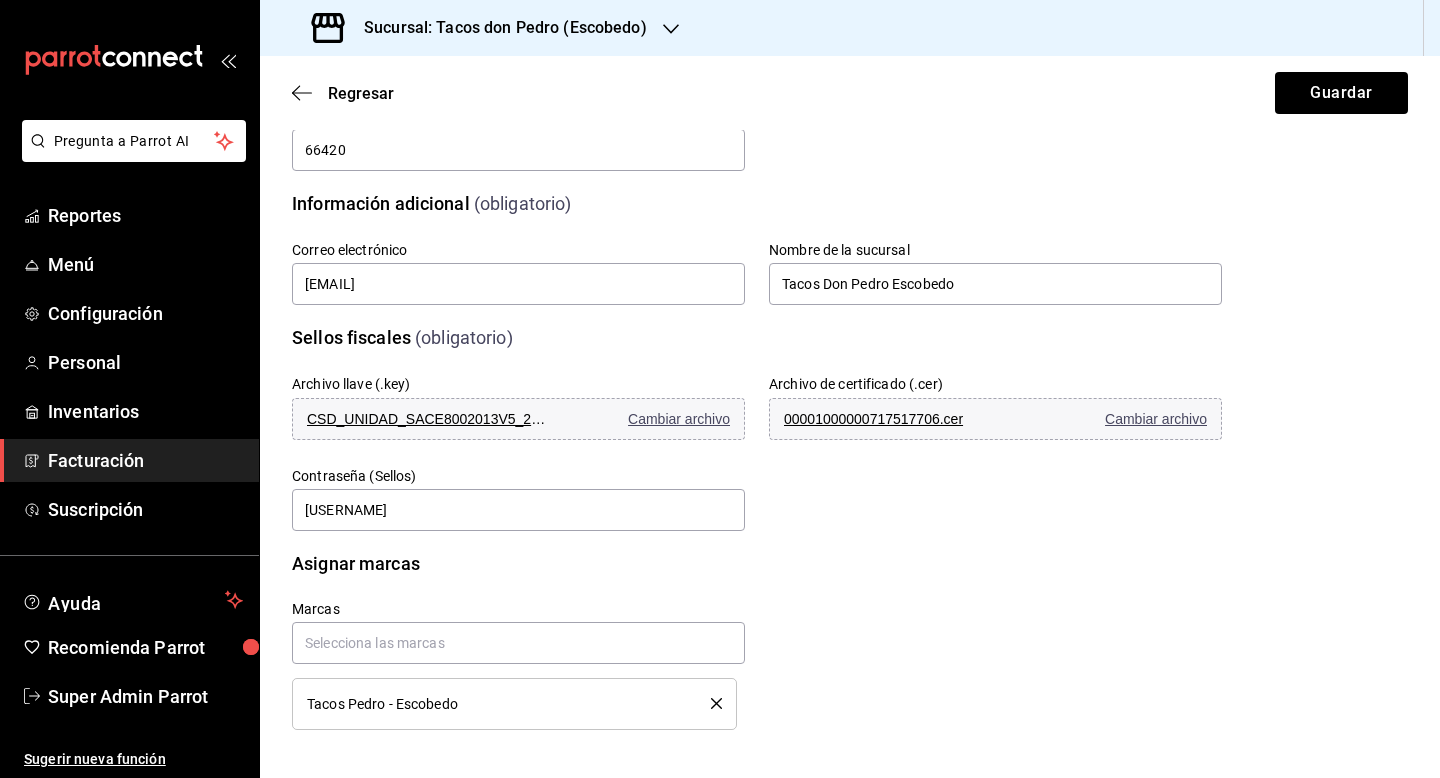 click on "Contraseña (Sellos) [USERNAME]" at bounding box center [518, 500] 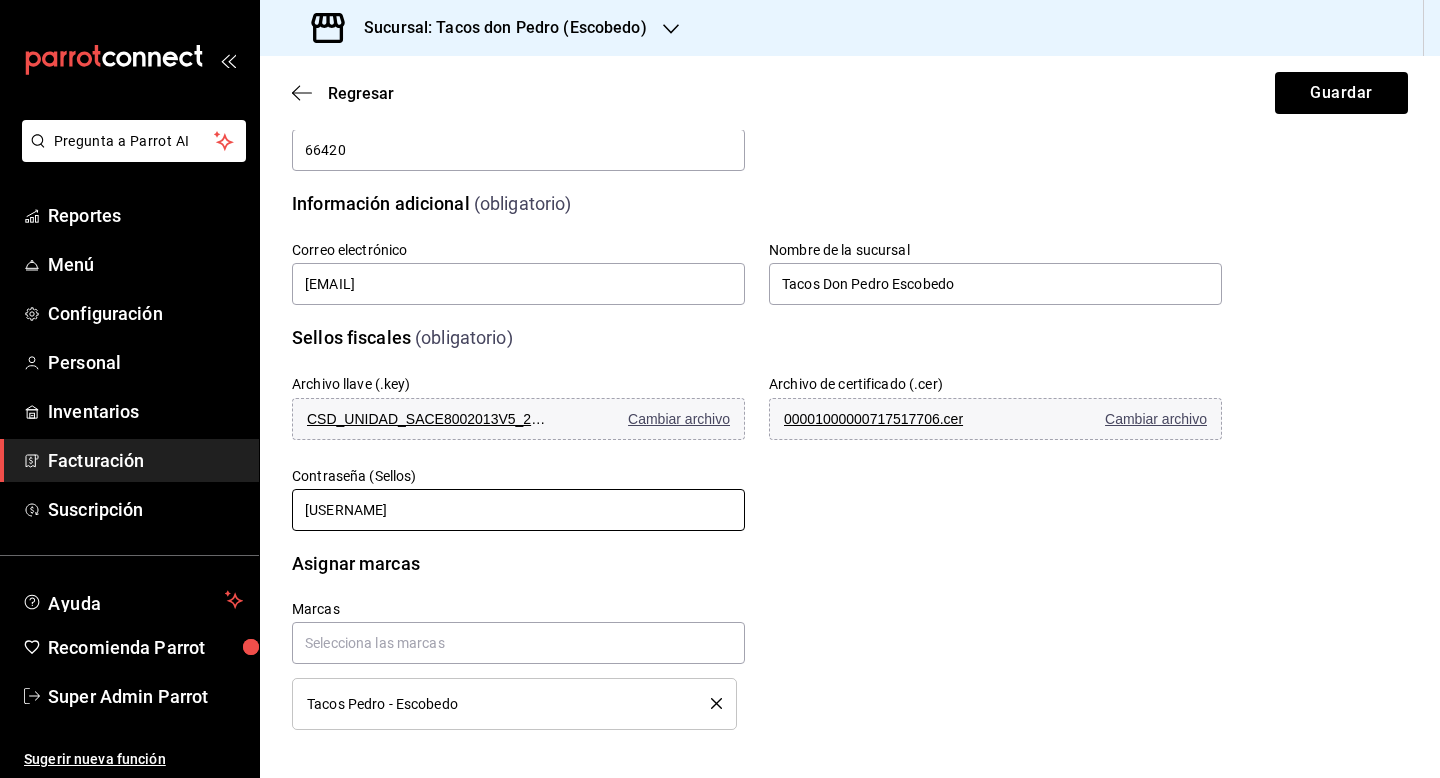 click on "[USERNAME]" at bounding box center (518, 510) 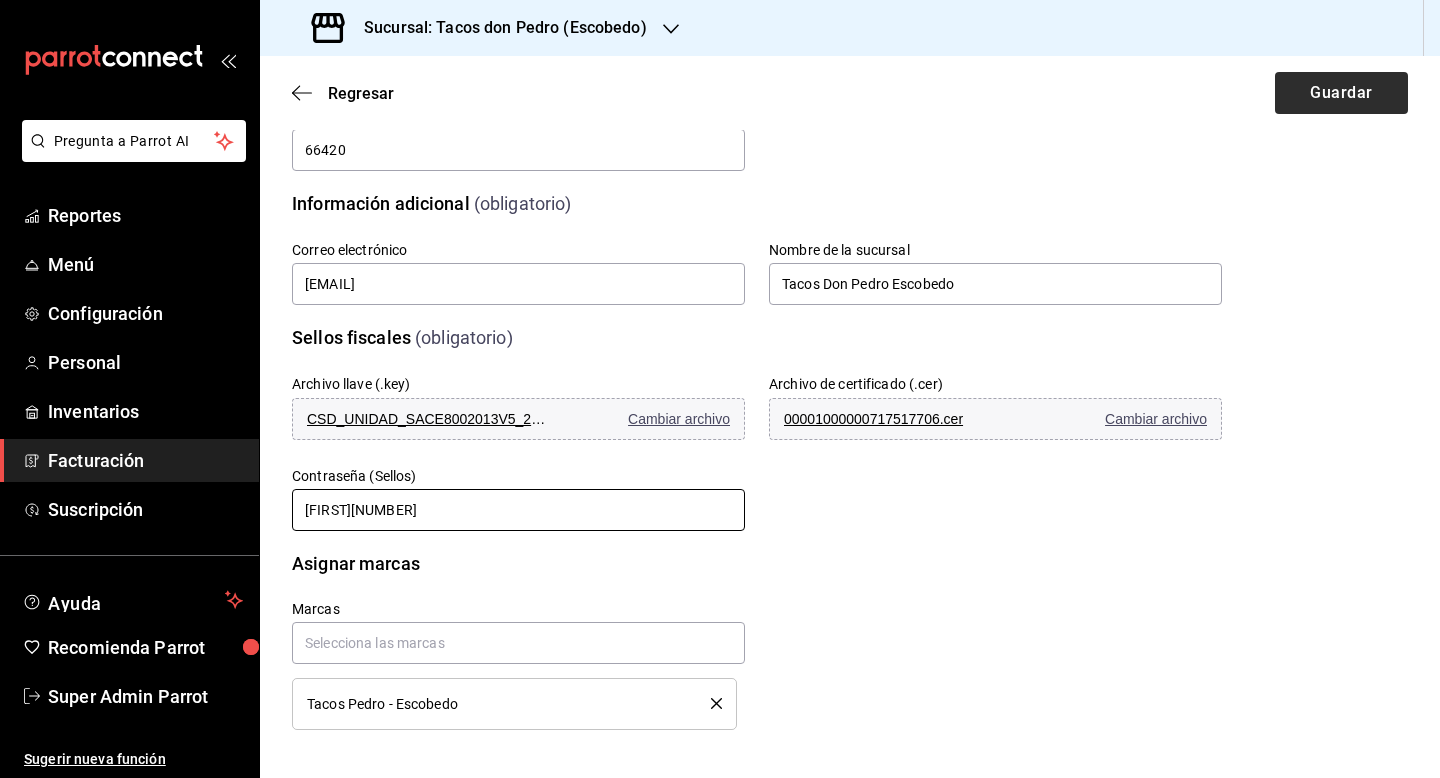 type on "[FIRST][NUMBER]" 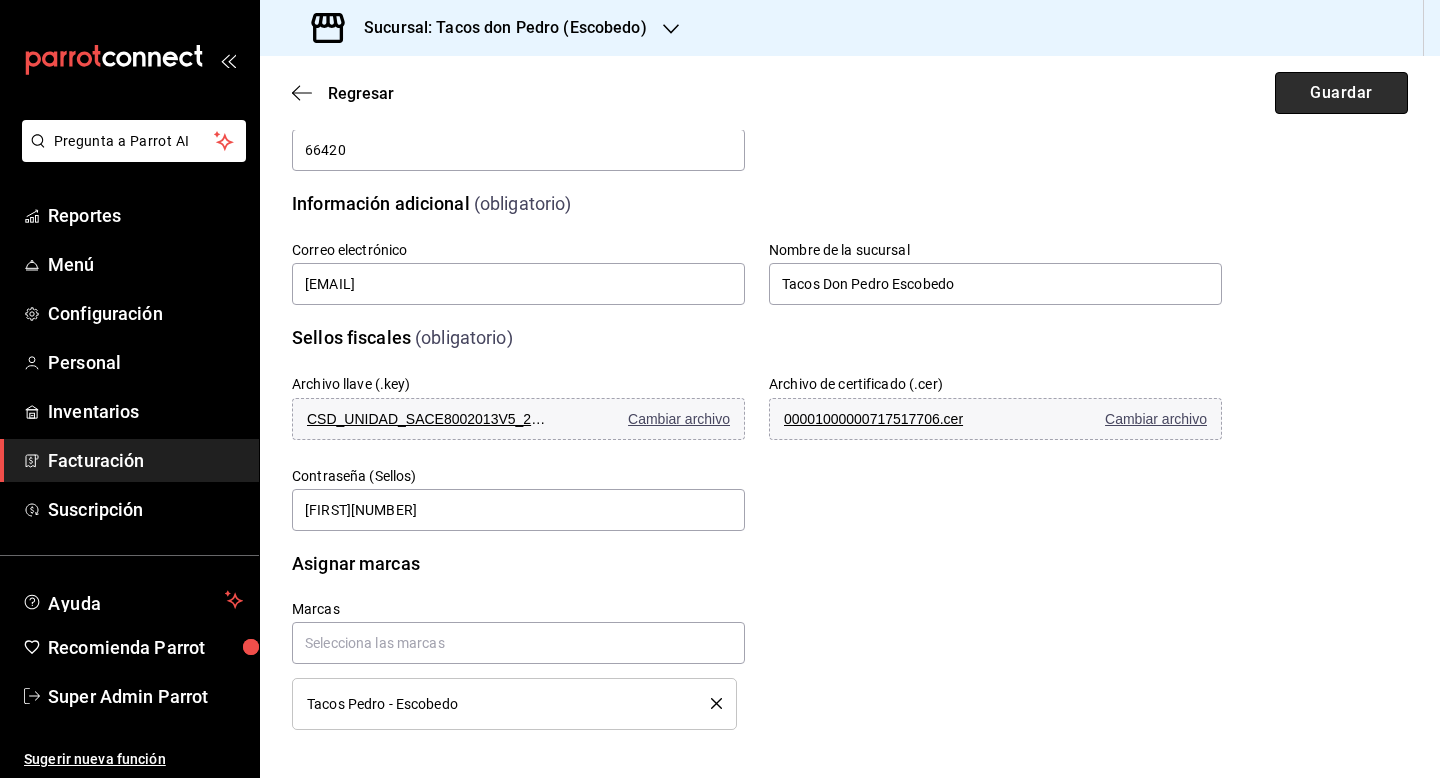 click on "Guardar" at bounding box center [1341, 93] 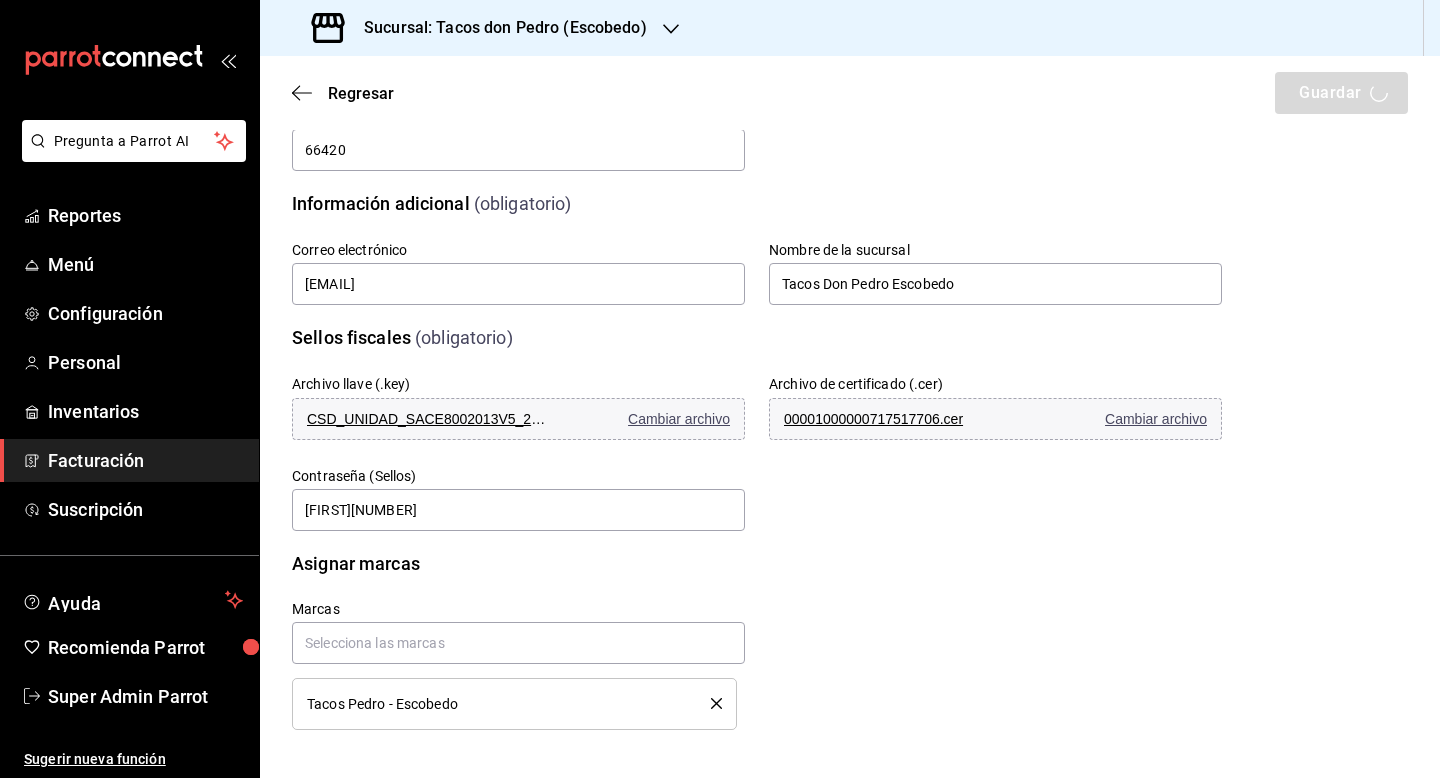 scroll, scrollTop: 0, scrollLeft: 0, axis: both 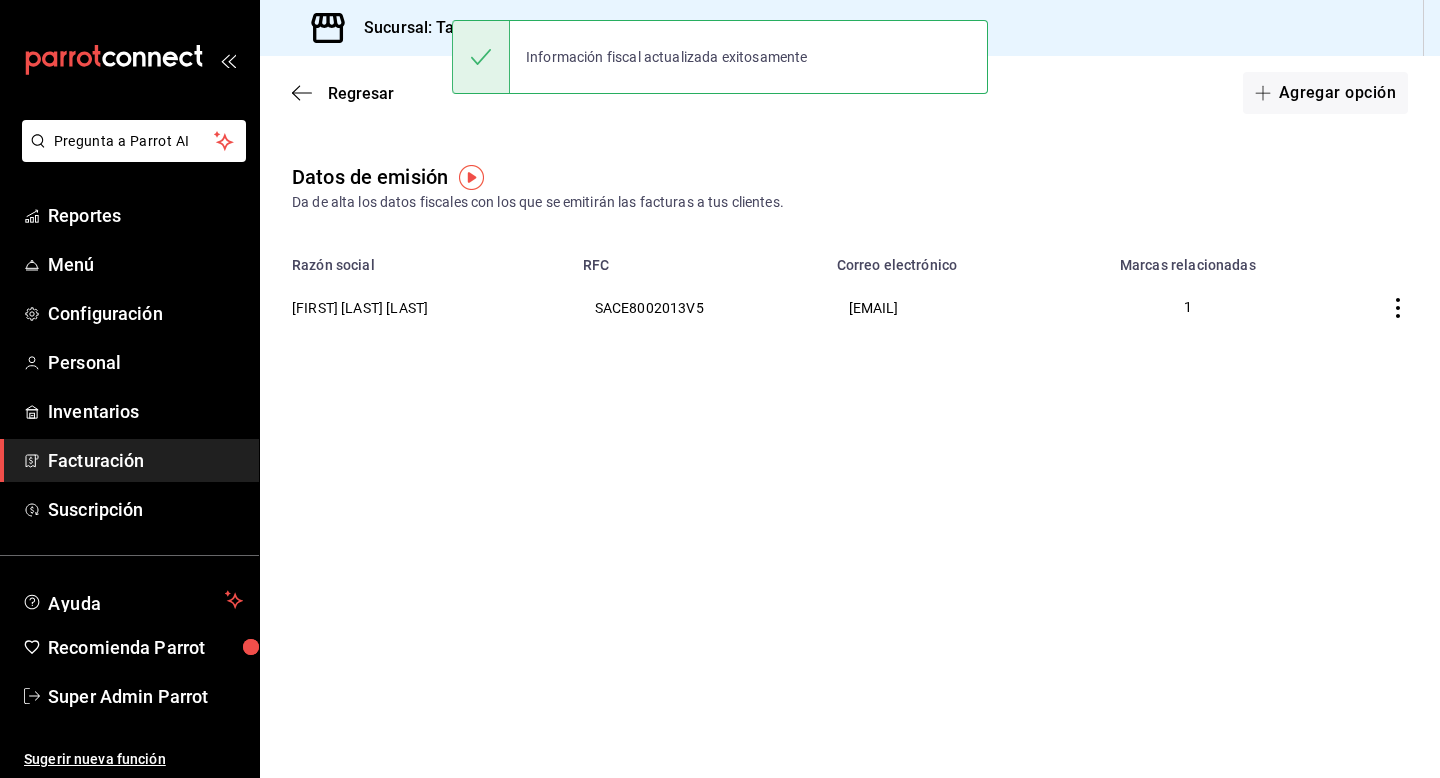 click on "Sucursal: Tacos don Pedro (Escobedo)" at bounding box center (497, 28) 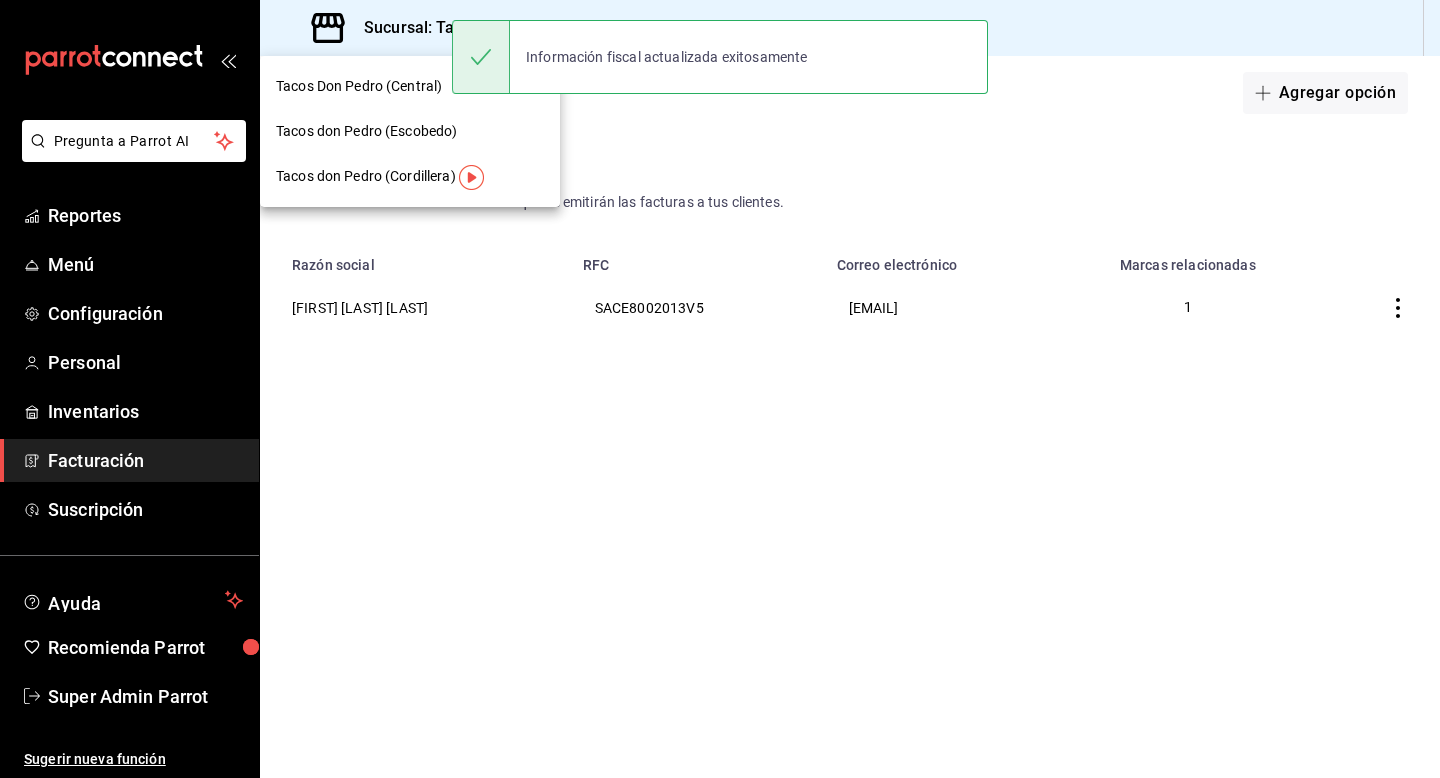 click on "Tacos don Pedro (Cordillera)" at bounding box center [410, 176] 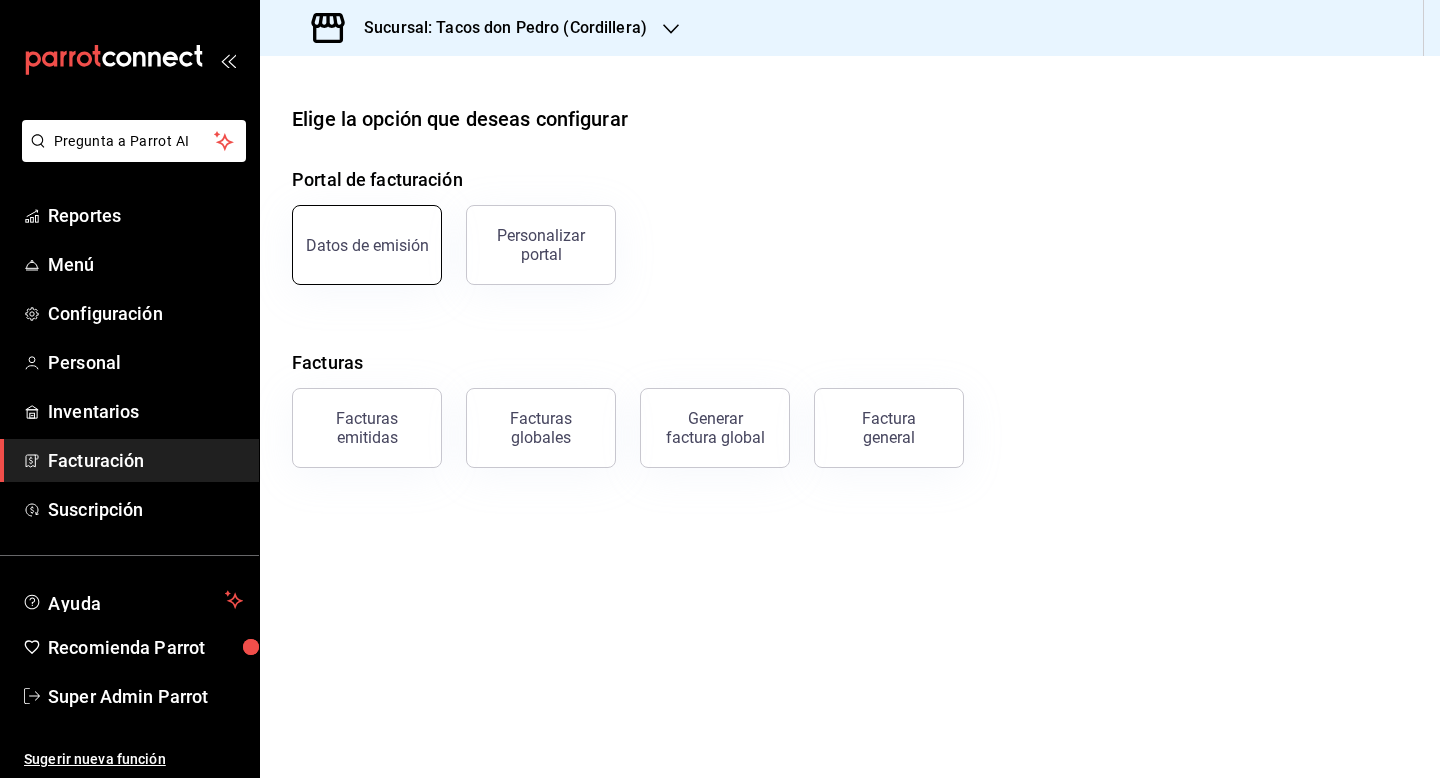 click on "Datos de emisión" at bounding box center [367, 245] 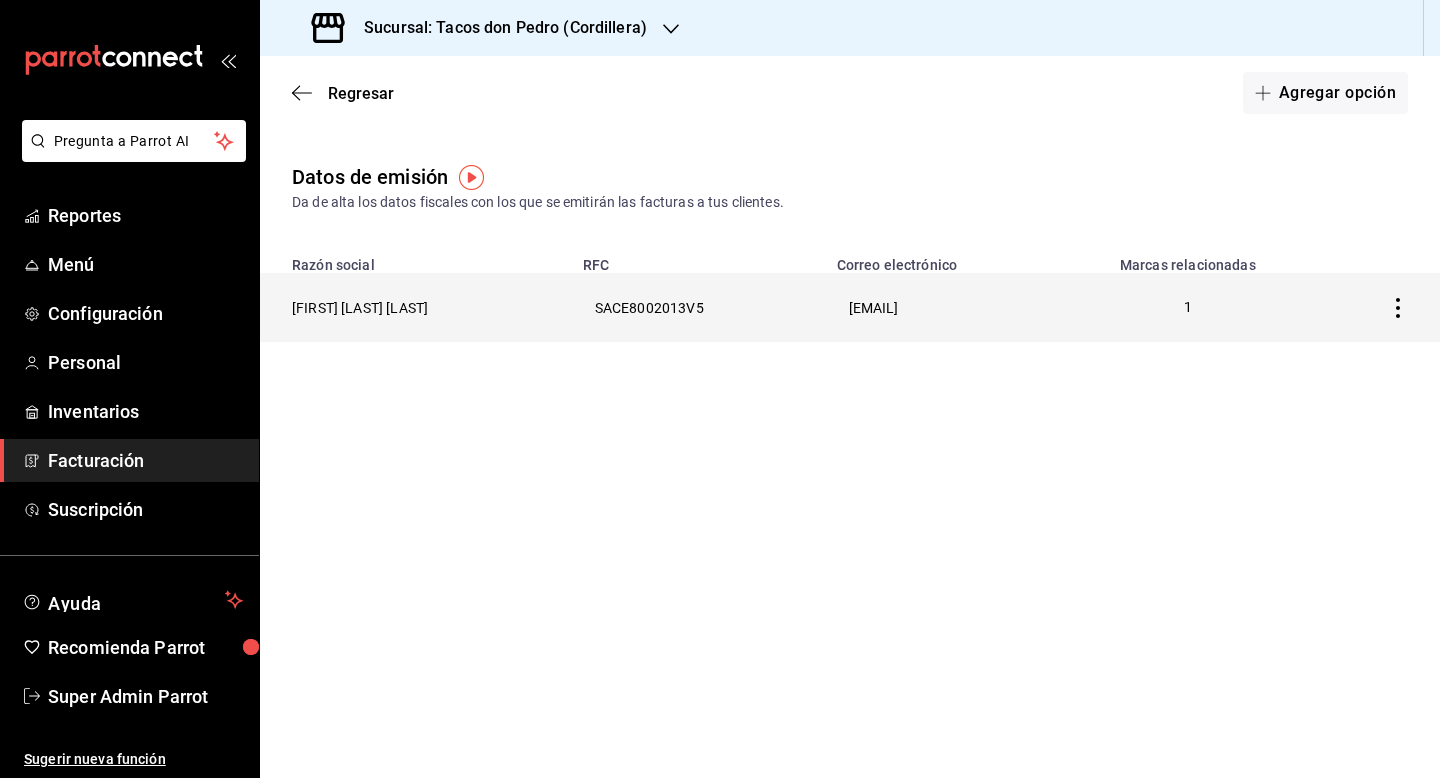 click on "[FIRST] [LAST] [LAST]" at bounding box center [415, 307] 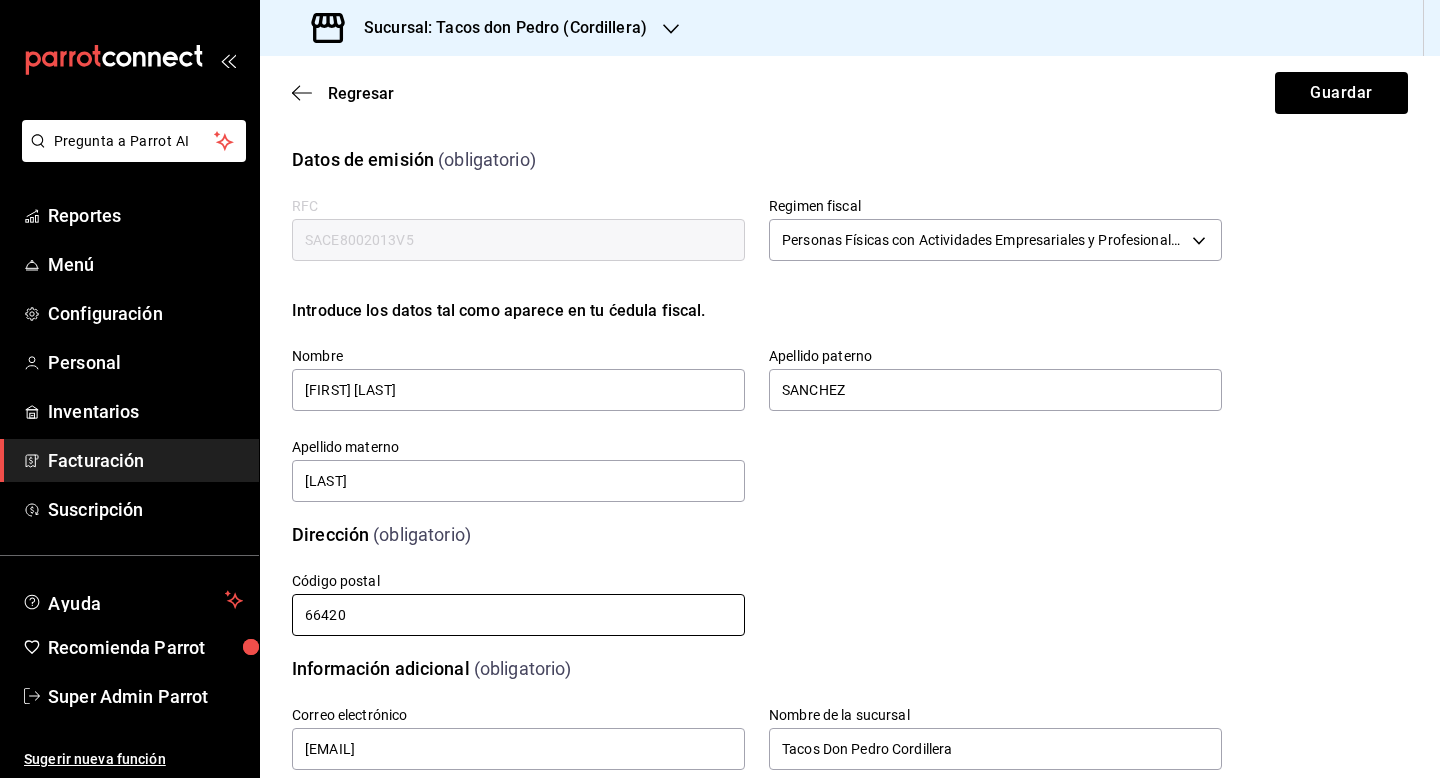 scroll, scrollTop: 465, scrollLeft: 0, axis: vertical 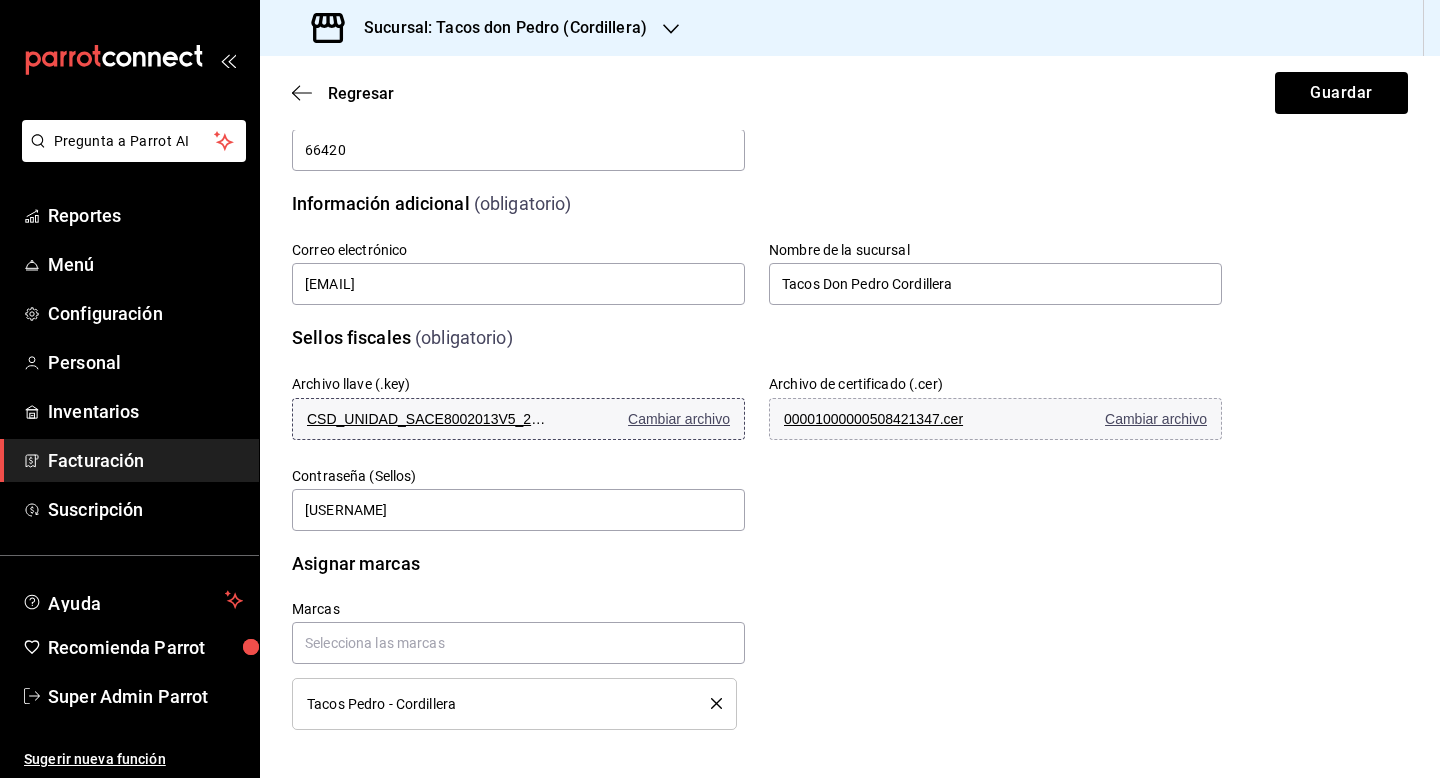 click on "Cambiar archivo" at bounding box center (679, 419) 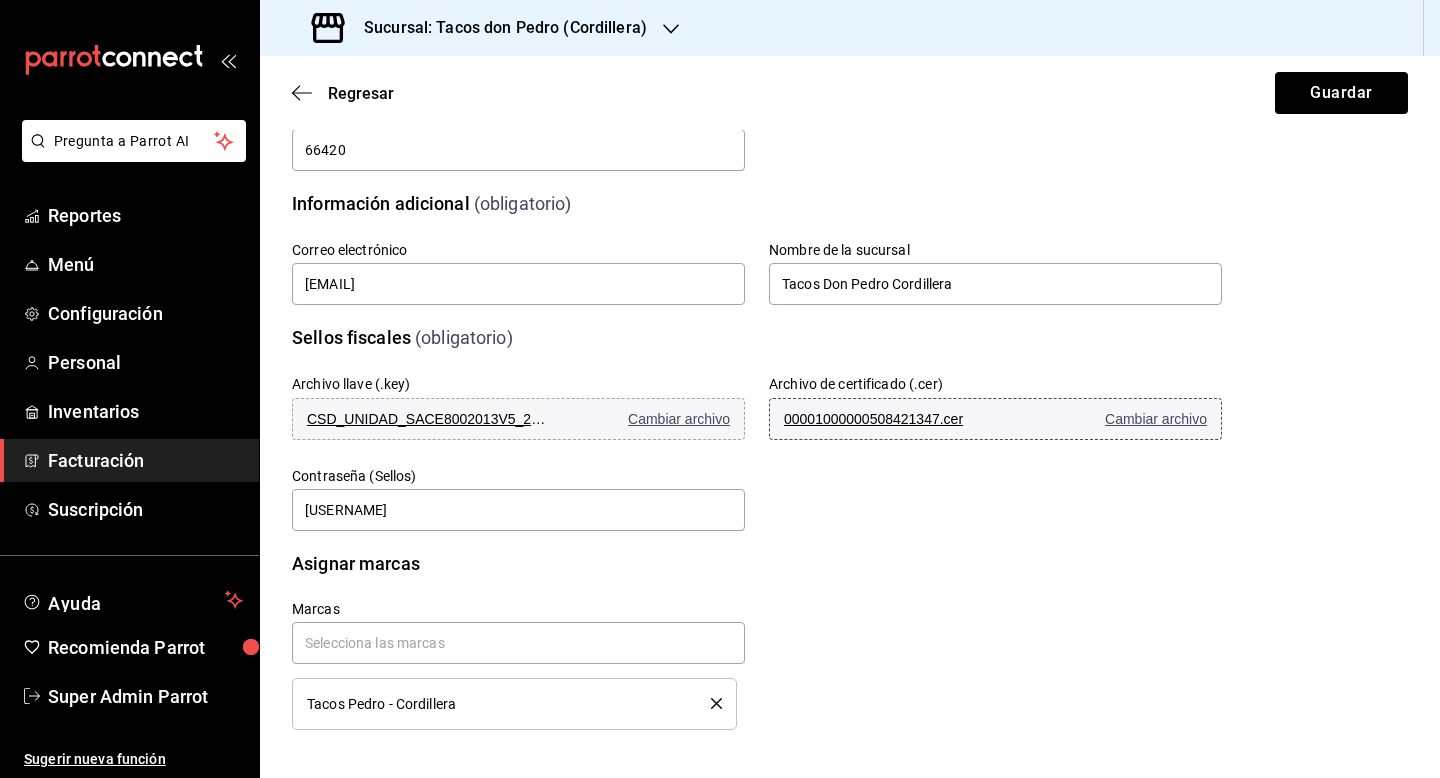 click on "00001000000508421347.cer Cambiar archivo" at bounding box center (995, 419) 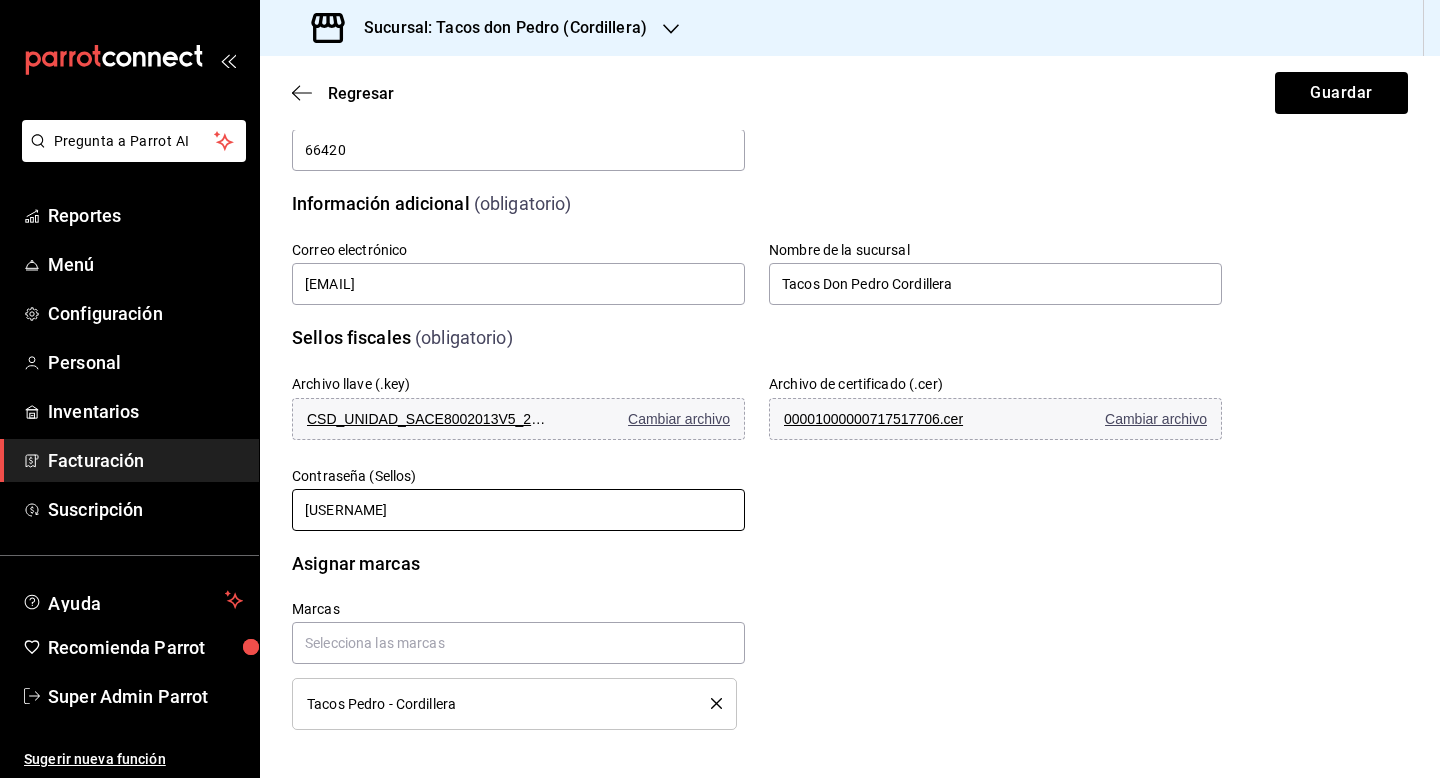 click on "[USERNAME]" at bounding box center [518, 510] 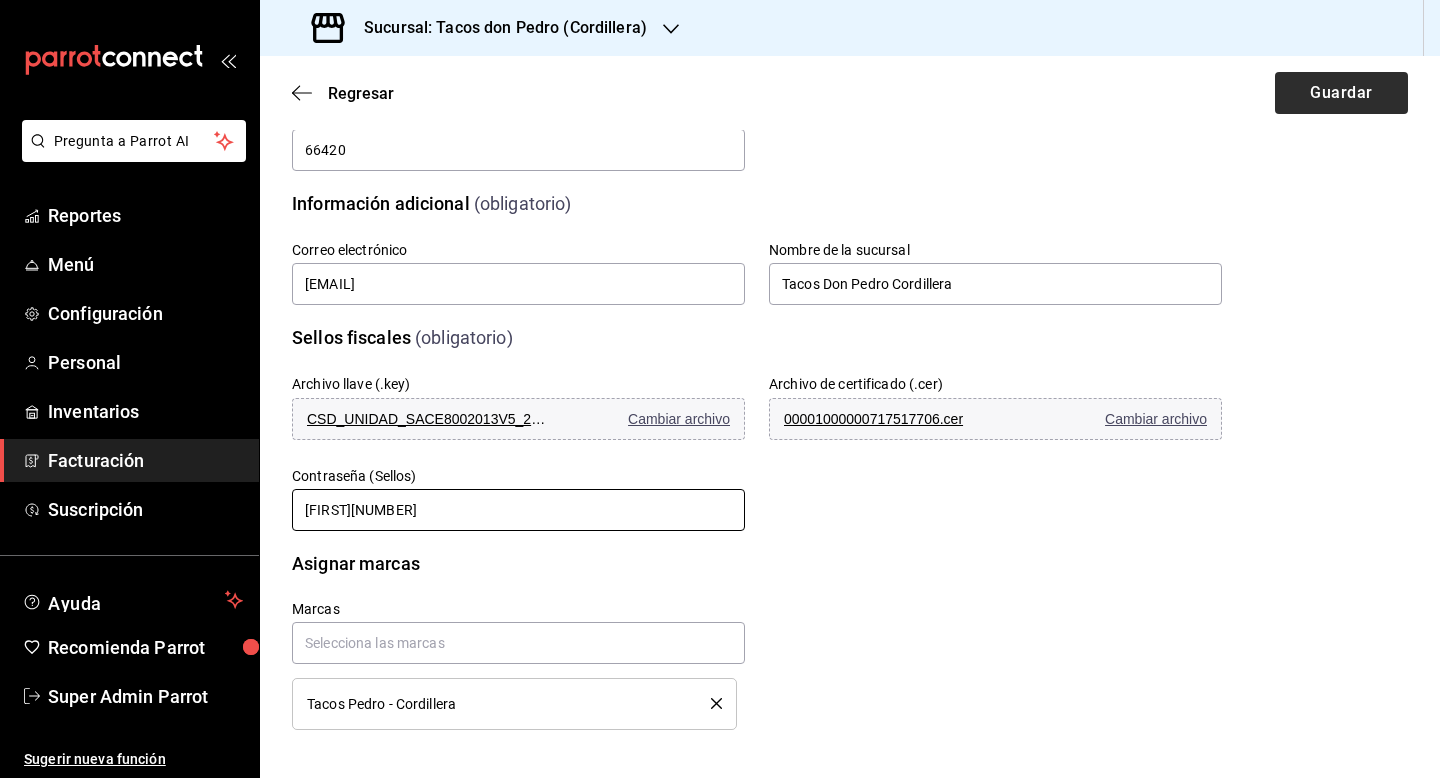 type on "[FIRST][NUMBER]" 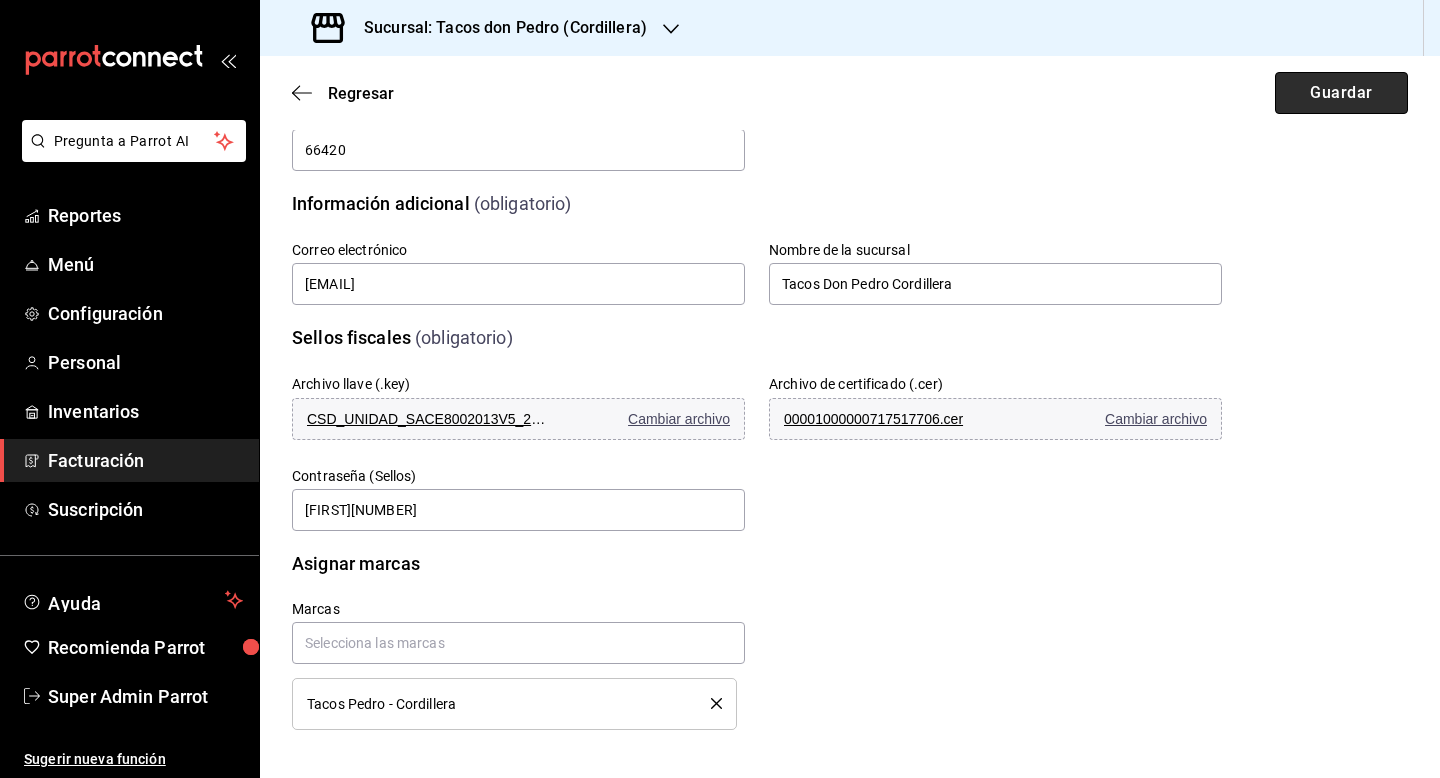 click on "Guardar" at bounding box center [1341, 93] 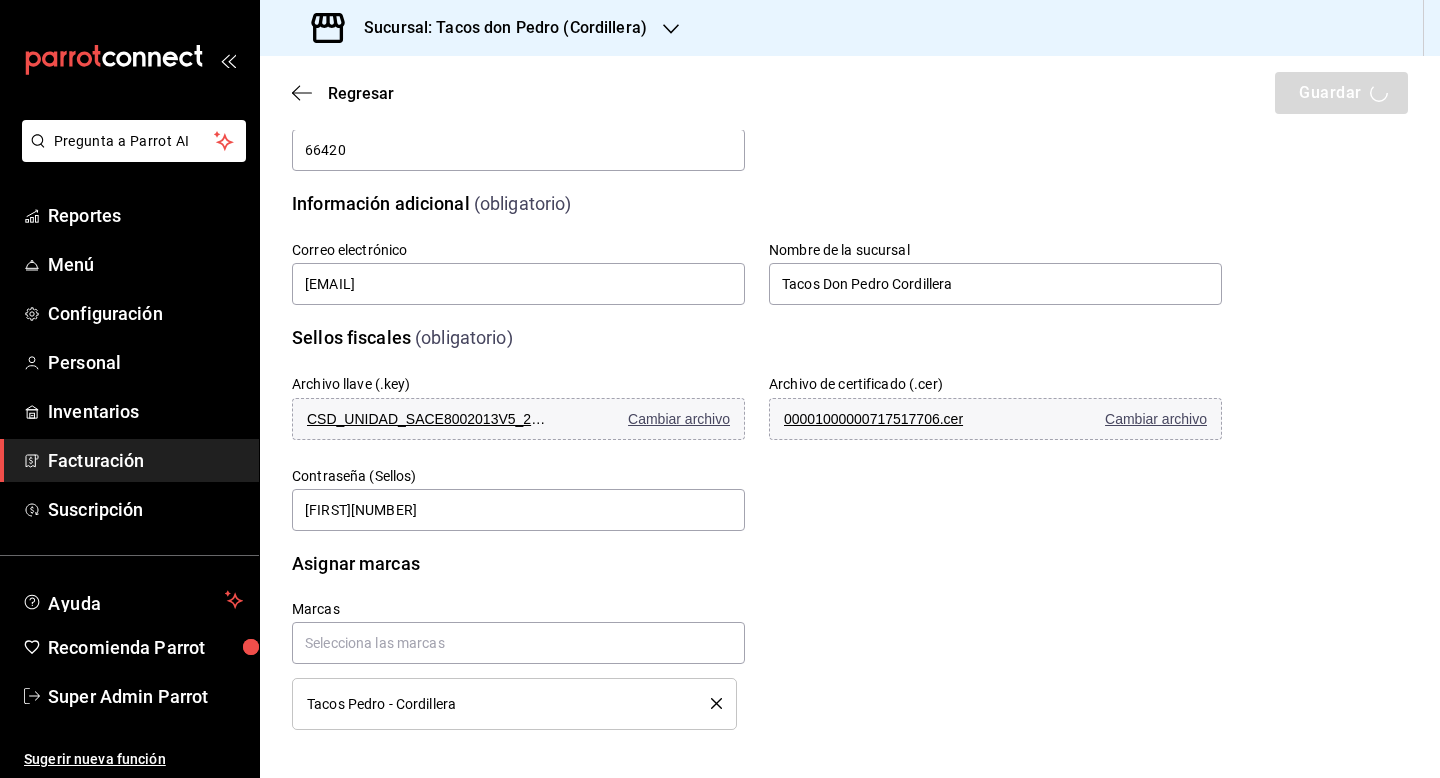 scroll, scrollTop: 0, scrollLeft: 0, axis: both 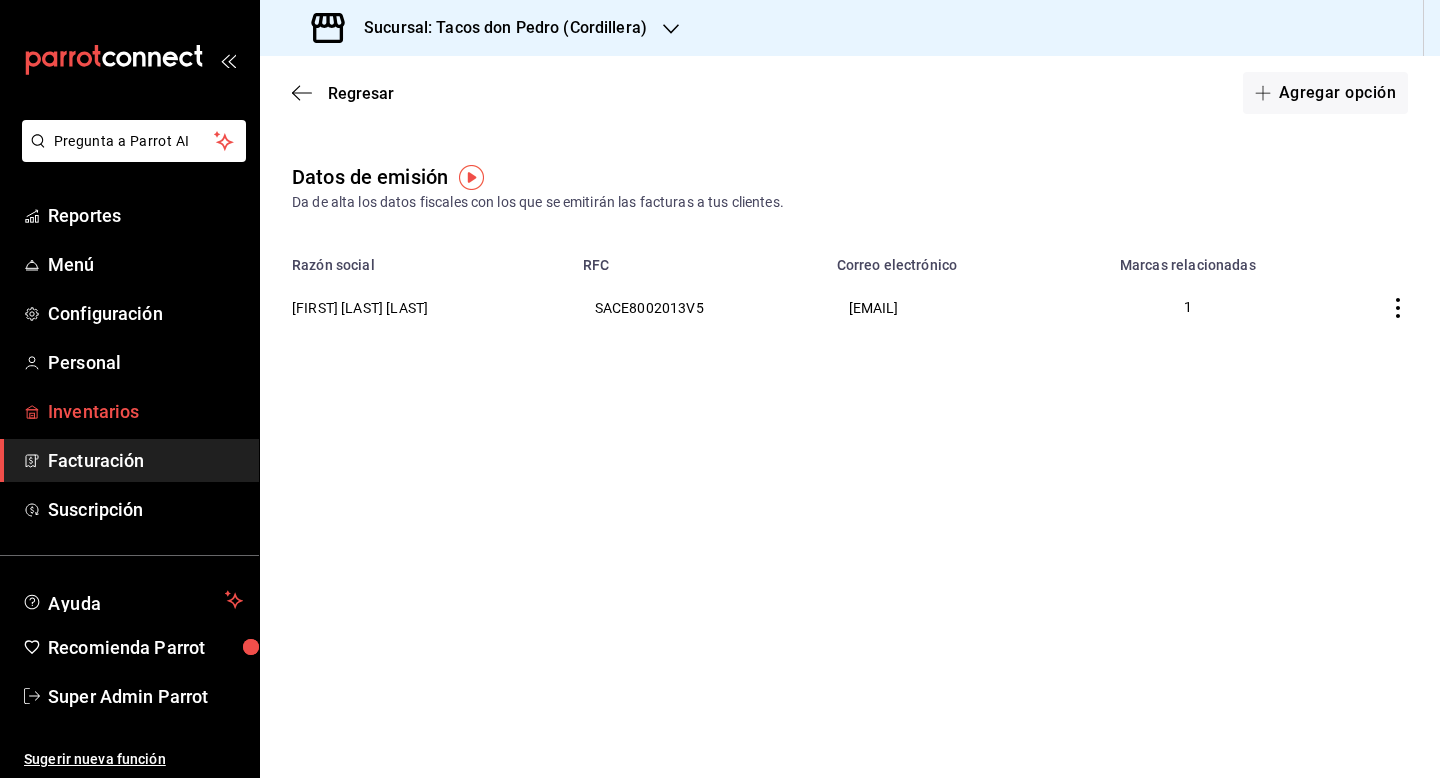 click on "Inventarios" at bounding box center (145, 411) 